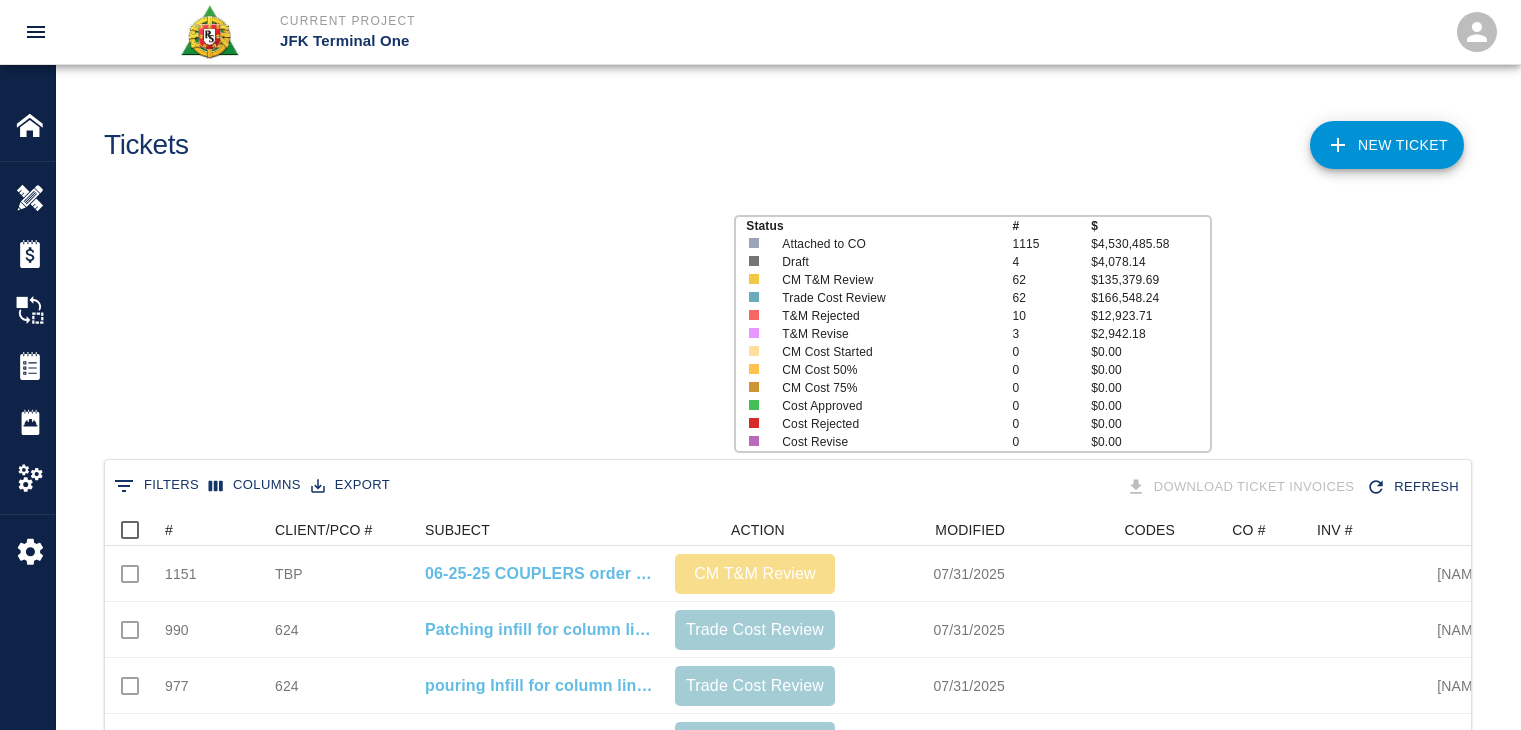 scroll, scrollTop: 0, scrollLeft: 0, axis: both 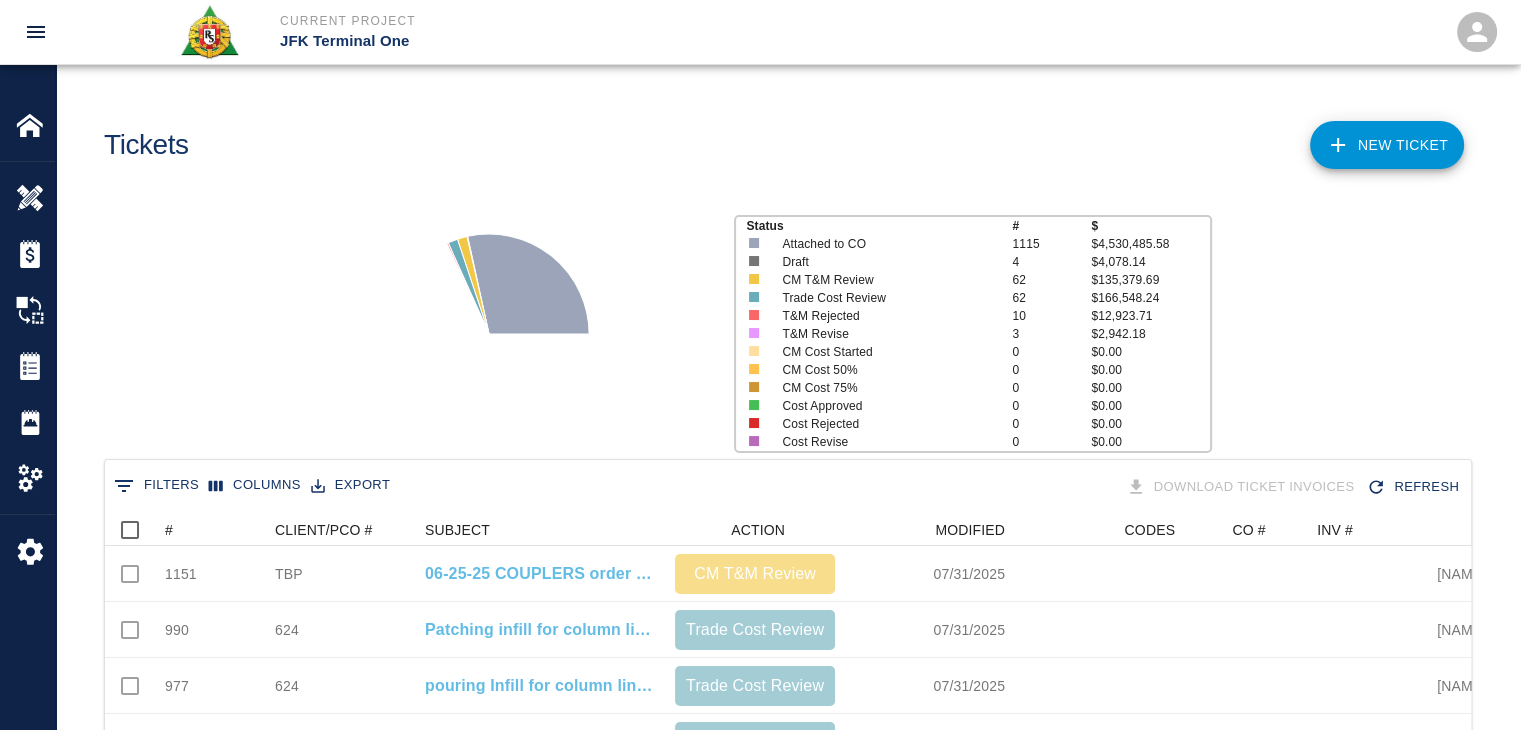 drag, startPoint x: 571, startPoint y: 379, endPoint x: 840, endPoint y: 474, distance: 285.28232 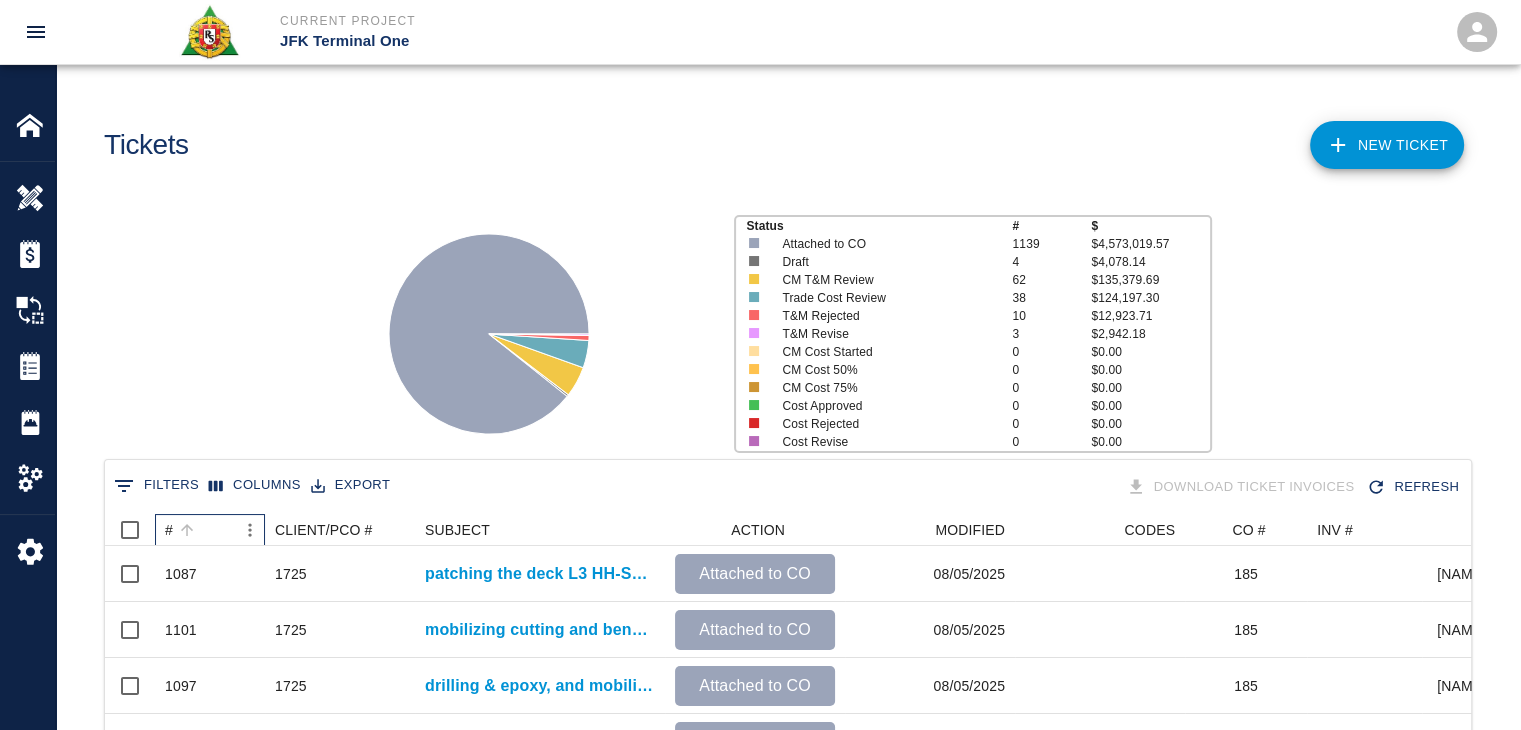 click on "#" at bounding box center (200, 530) 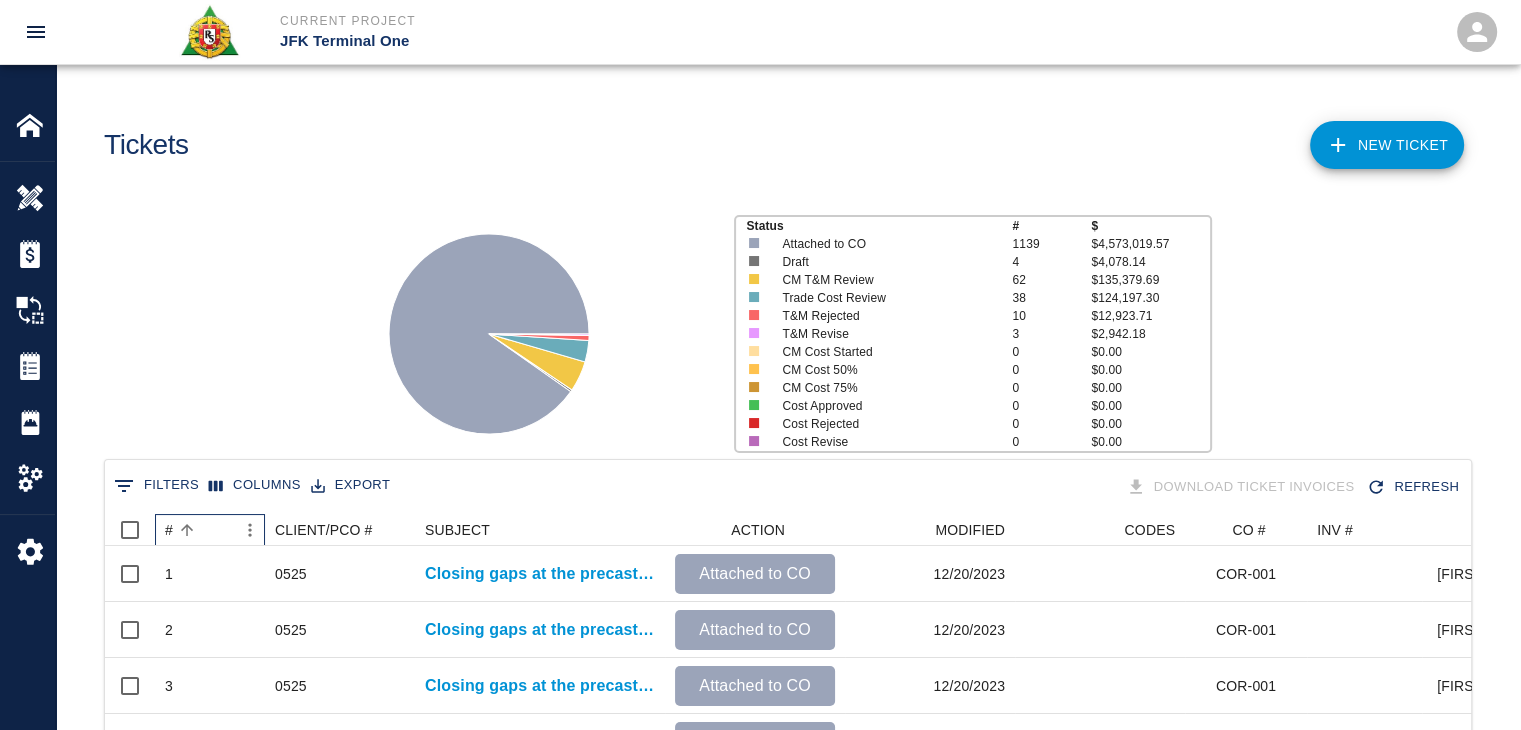 click on "#" at bounding box center (200, 530) 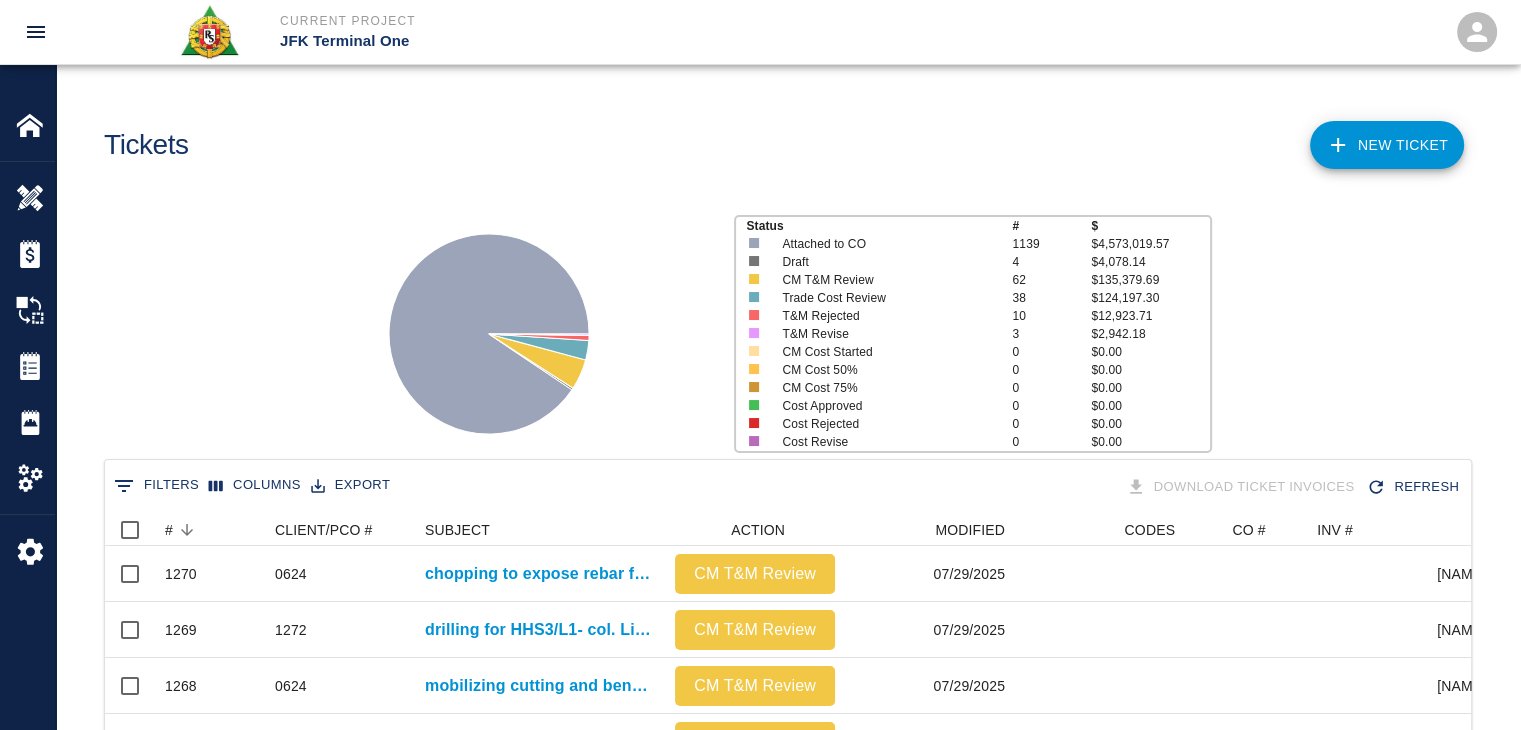 click on "Status # $ Attached to CO [CO_NUMBER] $[AMOUNT] Draft 4 $[AMOUNT] CM T&M Review 62 $[AMOUNT] Trade Cost Review 38 $[AMOUNT] T&M Rejected 10 $[AMOUNT] T&M Revise 3 $[AMOUNT] CM Cost Started 0 $0.00 CM Cost 50% 0 $0.00 CM Cost 75% 0 $0.00 Cost Approved 0 $0.00 Cost Rejected 0 $0.00 Cost Revise 0 $0.00" at bounding box center [780, 326] 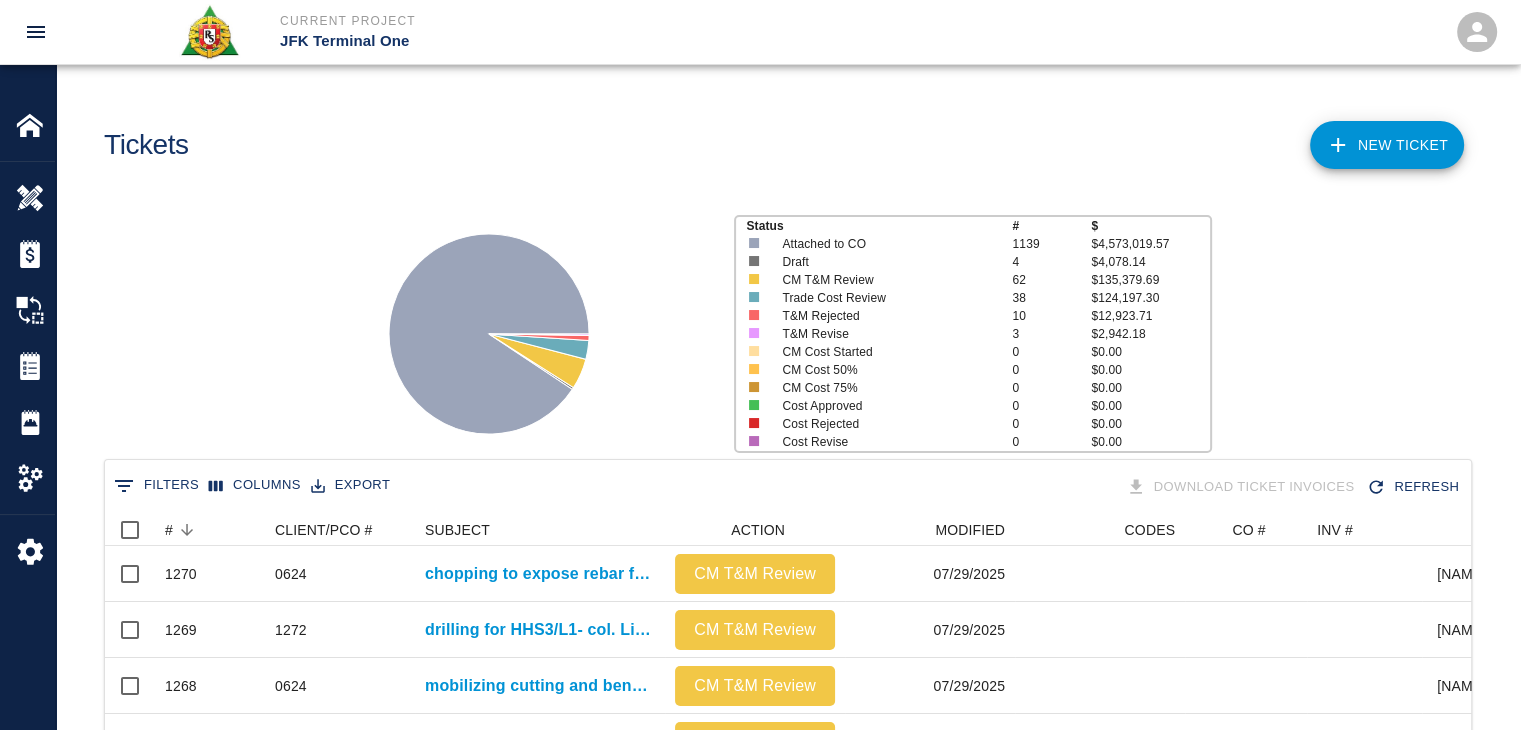 click on "NEW TICKET" at bounding box center [1387, 145] 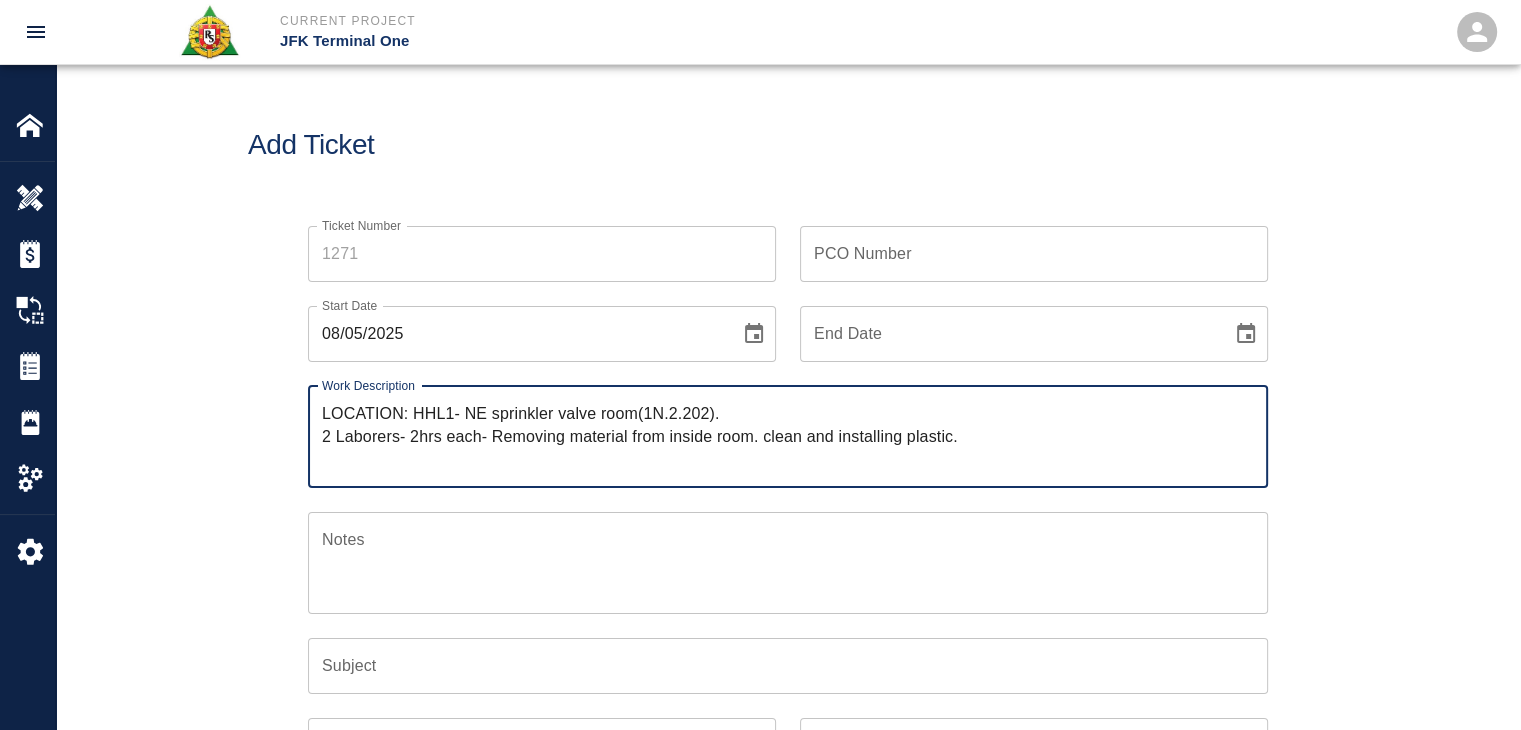 drag, startPoint x: 421, startPoint y: 414, endPoint x: 268, endPoint y: 389, distance: 155.02902 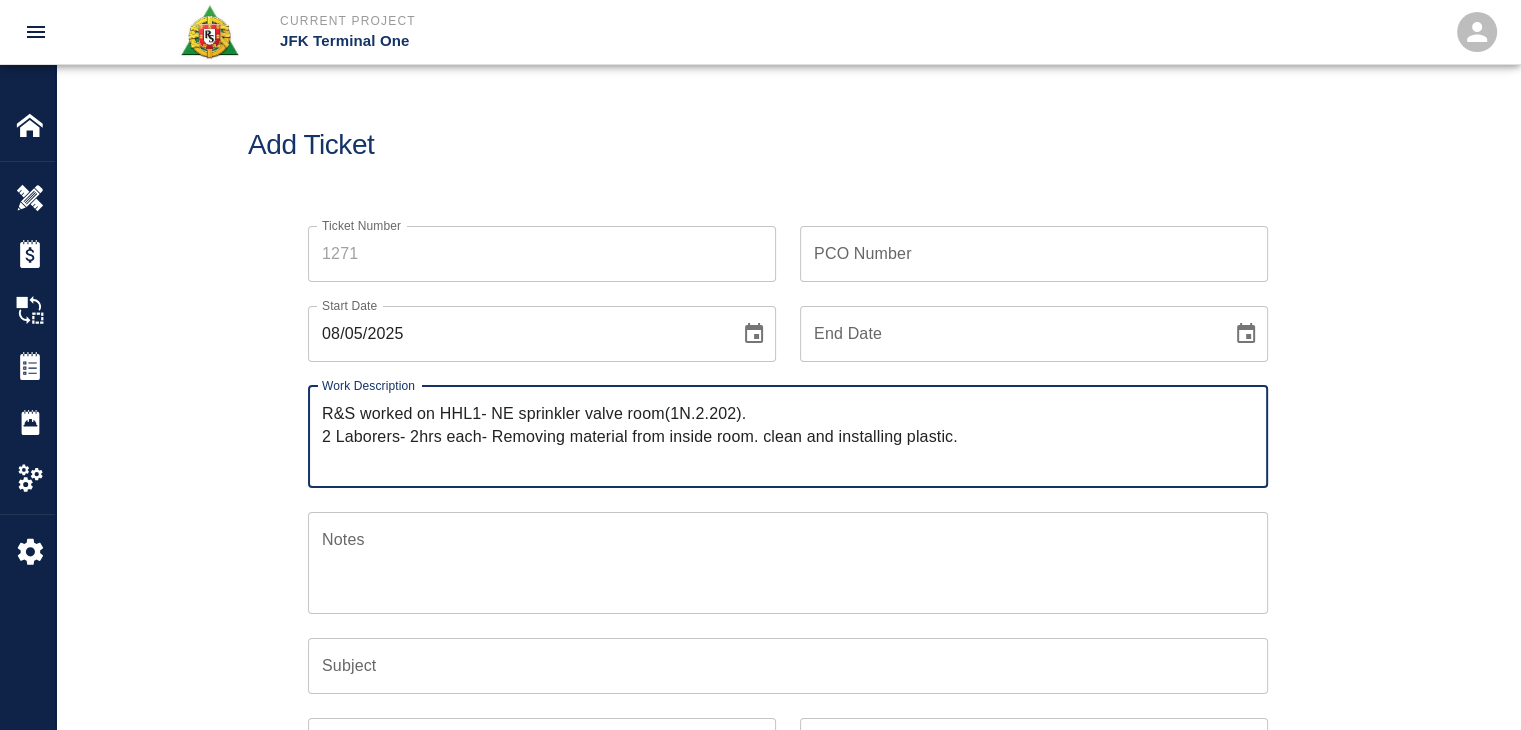 drag, startPoint x: 992, startPoint y: 430, endPoint x: 504, endPoint y: 441, distance: 488.12396 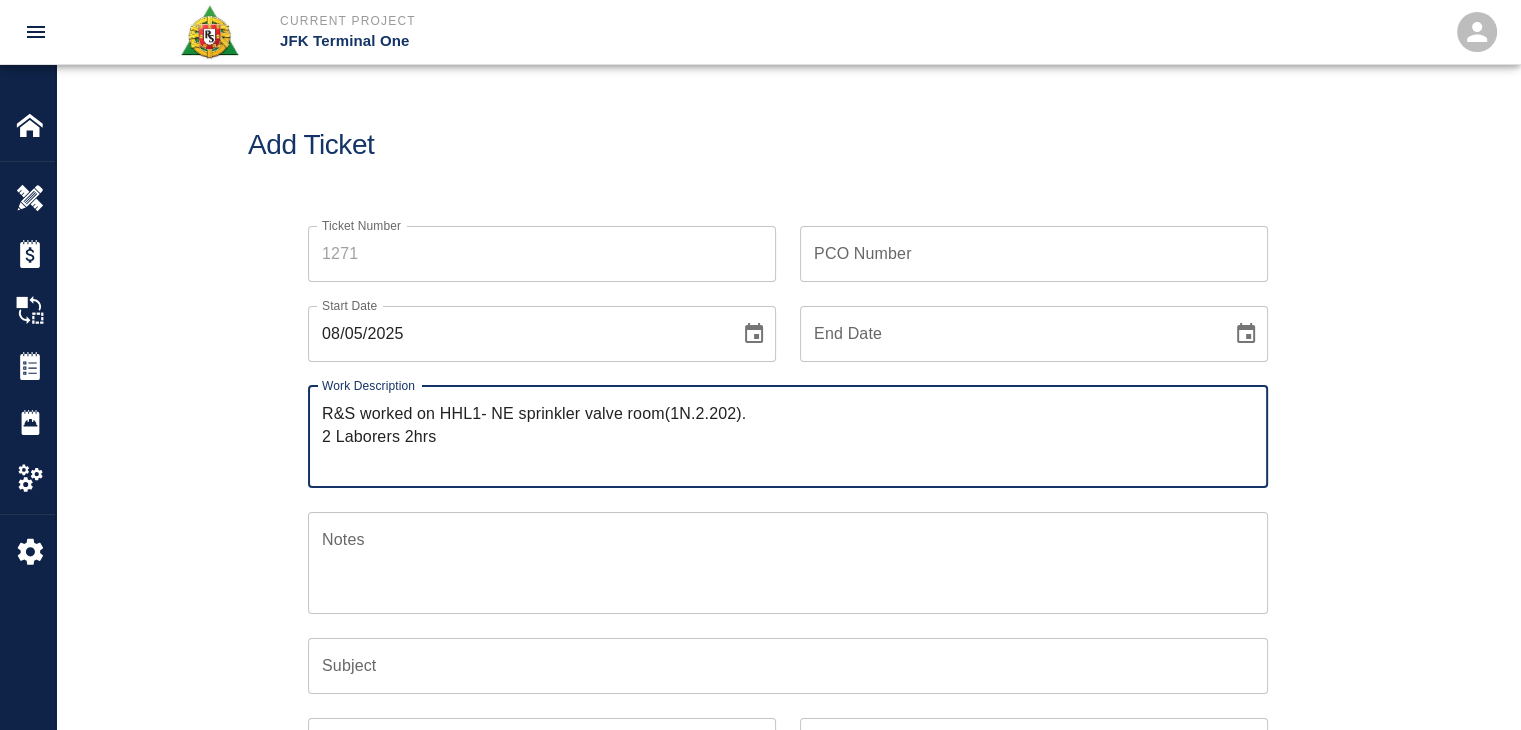 click on "R&S worked on HHL1- NE sprinkler valve room(1N.2.202).
2 Laborers 2hrs" at bounding box center [788, 436] 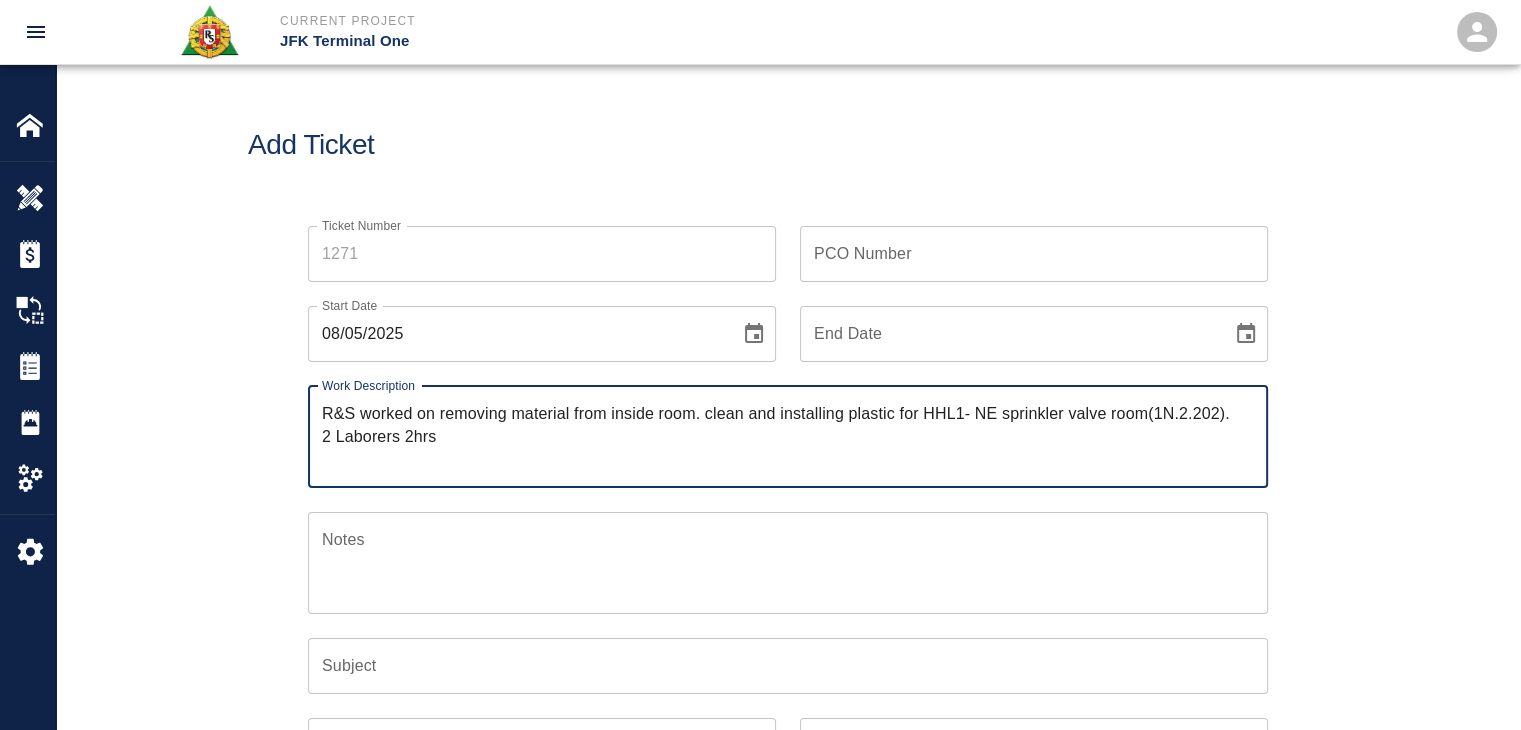 click on "R&S worked on removing material from inside room. clean and installing plastic for HHL1- NE sprinkler valve room(1N.2.202).
2 Laborers 2hrs" at bounding box center (788, 436) 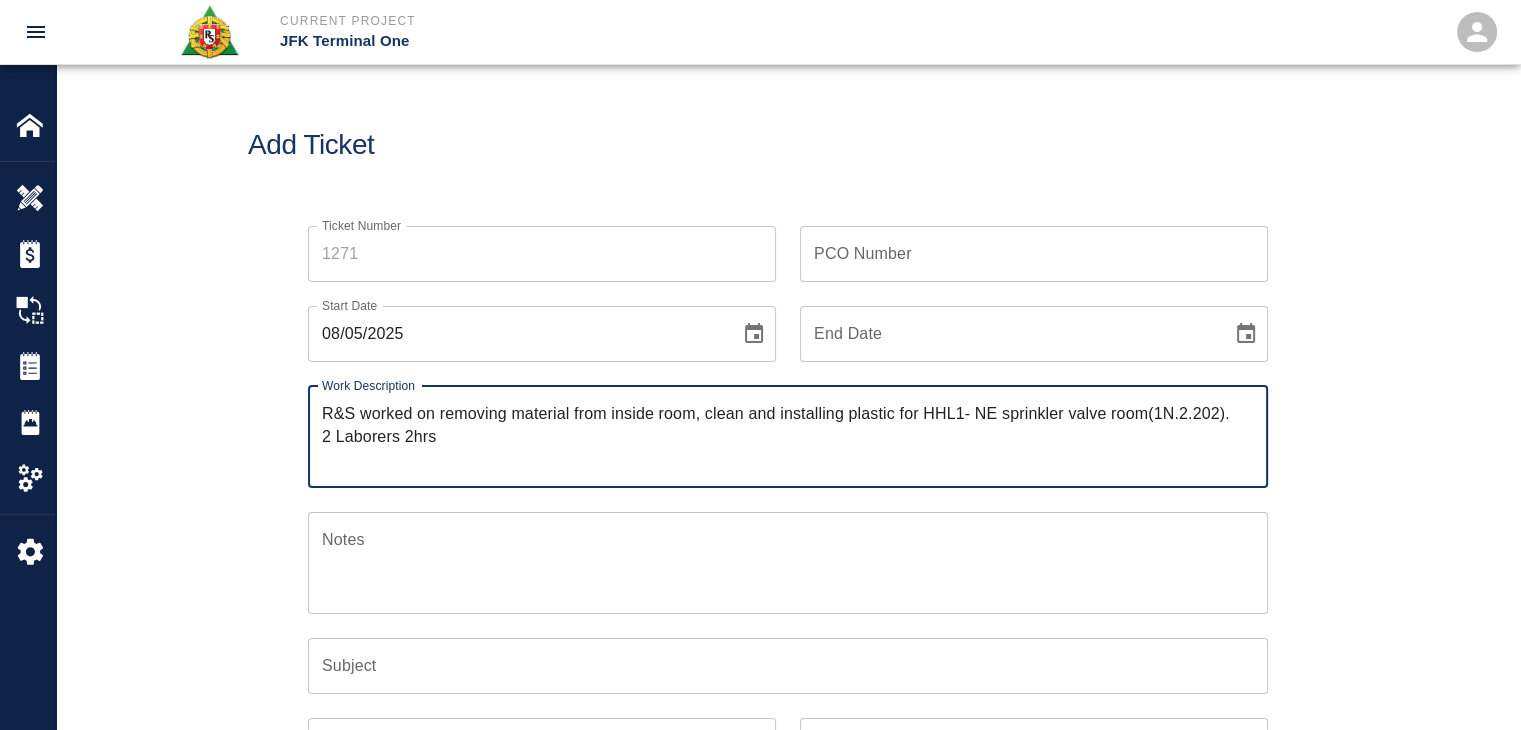click on "R&S worked on removing material from inside room, clean and installing plastic for HHL1- NE sprinkler valve room(1N.2.202).
2 Laborers 2hrs" at bounding box center [788, 436] 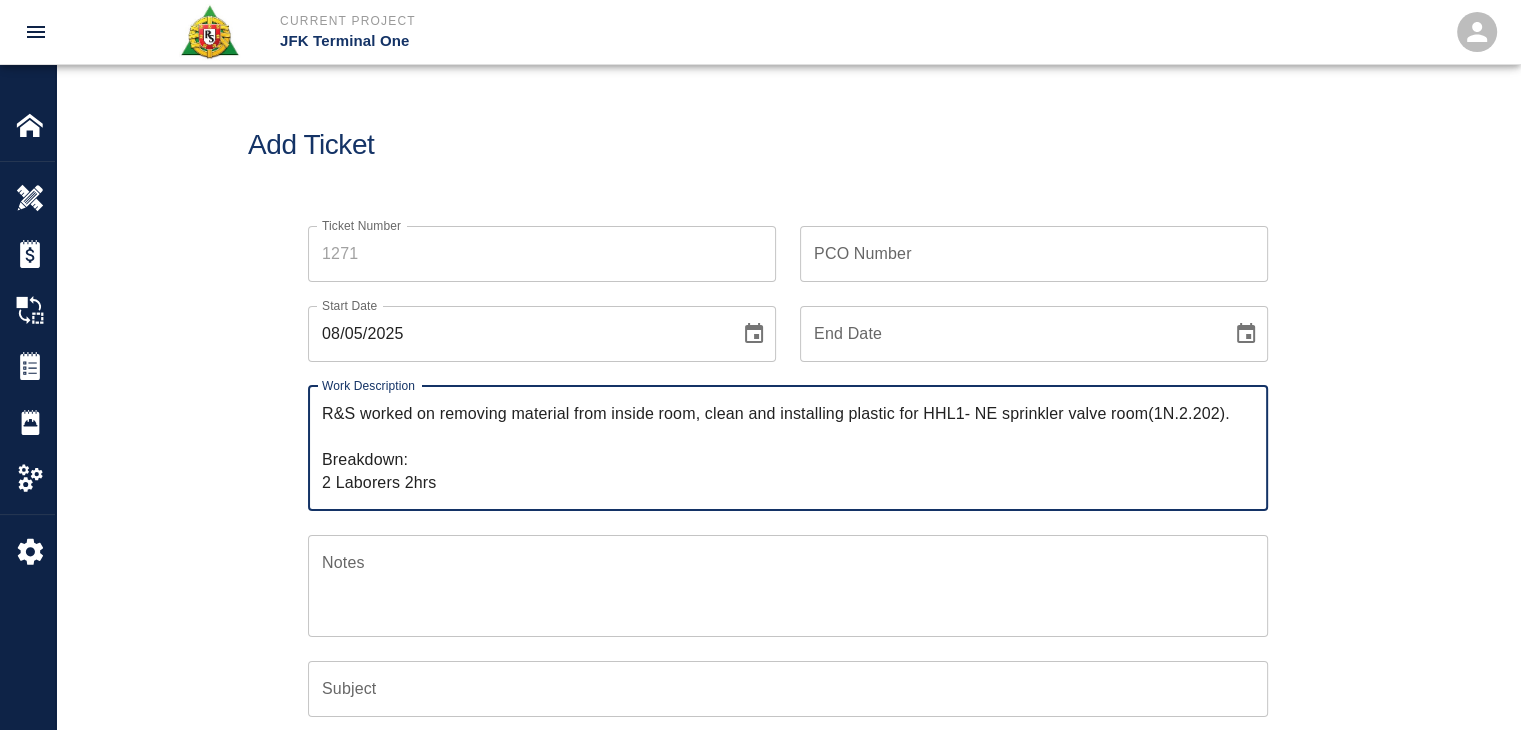 type on "R&S worked on removing material from inside room, clean and installing plastic for HHL1- NE sprinkler valve room(1N.2.202).
Breakdown:
2 Laborers 2hrs" 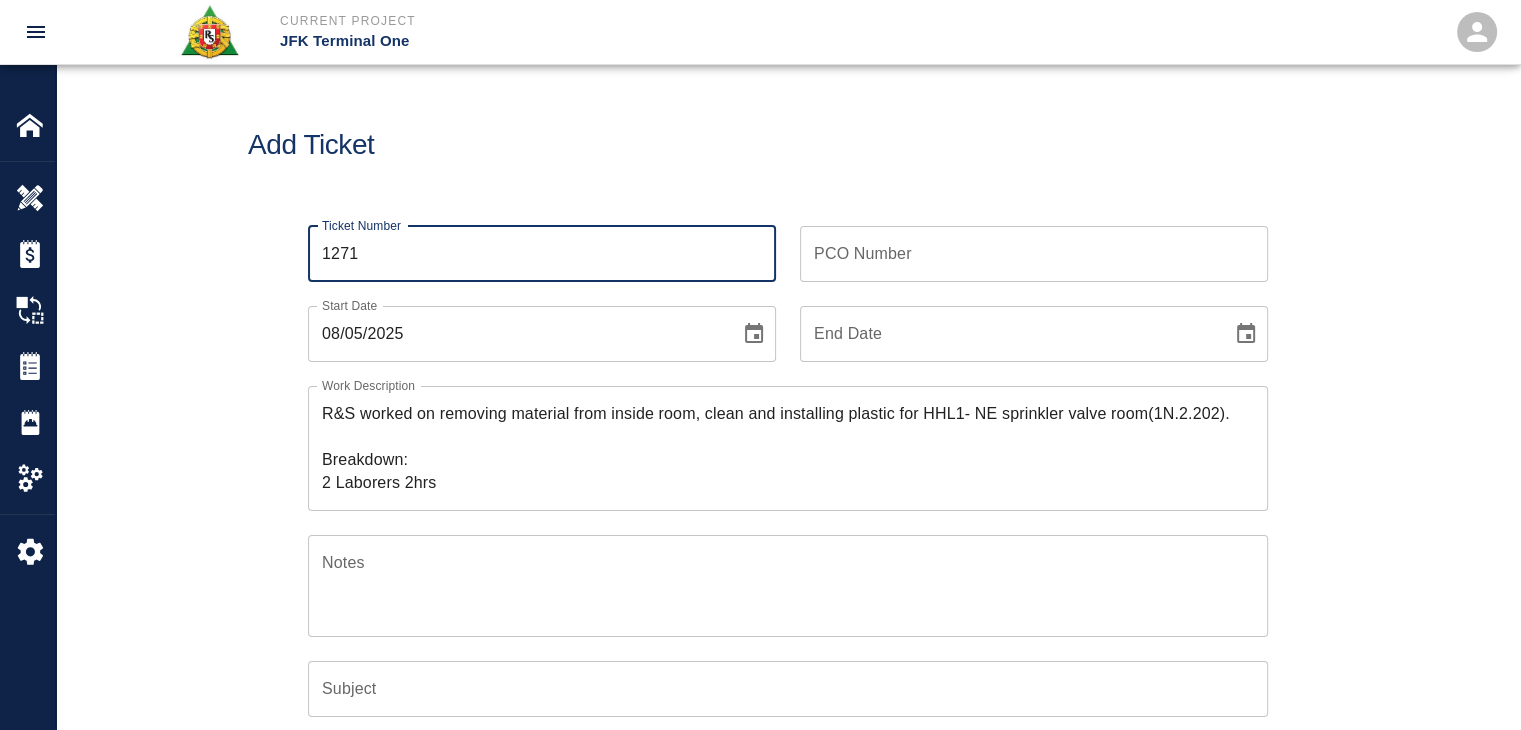 type on "1271" 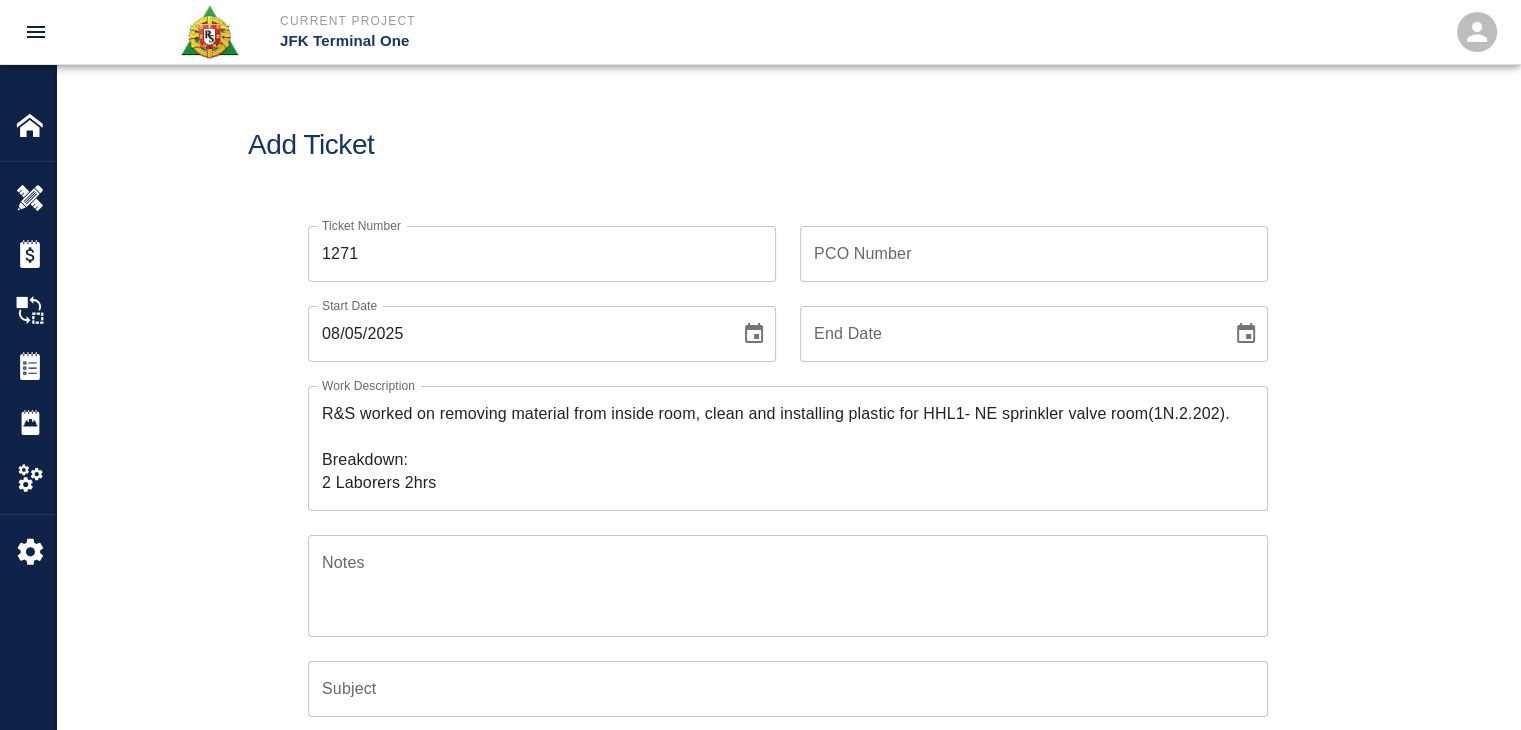 click 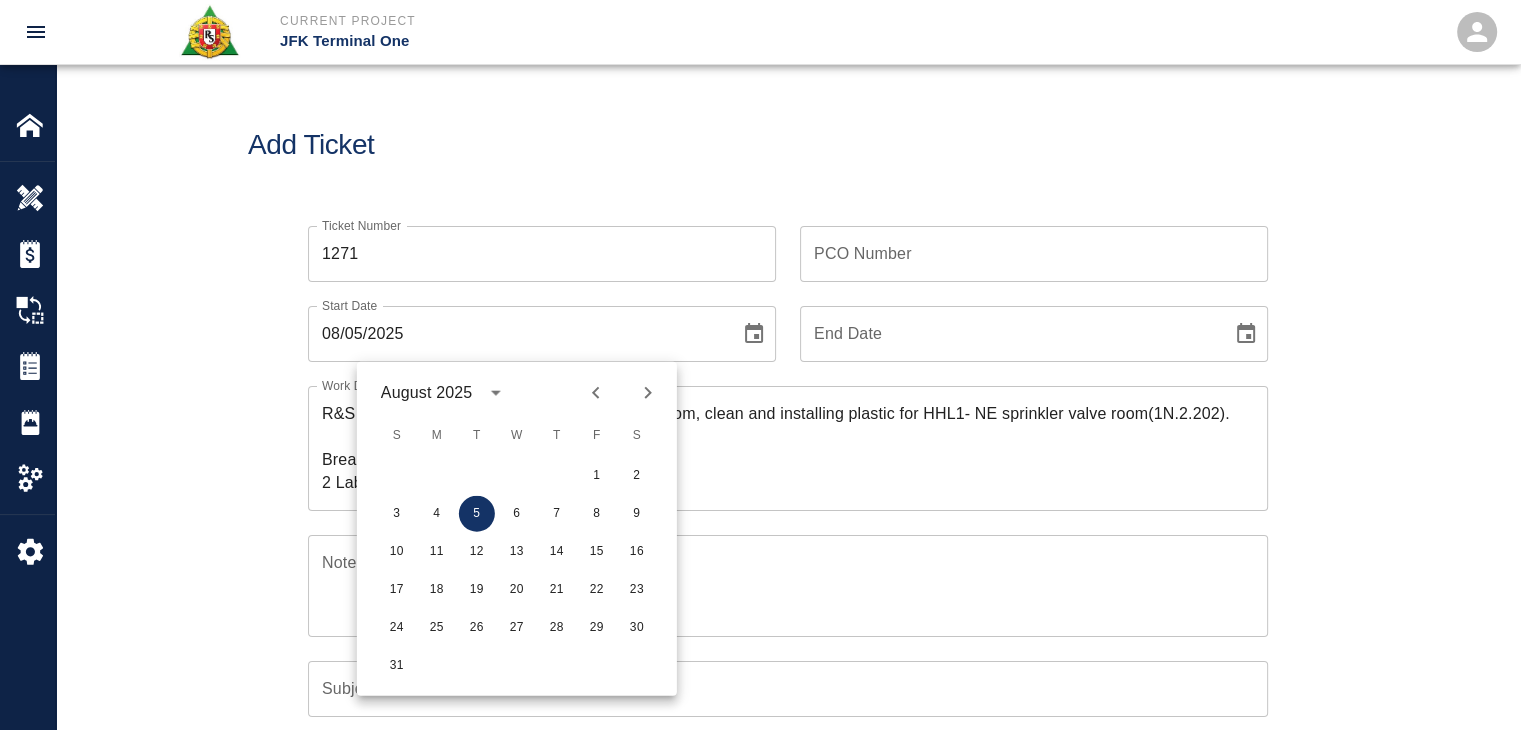 click 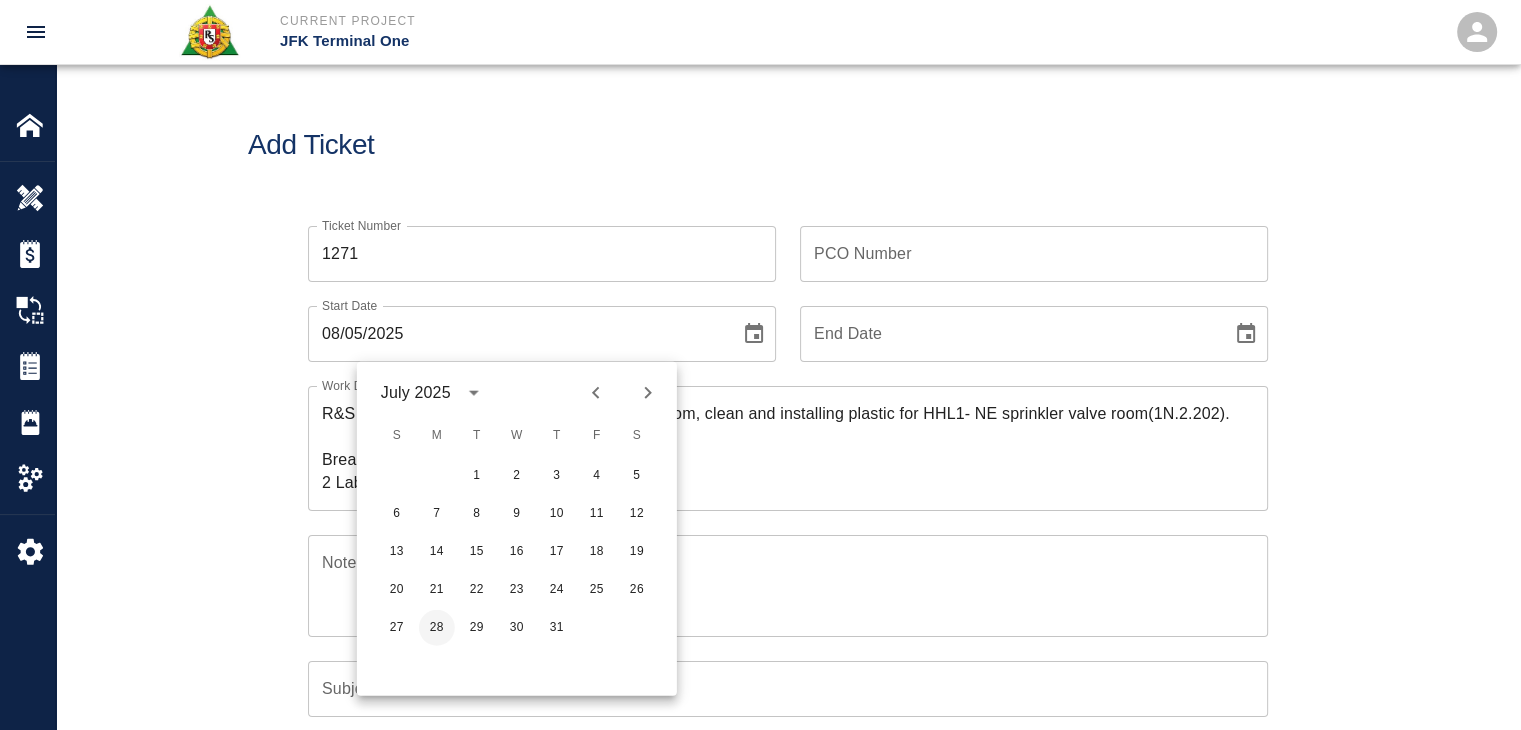 click on "28" at bounding box center (437, 628) 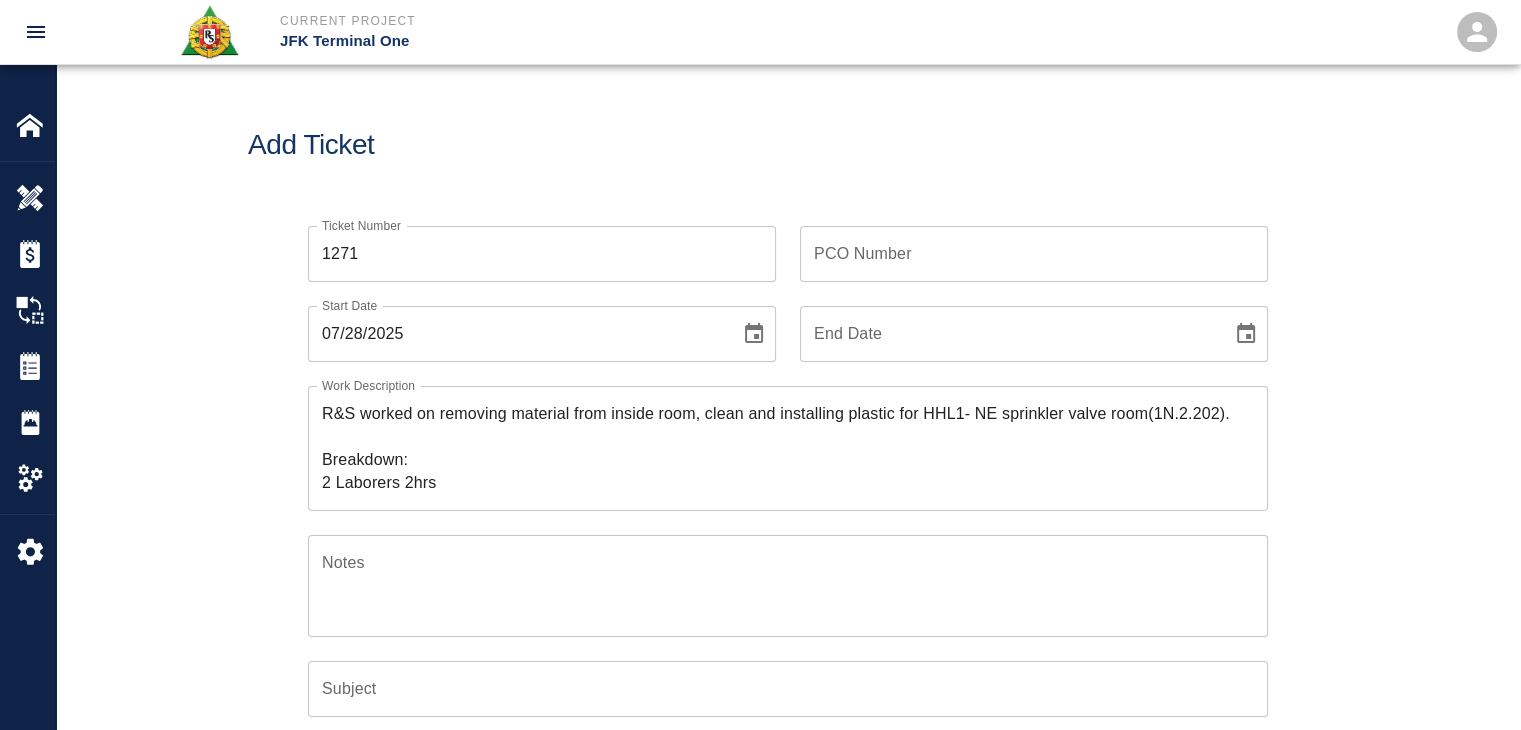 click on "Ticket Number 1271 Ticket Number PCO Number PCO Number Start Date 07/28/2025 Start Date End Date End Date Work Description R&S worked on removing material from inside room, clean and installing plastic for HHL1- NE sprinkler valve room(1N.2.202).
Breakdown:
2 Laborers 2hrs x Work Description Notes x Notes Subject Subject Invoice Number Invoice Number Invoice Date Invoice Date Upload Attachments (50MB limit) Choose file No file chosen Upload Another File Add Costs" at bounding box center [788, 637] 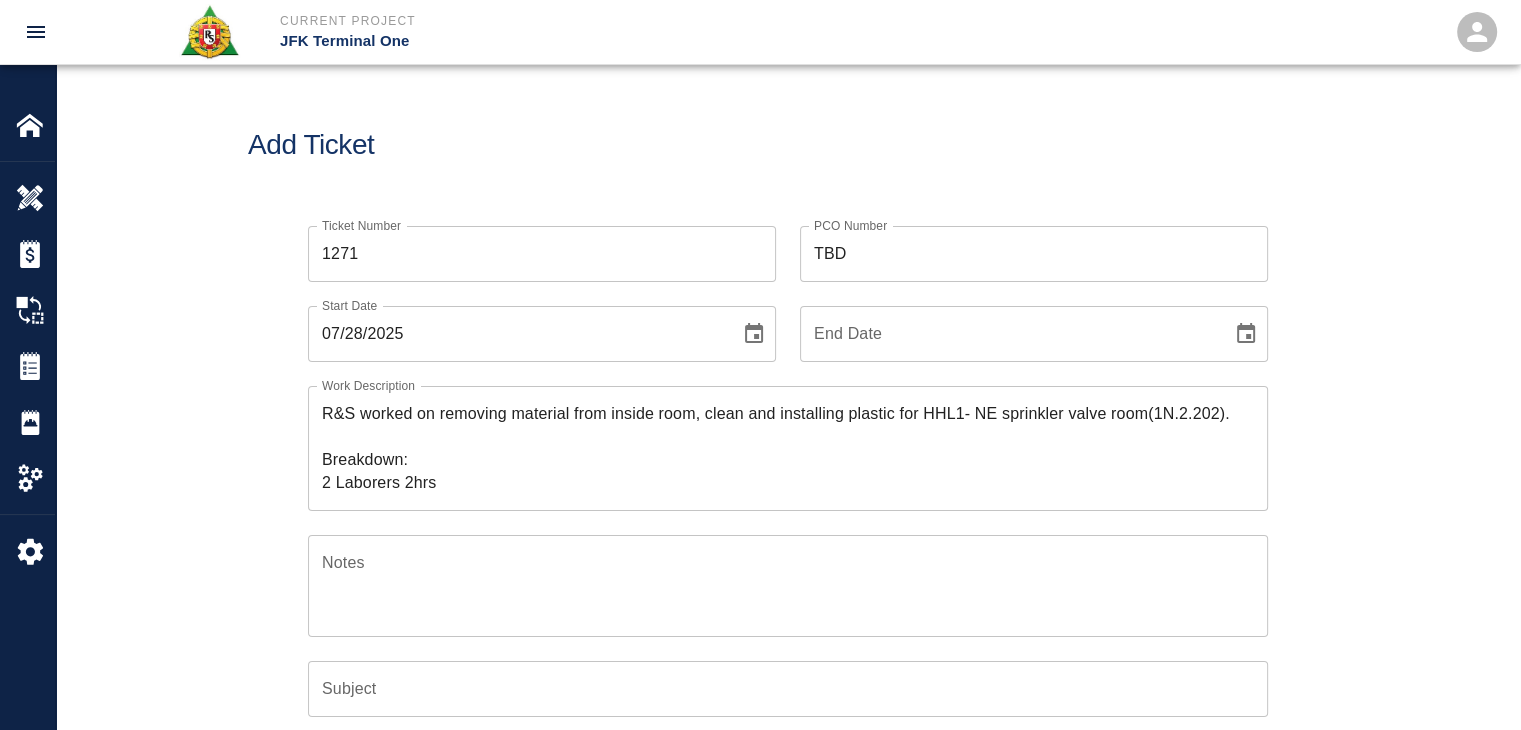 click on "Add Ticket" at bounding box center (788, 145) 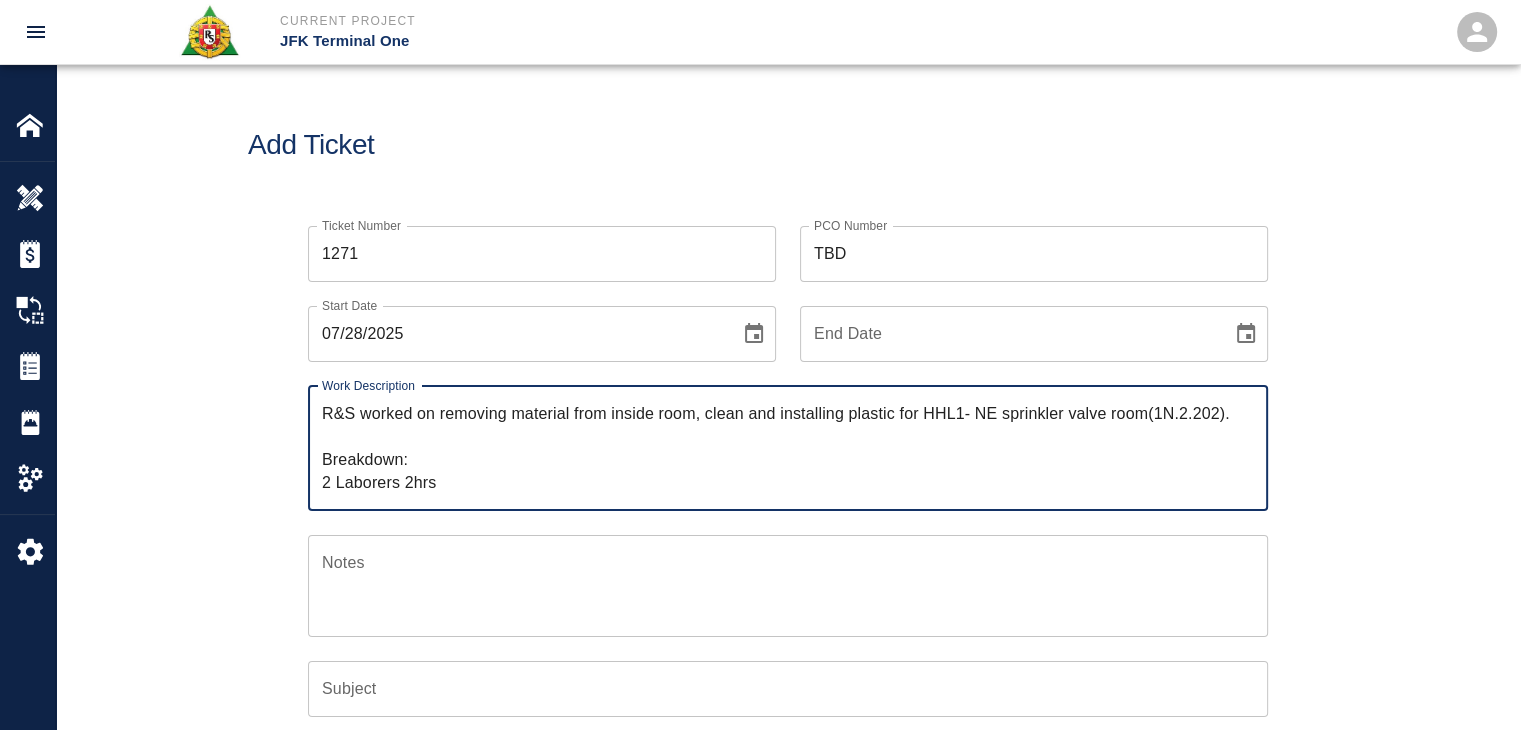drag, startPoint x: 1232, startPoint y: 415, endPoint x: 923, endPoint y: 397, distance: 309.52383 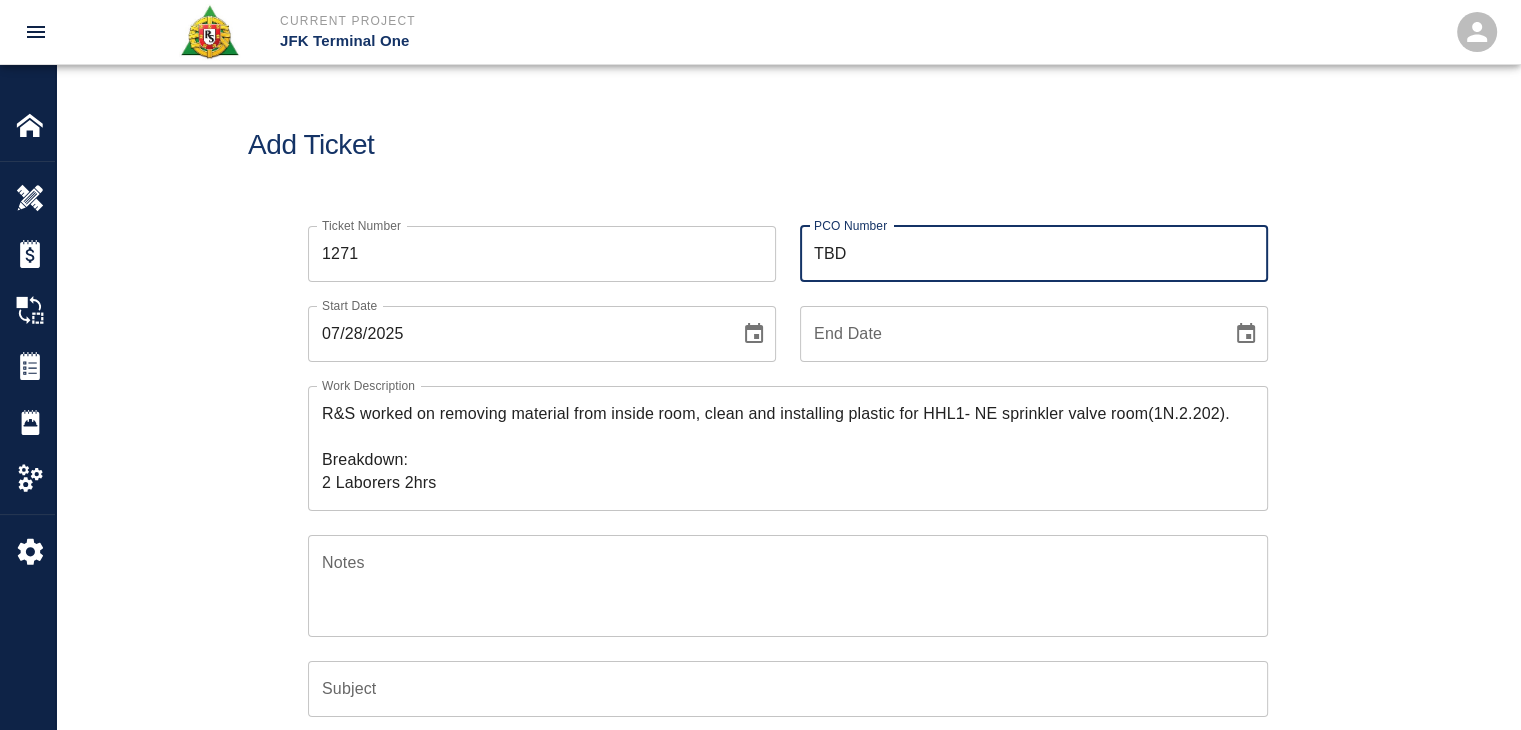 click on "TBD" at bounding box center [1034, 254] 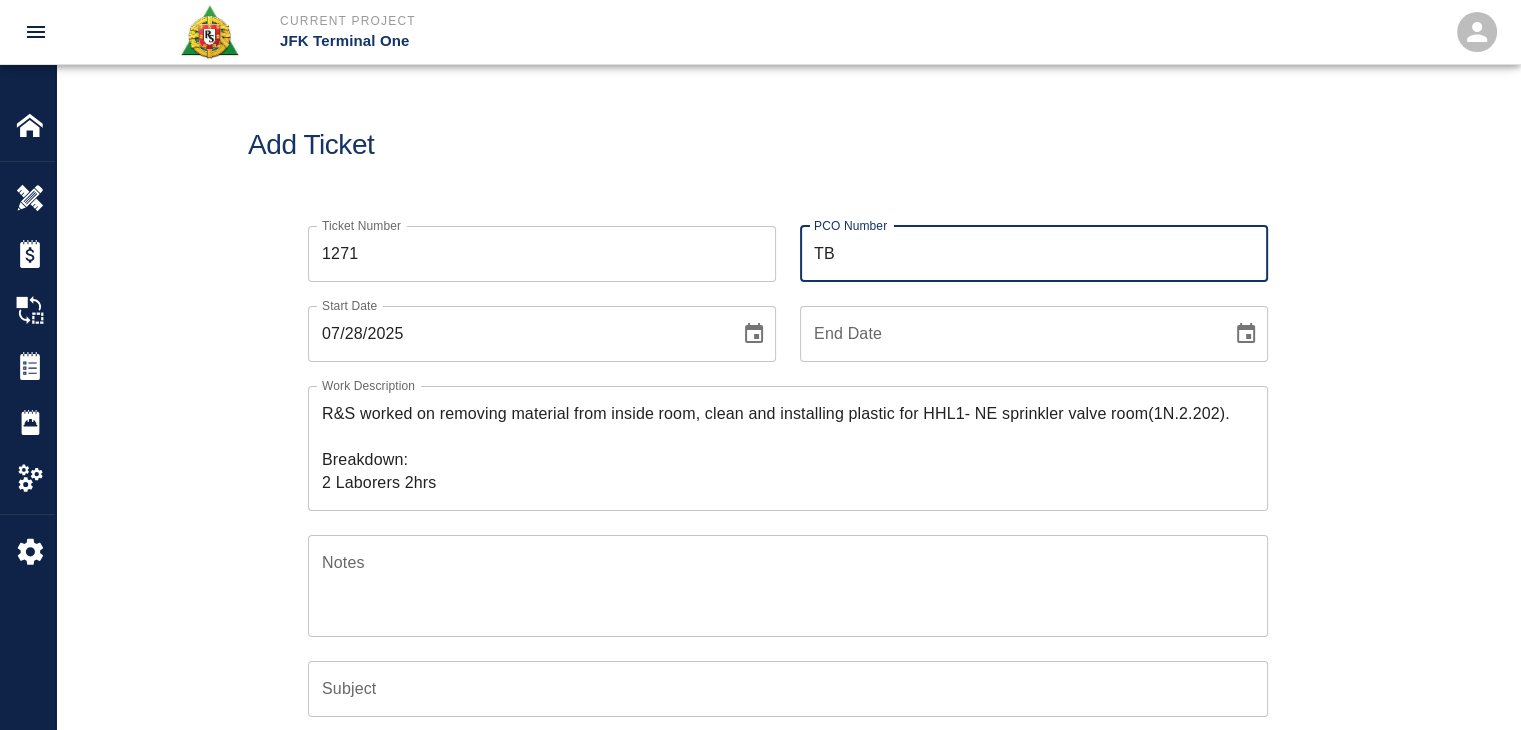 type on "T" 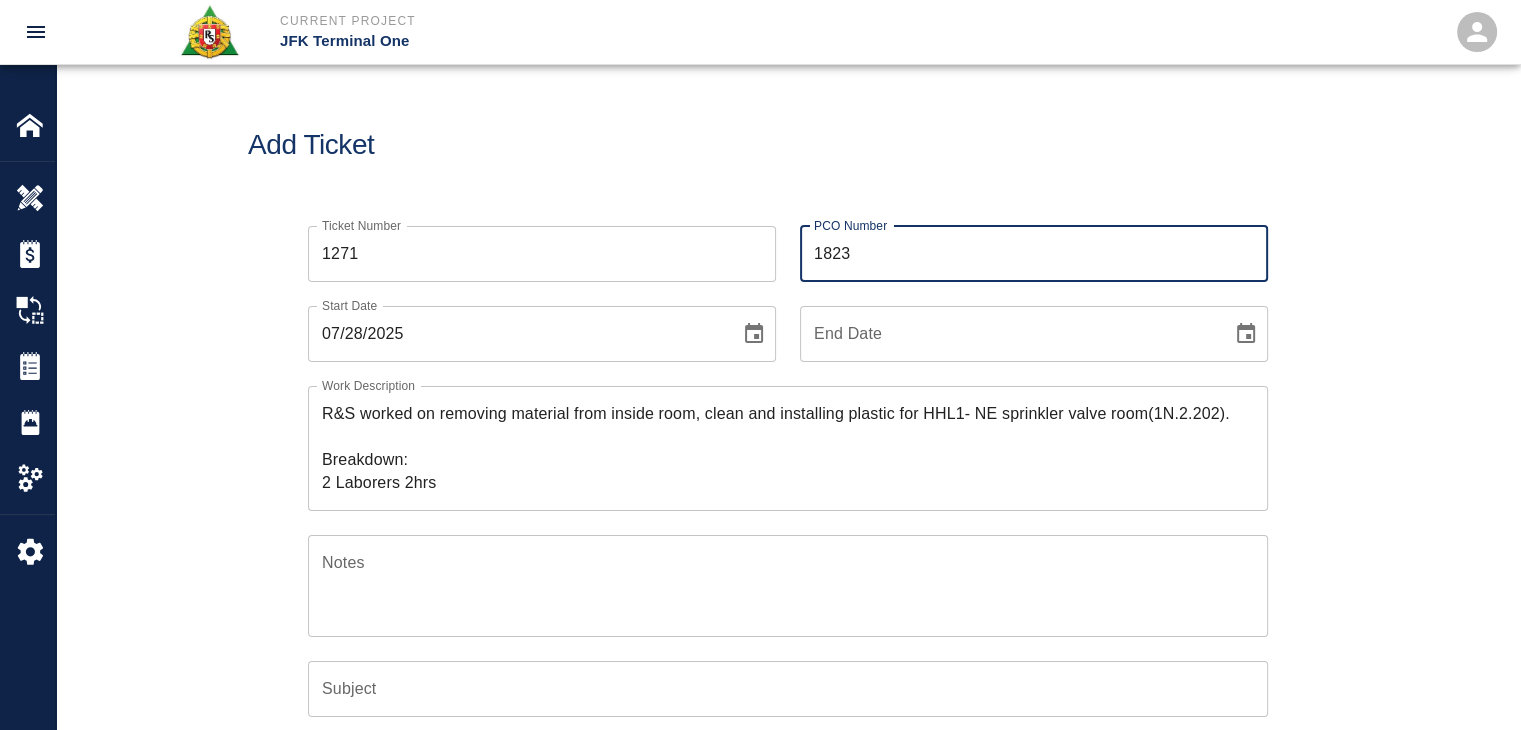 type on "1823" 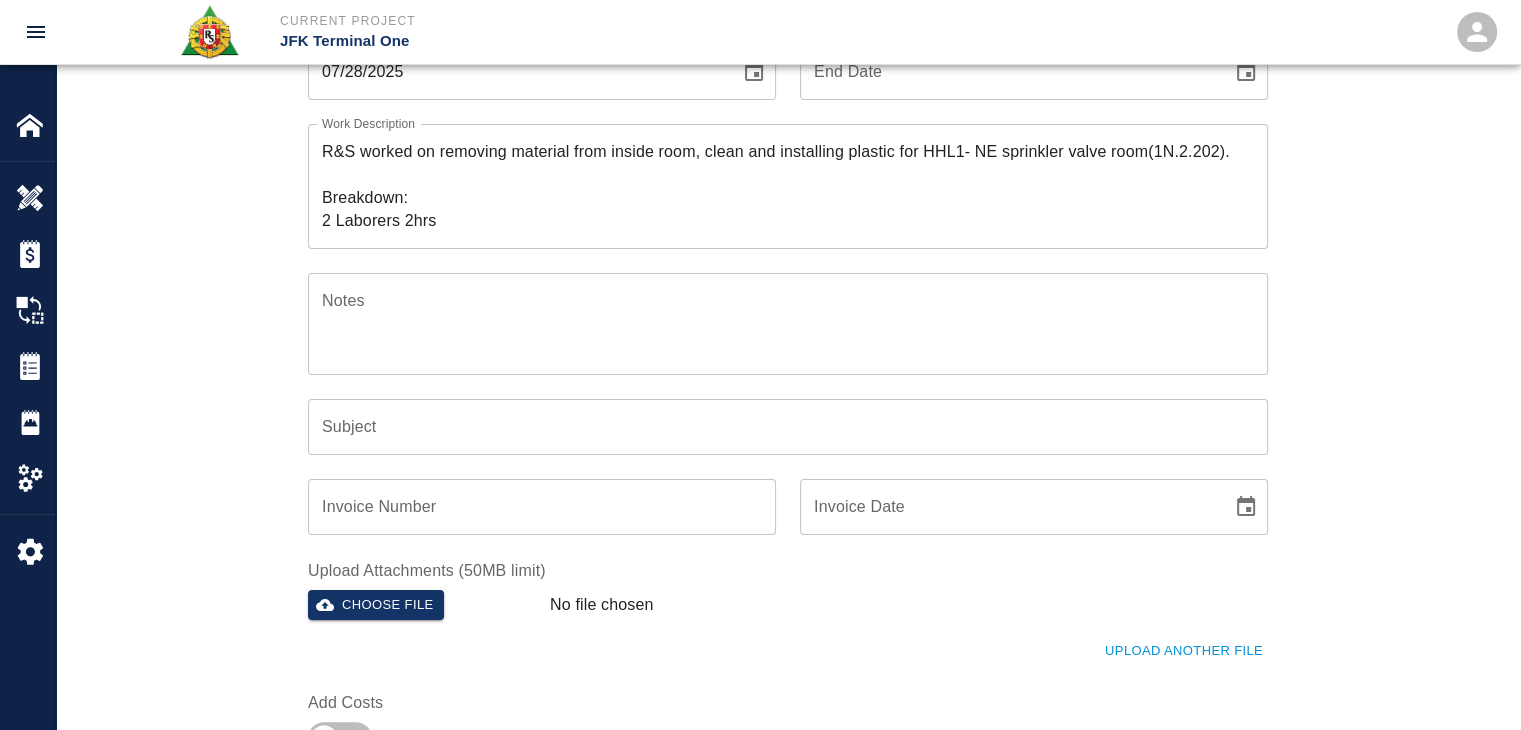 scroll, scrollTop: 263, scrollLeft: 0, axis: vertical 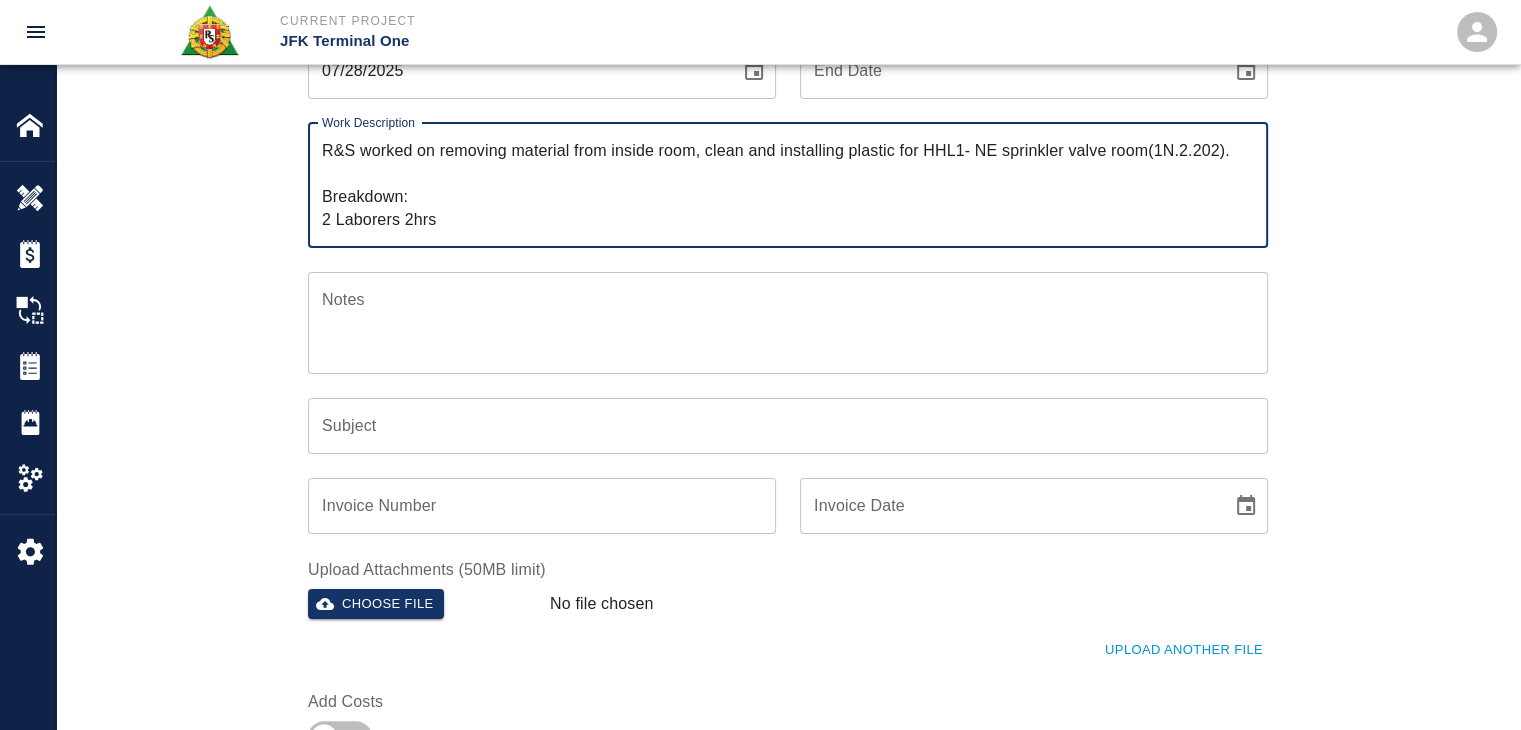 drag, startPoint x: 444, startPoint y: 174, endPoint x: 440, endPoint y: 155, distance: 19.416489 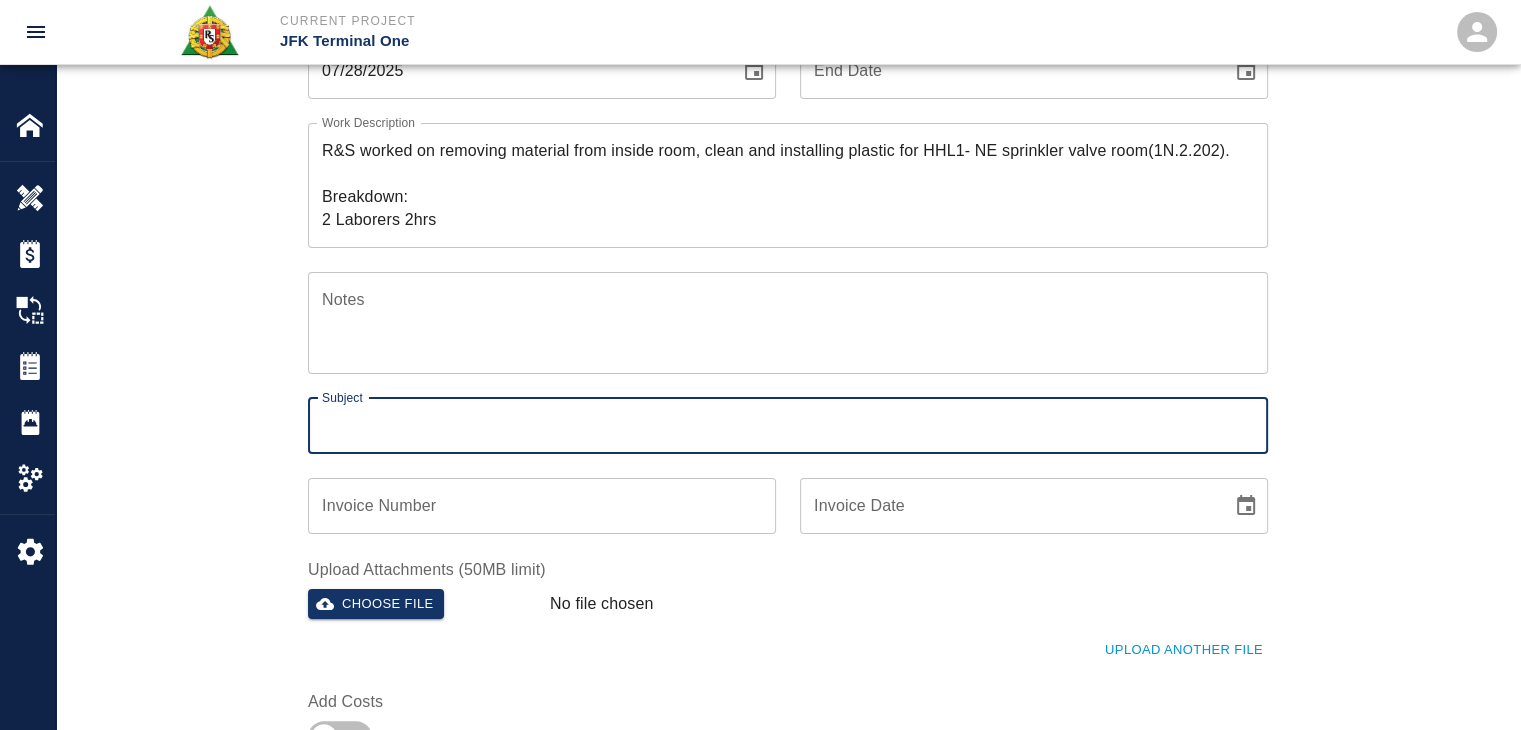 paste on "removing material from inside room, clean and installing plastic for HHL1- NE sprinkler valve room(1N.2.202)." 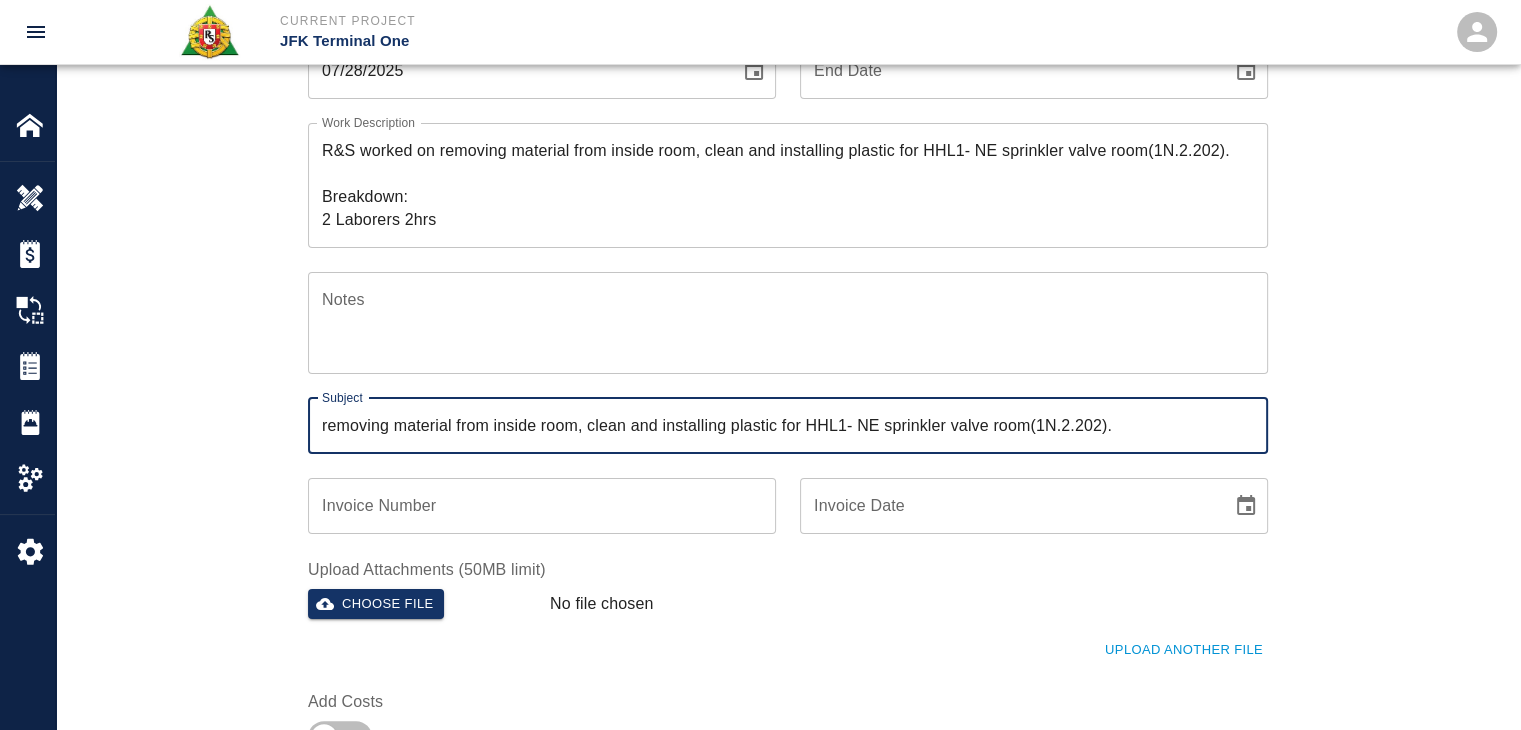 type on "removing material from inside room, clean and installing plastic for HHL1- NE sprinkler valve room(1N.2.202)." 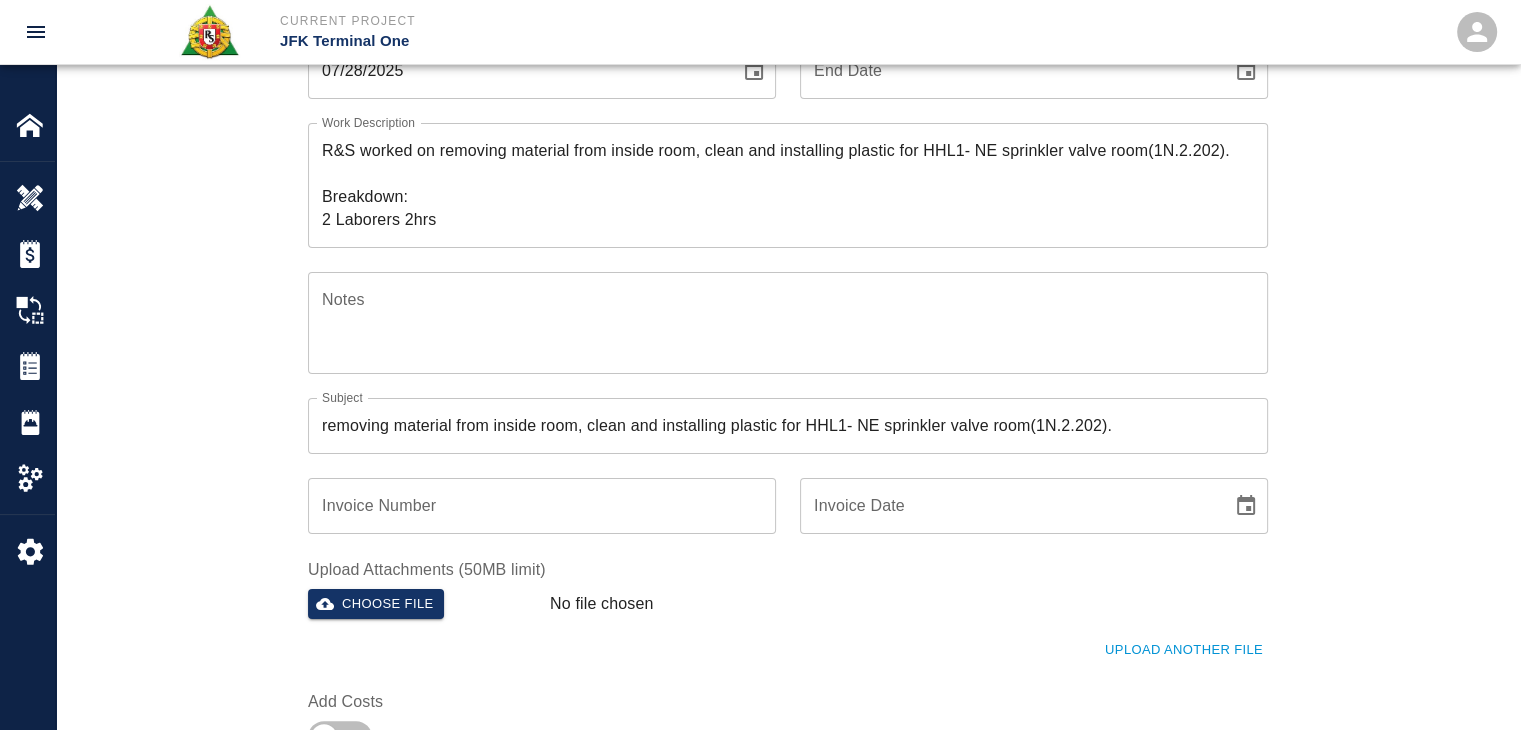 click on "Ticket Number 1271 Ticket Number PCO Number 1823 PCO Number Start Date 07/28/2025 Start Date End Date End Date Work Description R&S worked on removing material from inside room, clean and installing plastic for HHL1- NE sprinkler valve room(1N.2.202).
Breakdown:
2 Laborers 2hrs x Work Description Notes x Notes Subject removing material from inside room, clean and installing plastic for HHL1- NE sprinkler valve room(1N.2.202). Subject Invoice Number Invoice Number Invoice Date Invoice Date Upload Attachments (50MB limit) Choose file No file chosen Upload Another File Add Costs" at bounding box center [788, 350] 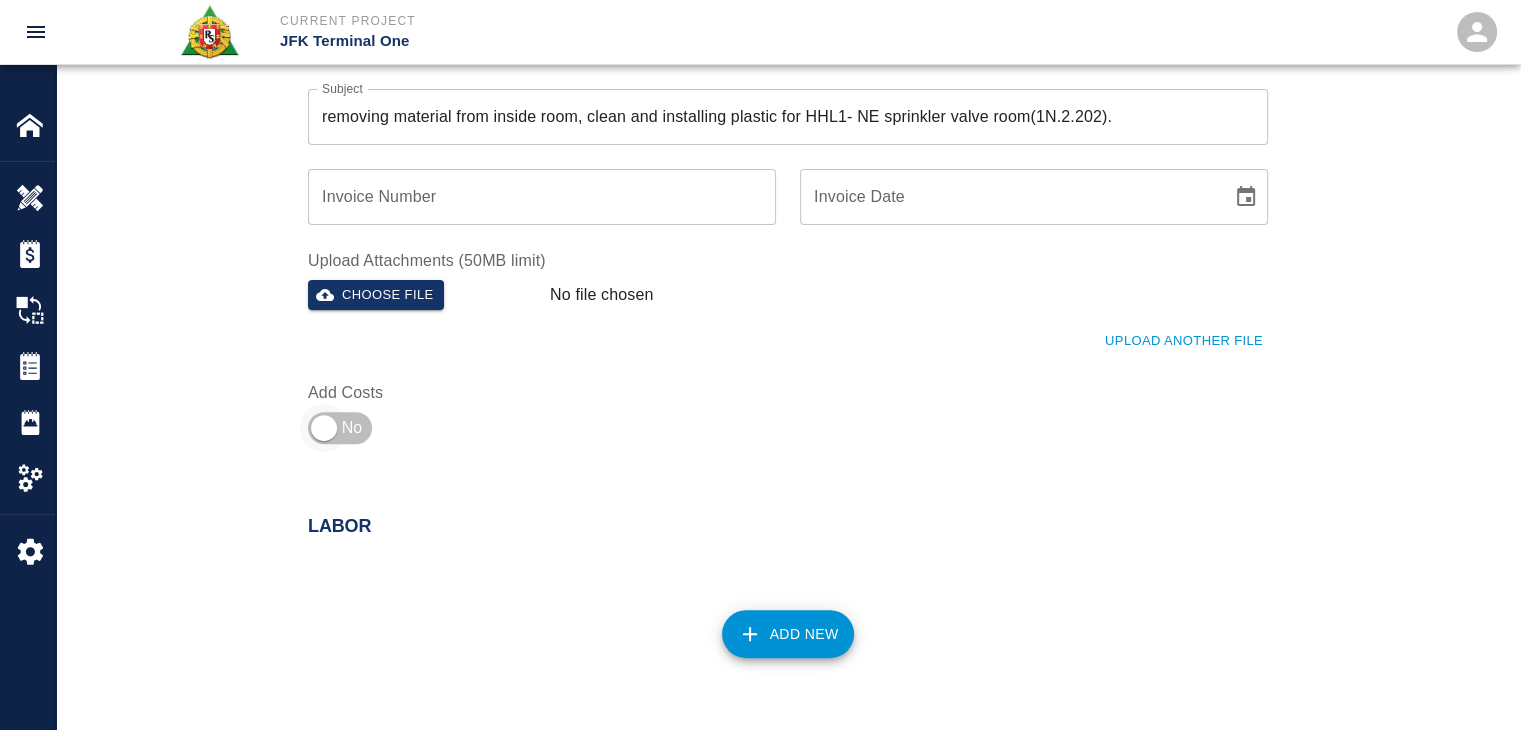 click at bounding box center [324, 428] 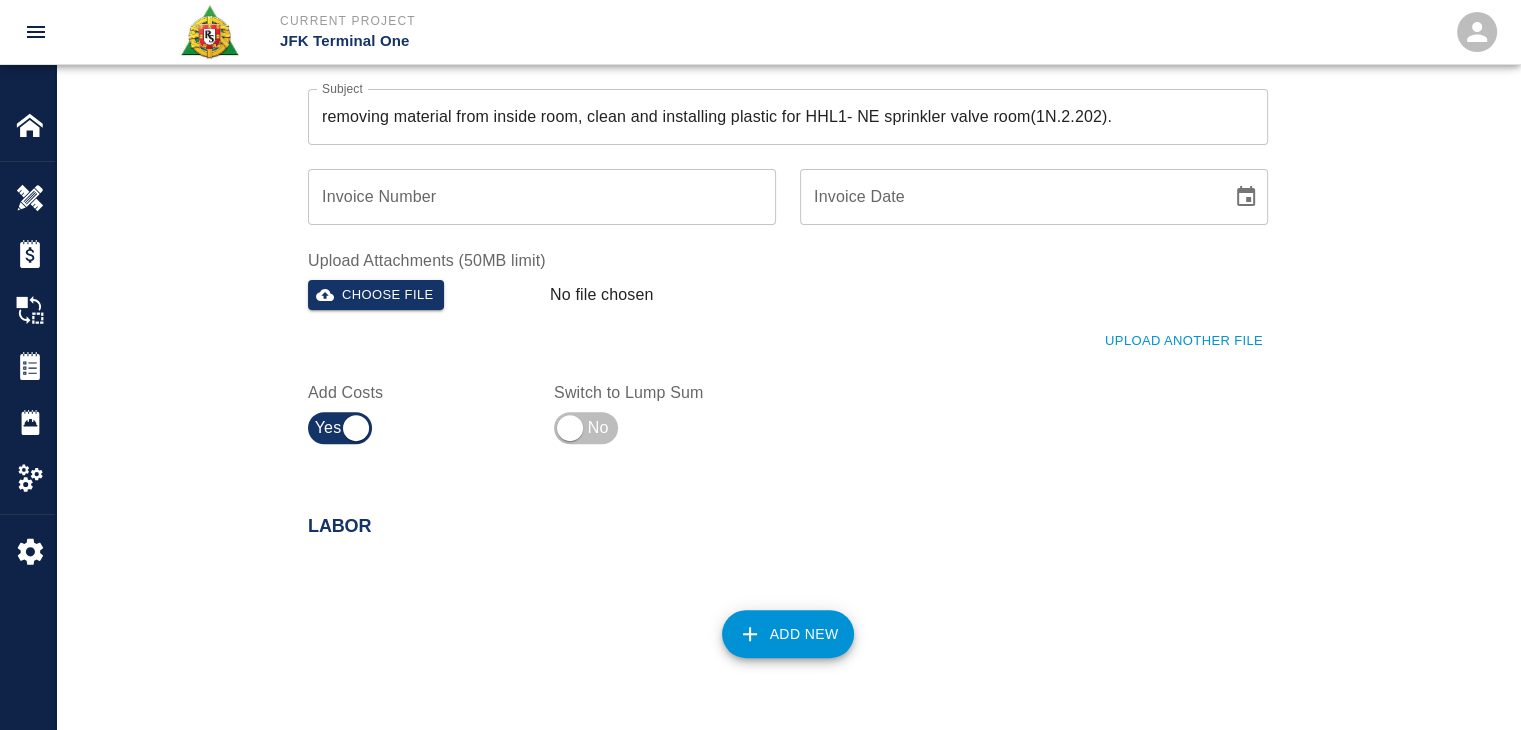 click on "Add New" at bounding box center (776, 622) 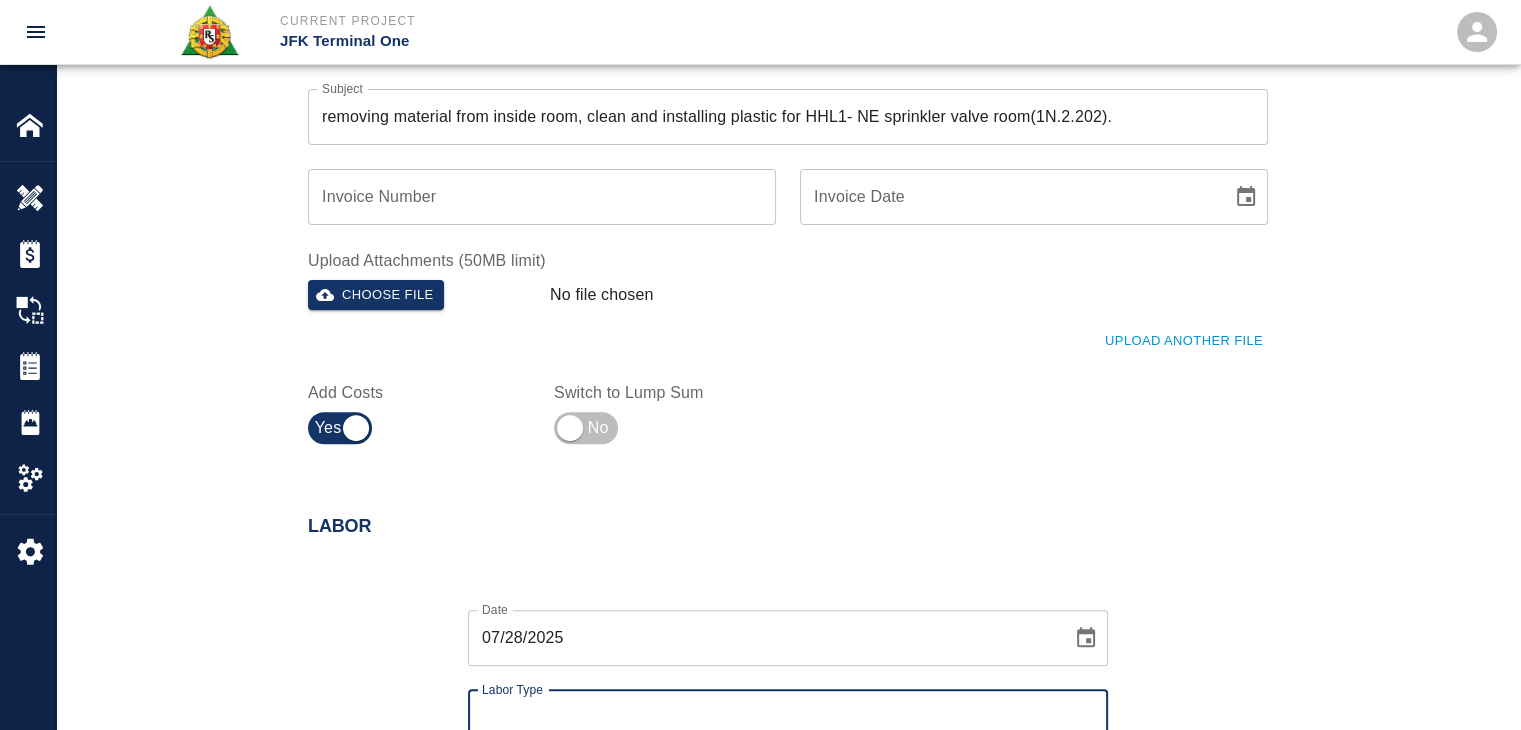 scroll, scrollTop: 579, scrollLeft: 0, axis: vertical 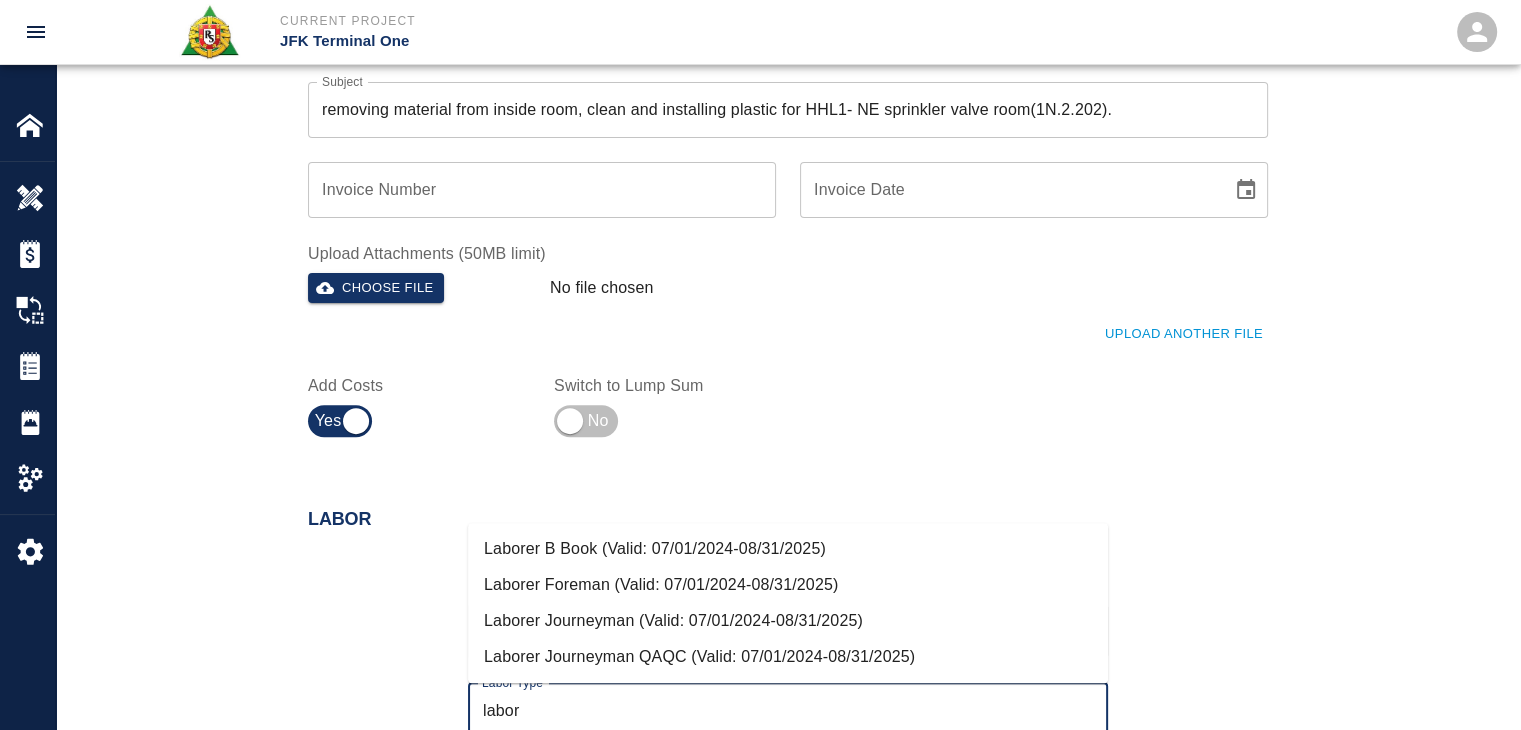 click on "Laborer Journeyman (Valid: 07/01/2024-08/31/2025)" at bounding box center [788, 621] 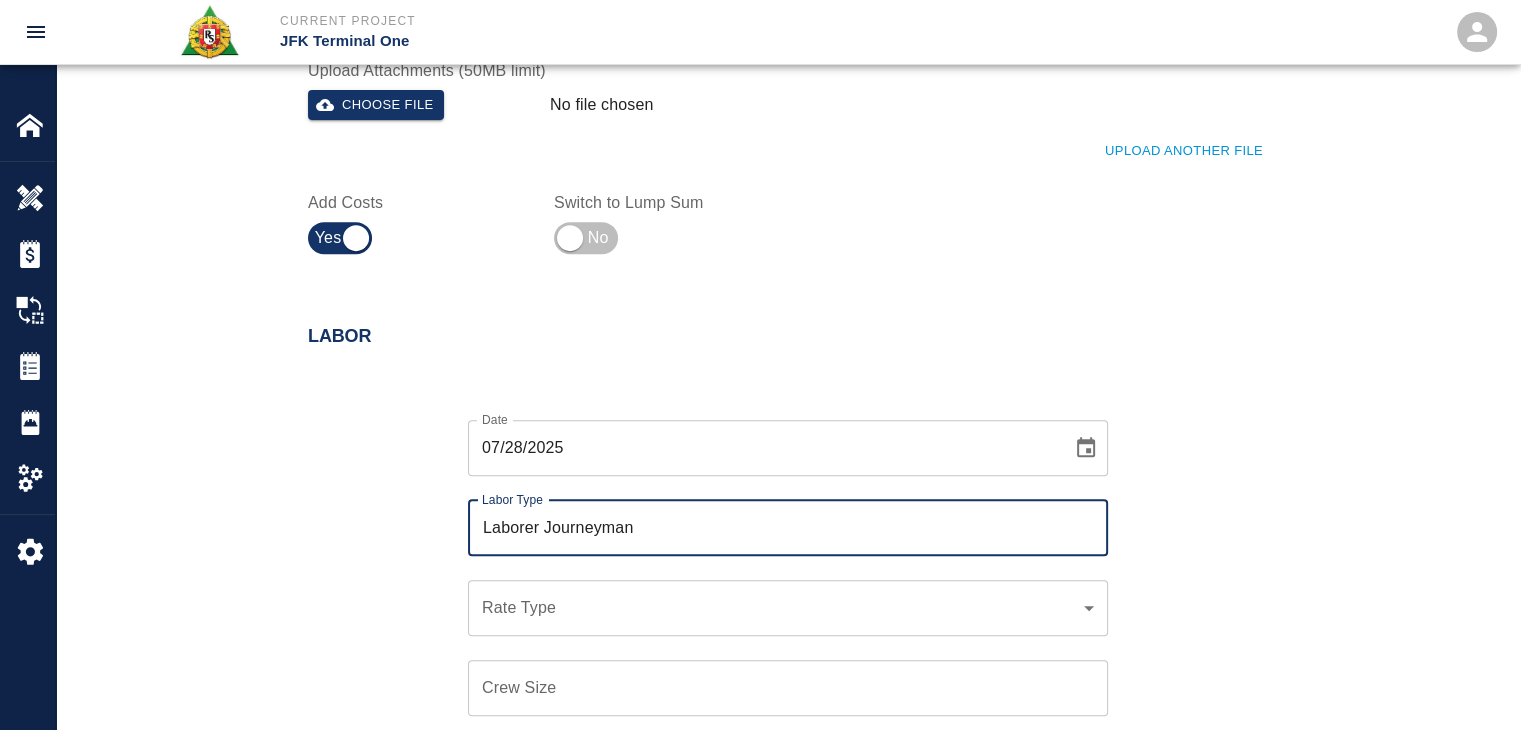 scroll, scrollTop: 763, scrollLeft: 0, axis: vertical 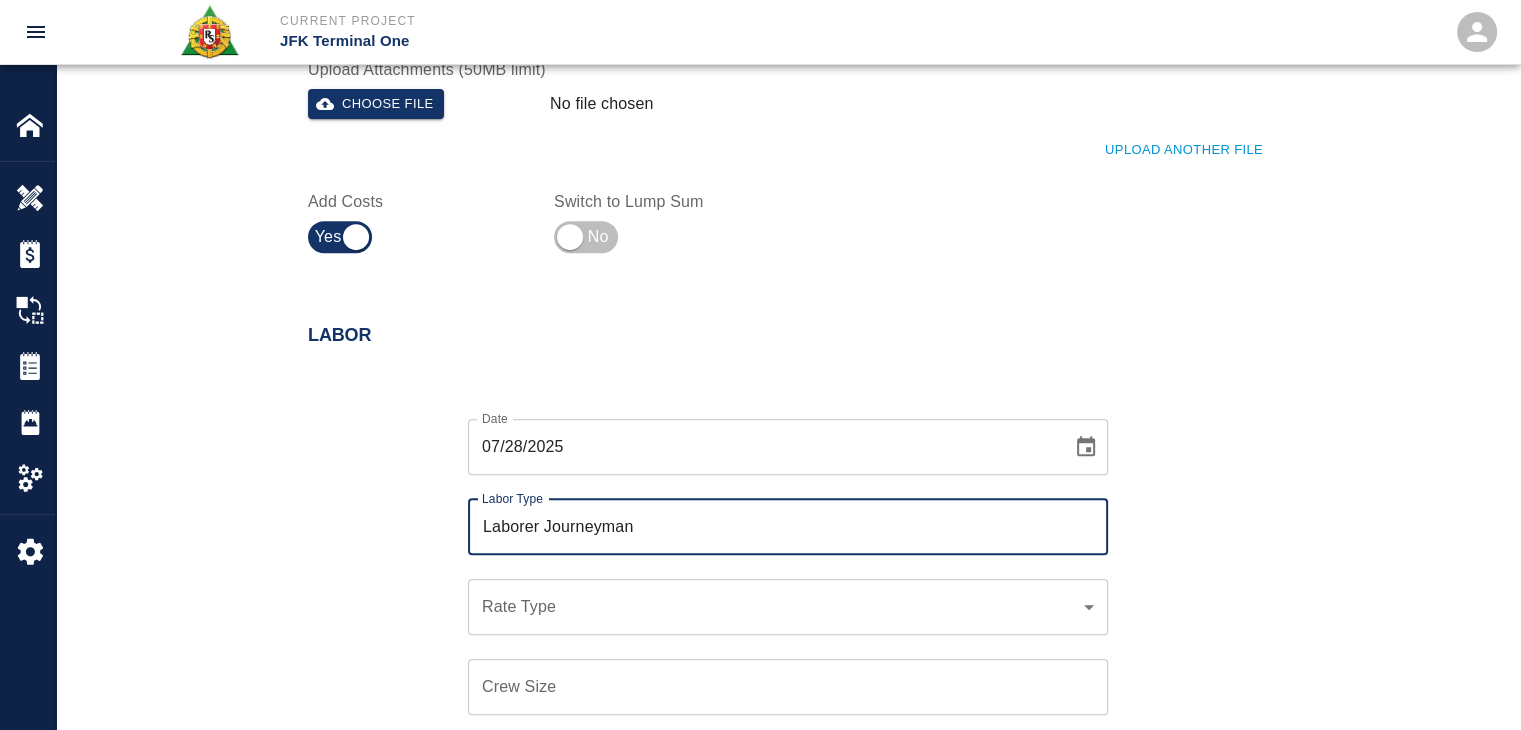 type on "Laborer Journeyman" 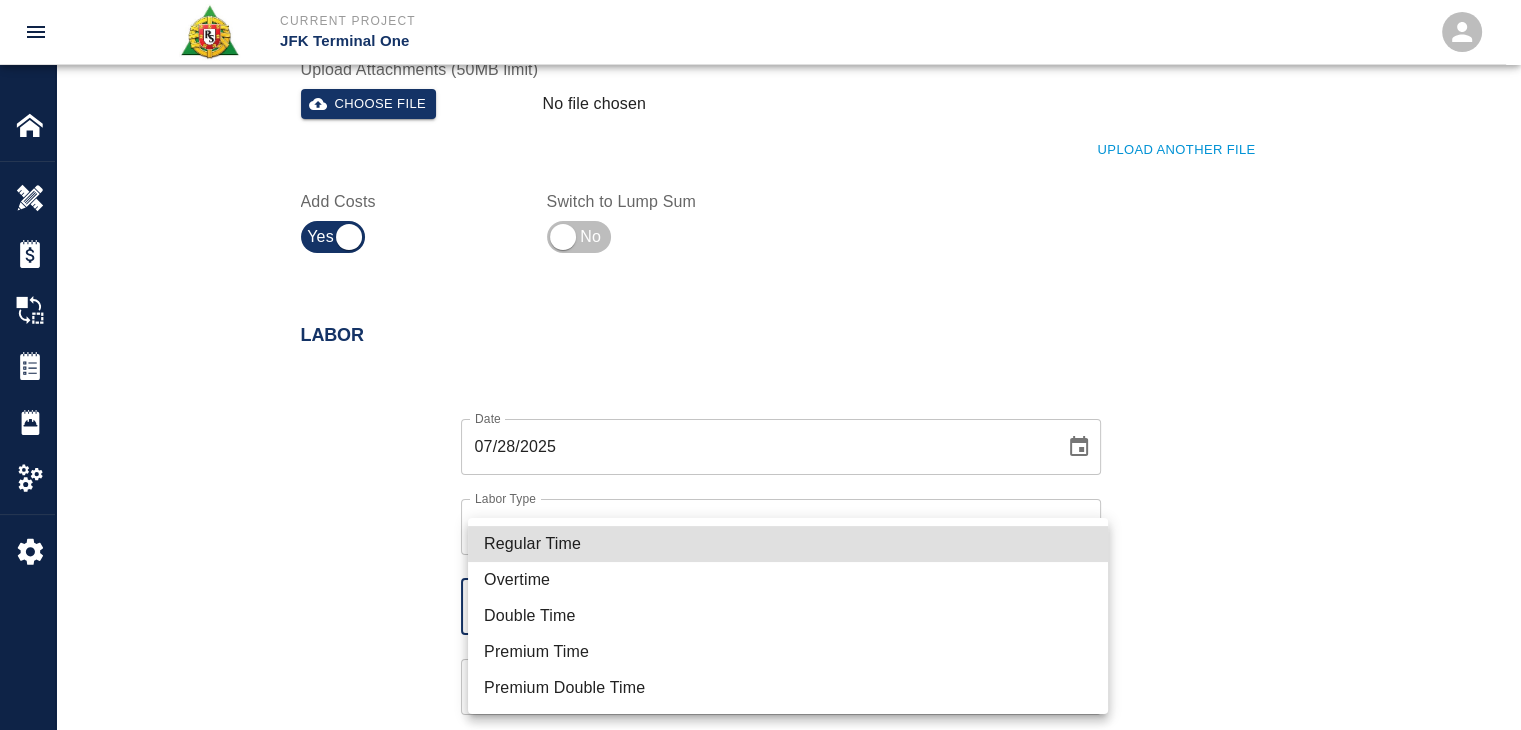 click on "Current Project JFK Terminal One Home JFK Terminal One Overview Estimates Change Orders Tickets Daily Reports Project Settings Settings Powered By Terms of Service | Privacy Policy Add Ticket Ticket Number [TICKET_NUMBER] Ticket Number PCO Number [PCO_NUMBER] PCO Number Start Date [DATE] Start Date End Date End Date Work Description R&S worked on removing material from inside room, clean and installing plastic for HHL1- NE sprinkler valve room(1N.2.202).
Breakdown:
2 Laborers 2hrs x Work Description Notes x Notes Subject removing material from inside room, clean and installing plastic for HHL1- NE sprinkler valve room(1N.2.202). Subject Invoice Number Invoice Number Invoice Date Invoice Date Upload Attachments (50MB limit) Choose file No file chosen Upload Another File Add Costs Switch to Lump Sum Labor Date [DATE] Date Labor Type Laborer Journeyman Labor Type Rate Type ​ Rate Type Crew Size Crew Size Hours (per person) 8 Hours (per person) Rate (per hour) $ Rate (per hour) Cancel Add Labor Material Add New %" at bounding box center [760, -398] 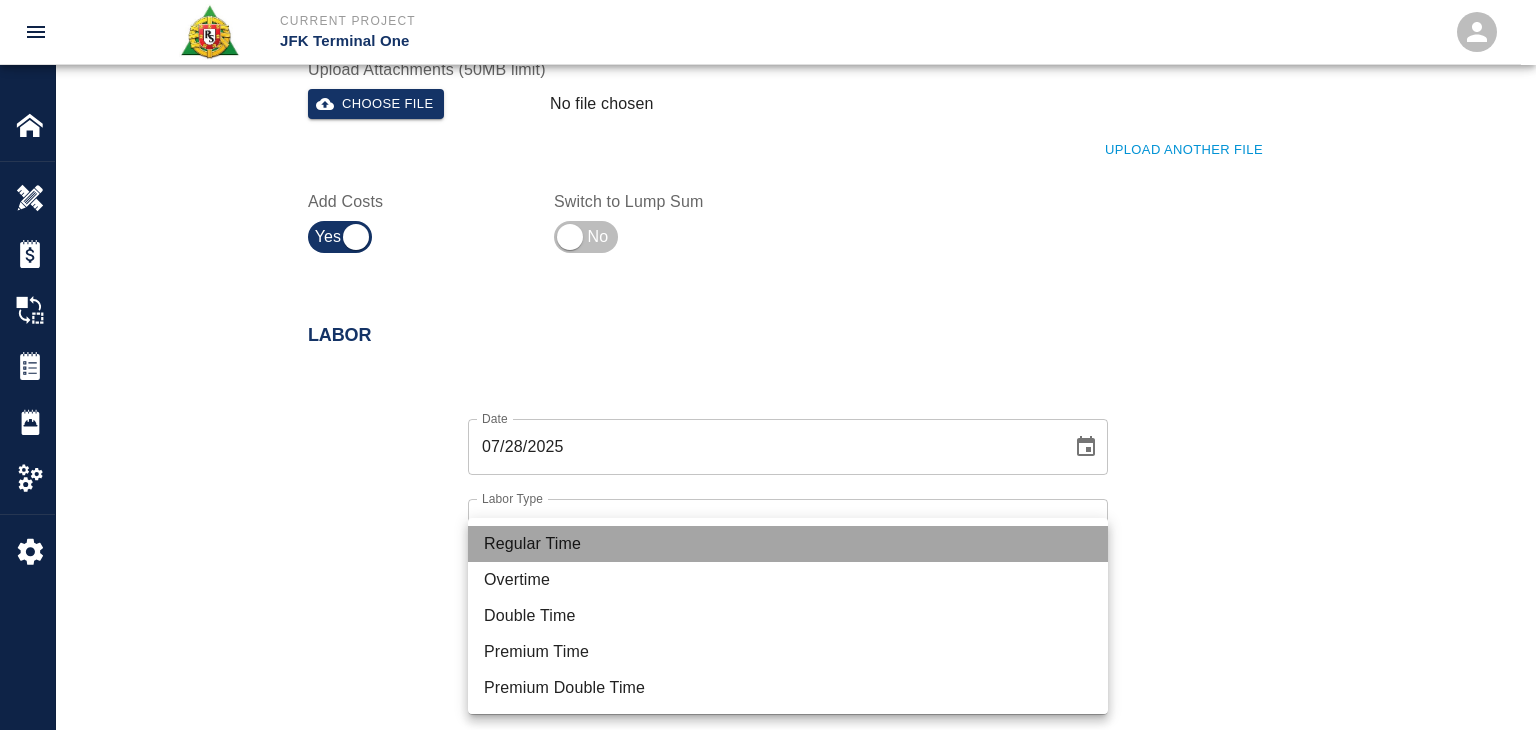 click on "Regular Time" at bounding box center [788, 544] 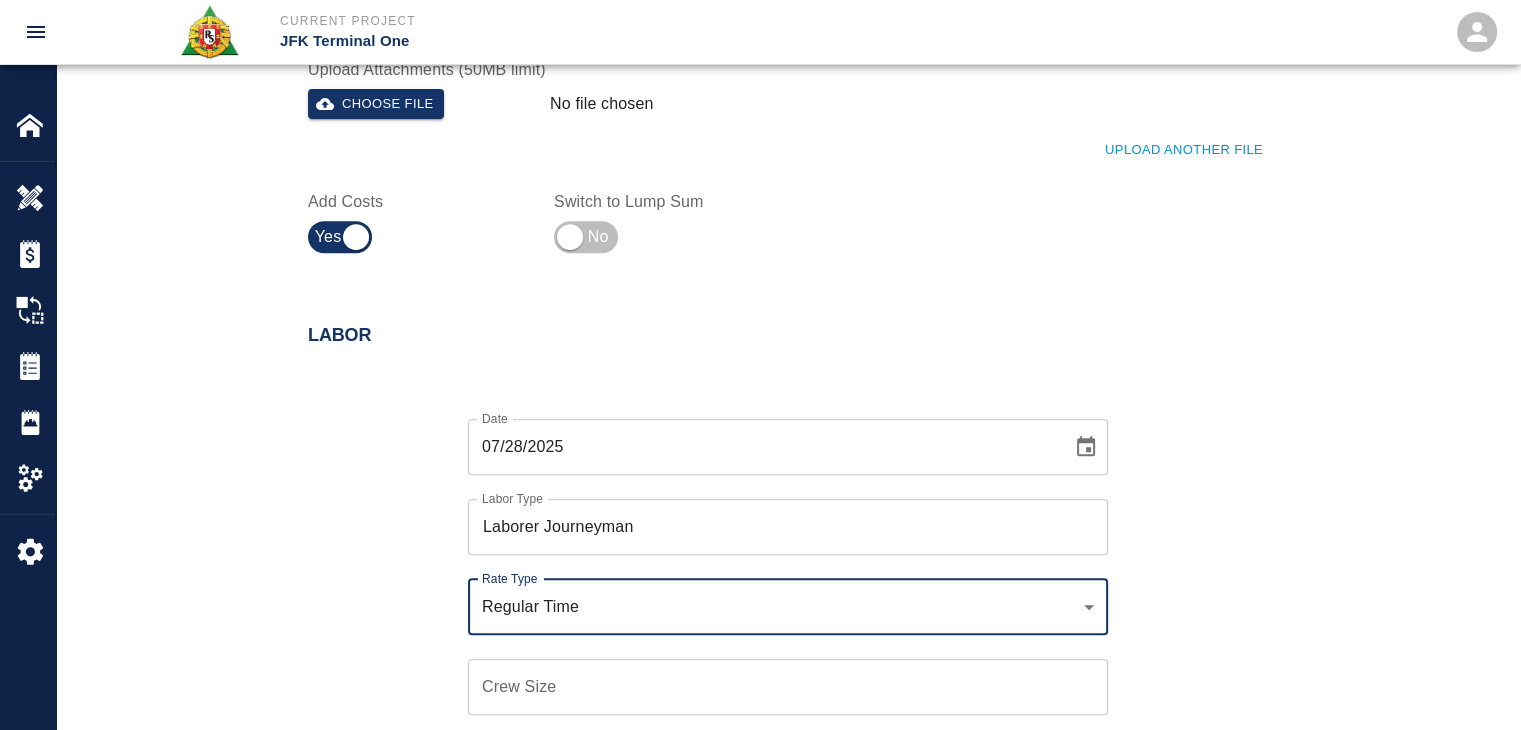 scroll, scrollTop: 979, scrollLeft: 0, axis: vertical 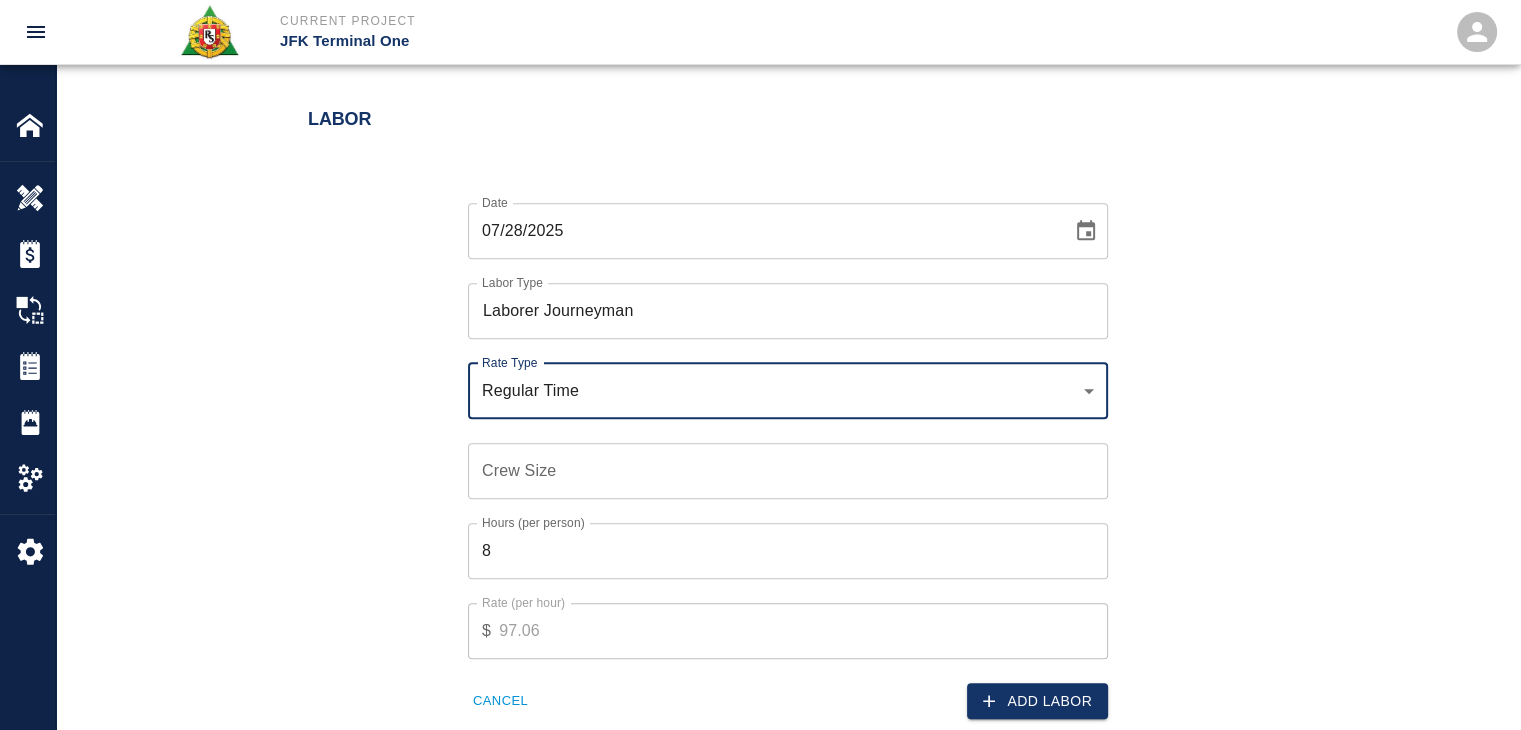 click on "Crew Size" at bounding box center (788, 471) 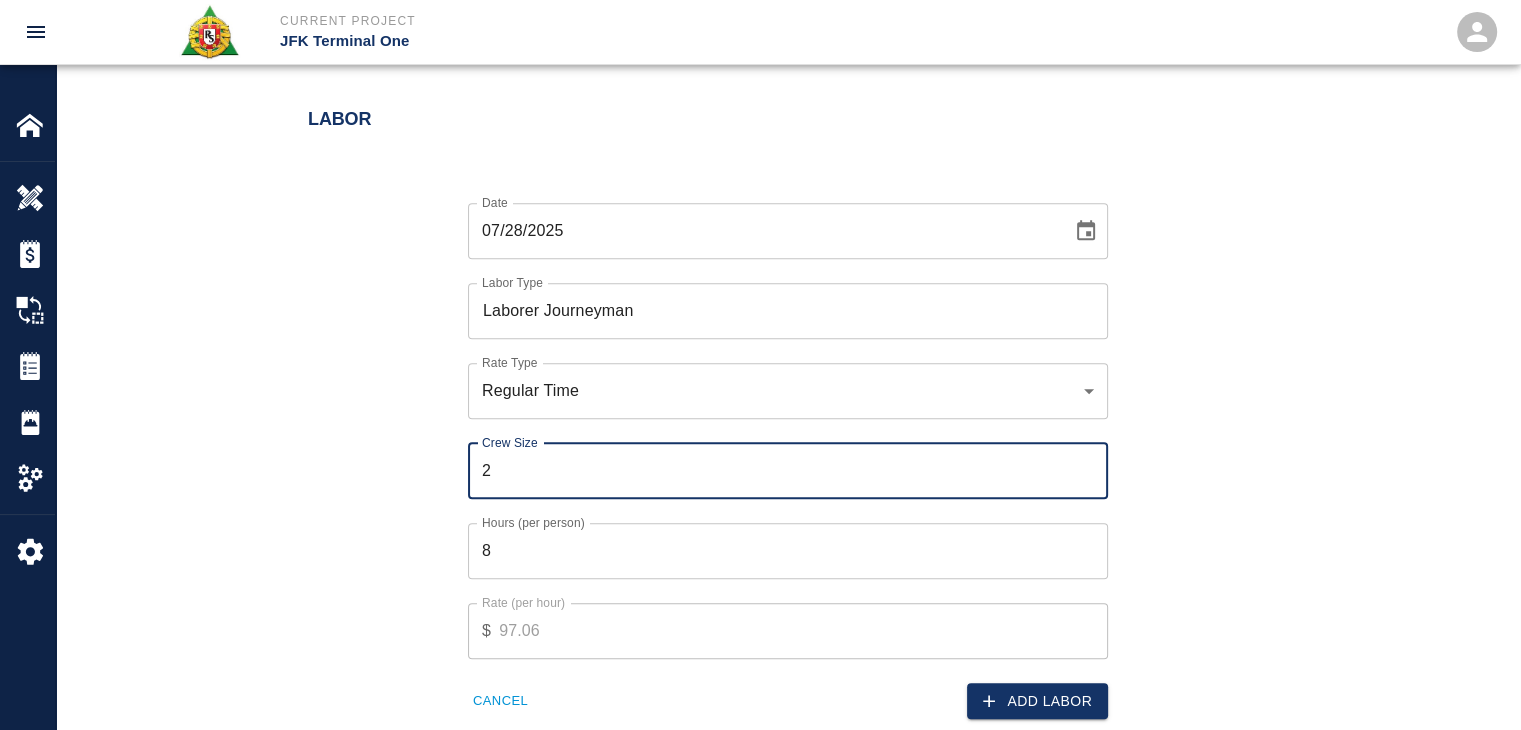 type on "2" 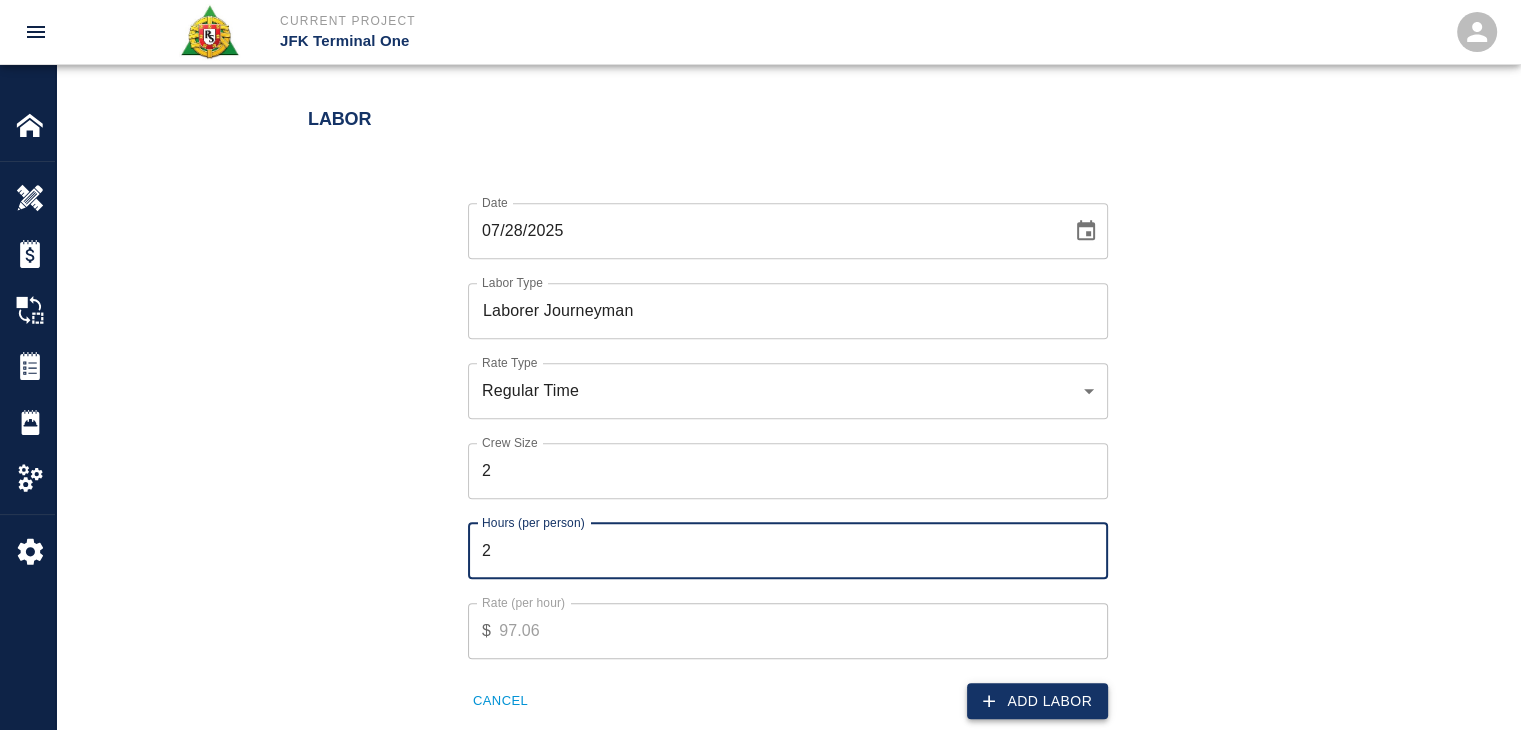 type on "2" 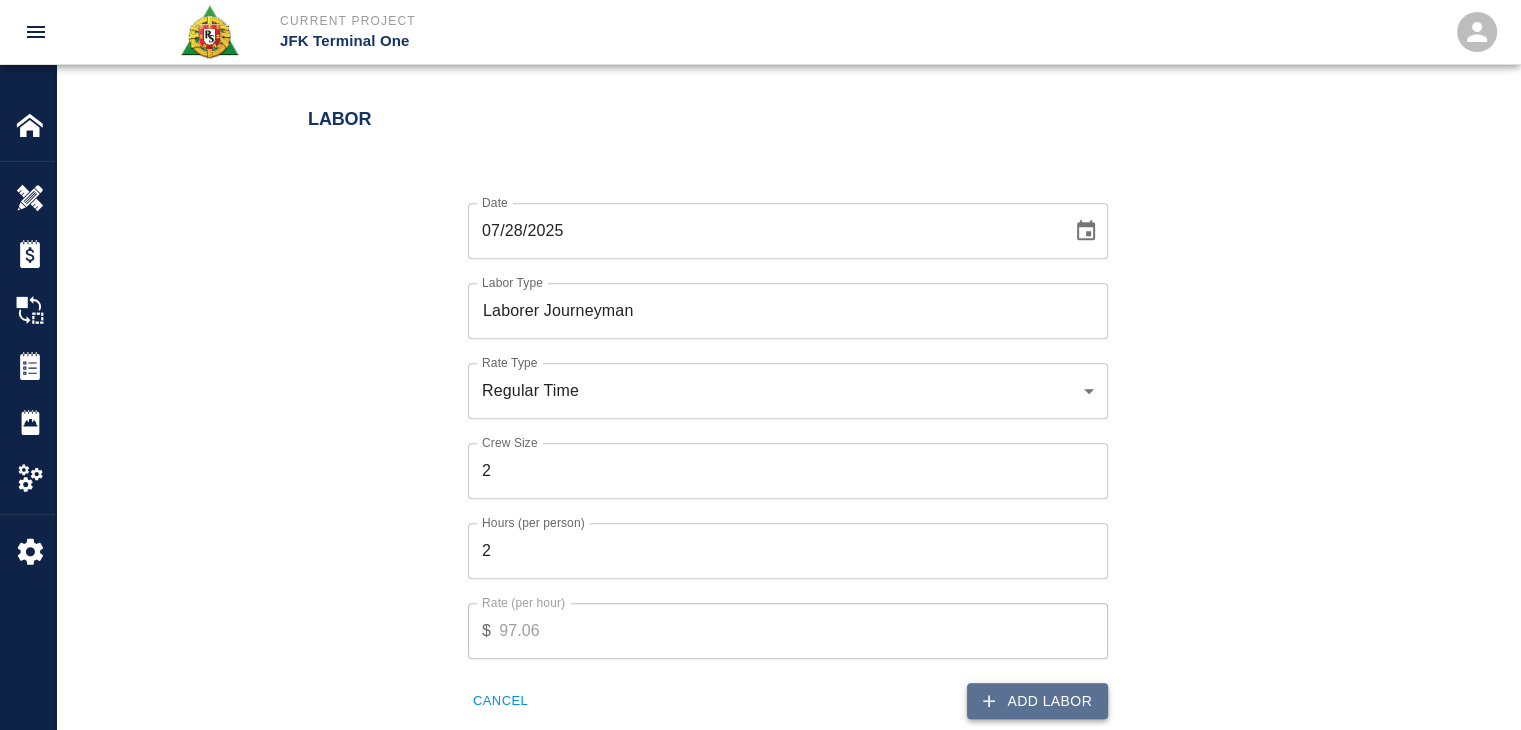 click on "Add Labor" at bounding box center [1037, 701] 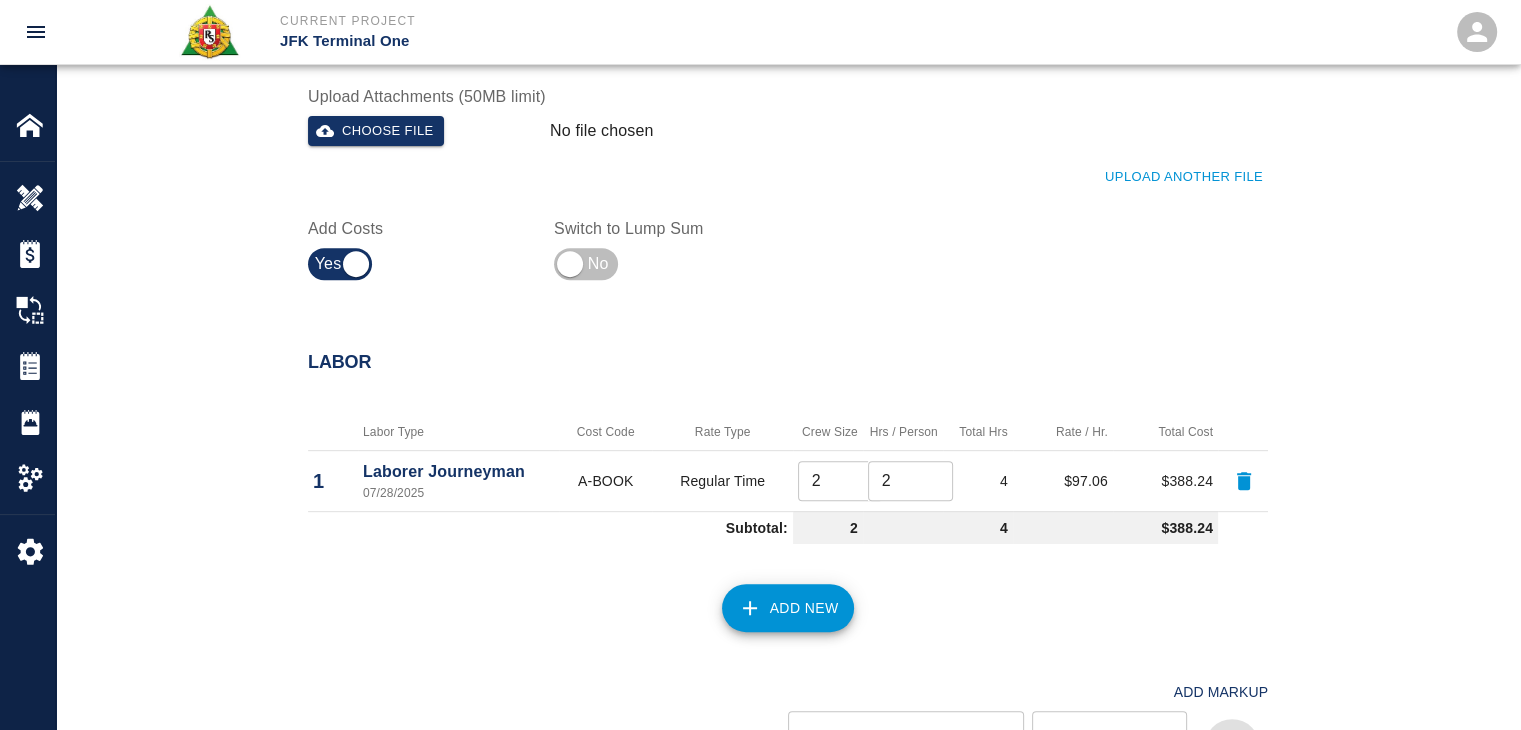 scroll, scrollTop: 773, scrollLeft: 0, axis: vertical 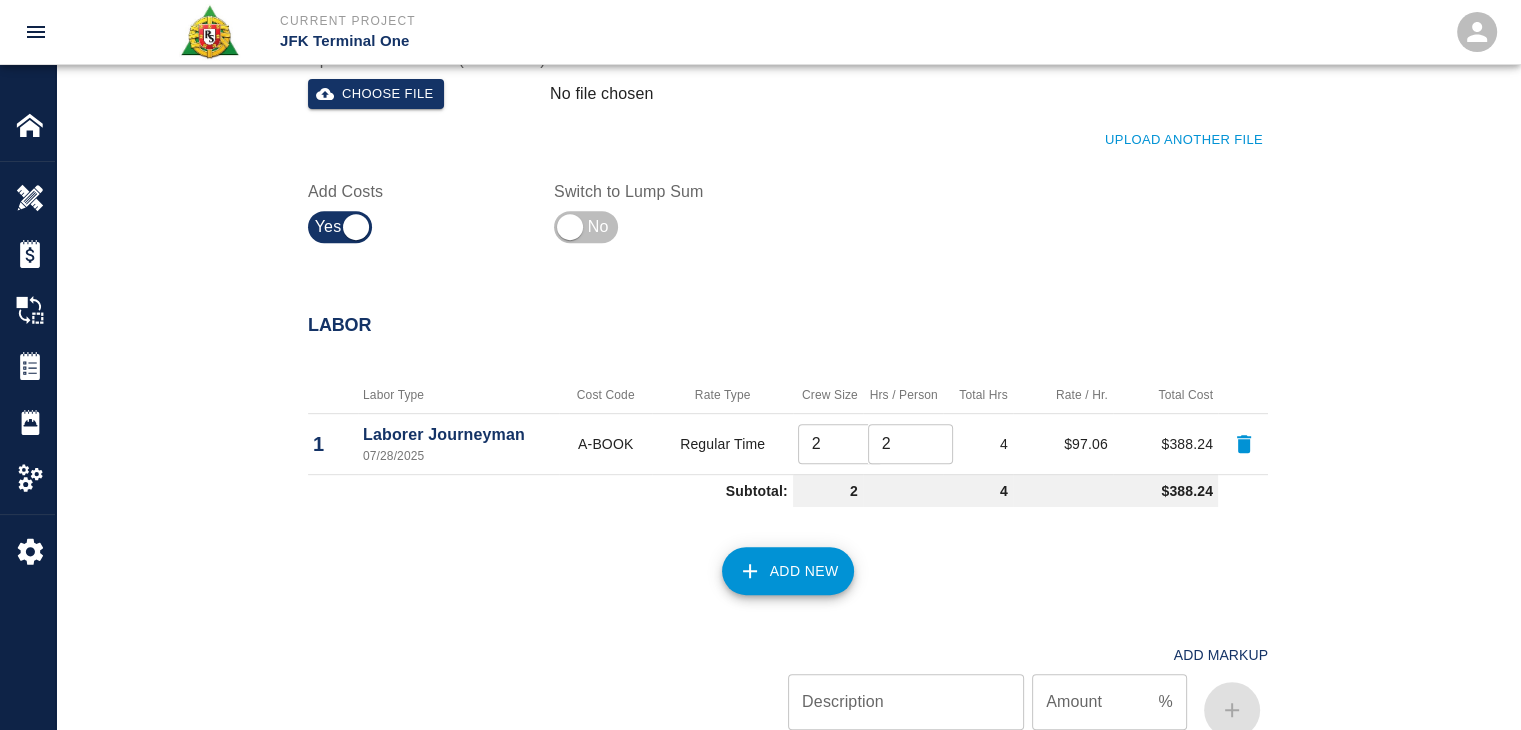click on "Ticket Number [TICKET_NUMBER] Ticket Number PCO Number [PCO_NUMBER] PCO Number Start Date [DATE] Start Date End Date End Date Work Description R&S worked on removing material from inside room, clean and installing plastic for HHL1- NE sprinkler valve room(1N.2.202).
Breakdown:
2 Laborers 2hrs x Work Description Notes x Notes Subject removing material from inside room, clean and installing plastic for HHL1- NE sprinkler valve room(1N.2.202). Subject Invoice Number Invoice Number Invoice Date Invoice Date Upload Attachments (50MB limit) Choose file No file chosen Upload Another File Add Costs Switch to Lump Sum" at bounding box center (776, -160) 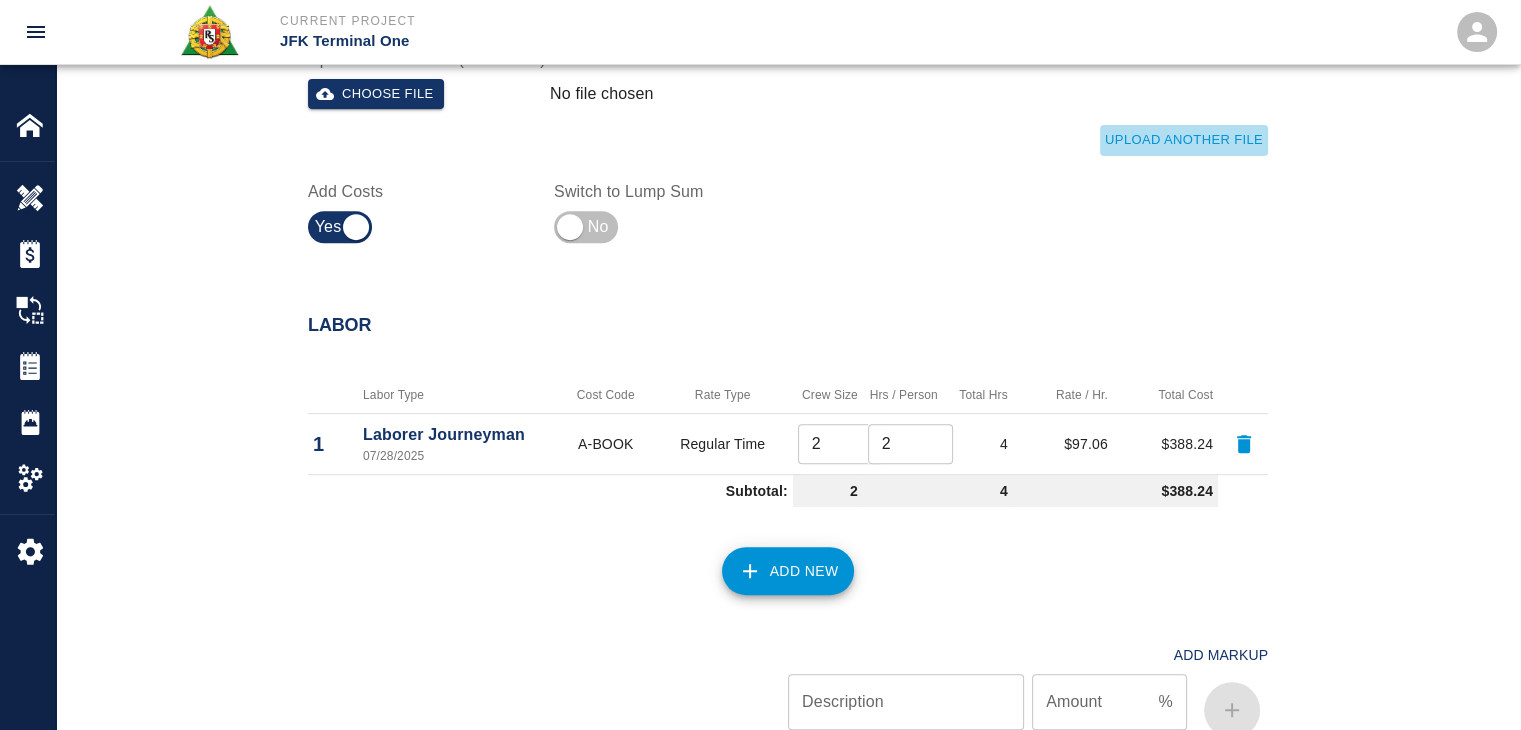 click on "Upload Another File" at bounding box center (1184, 140) 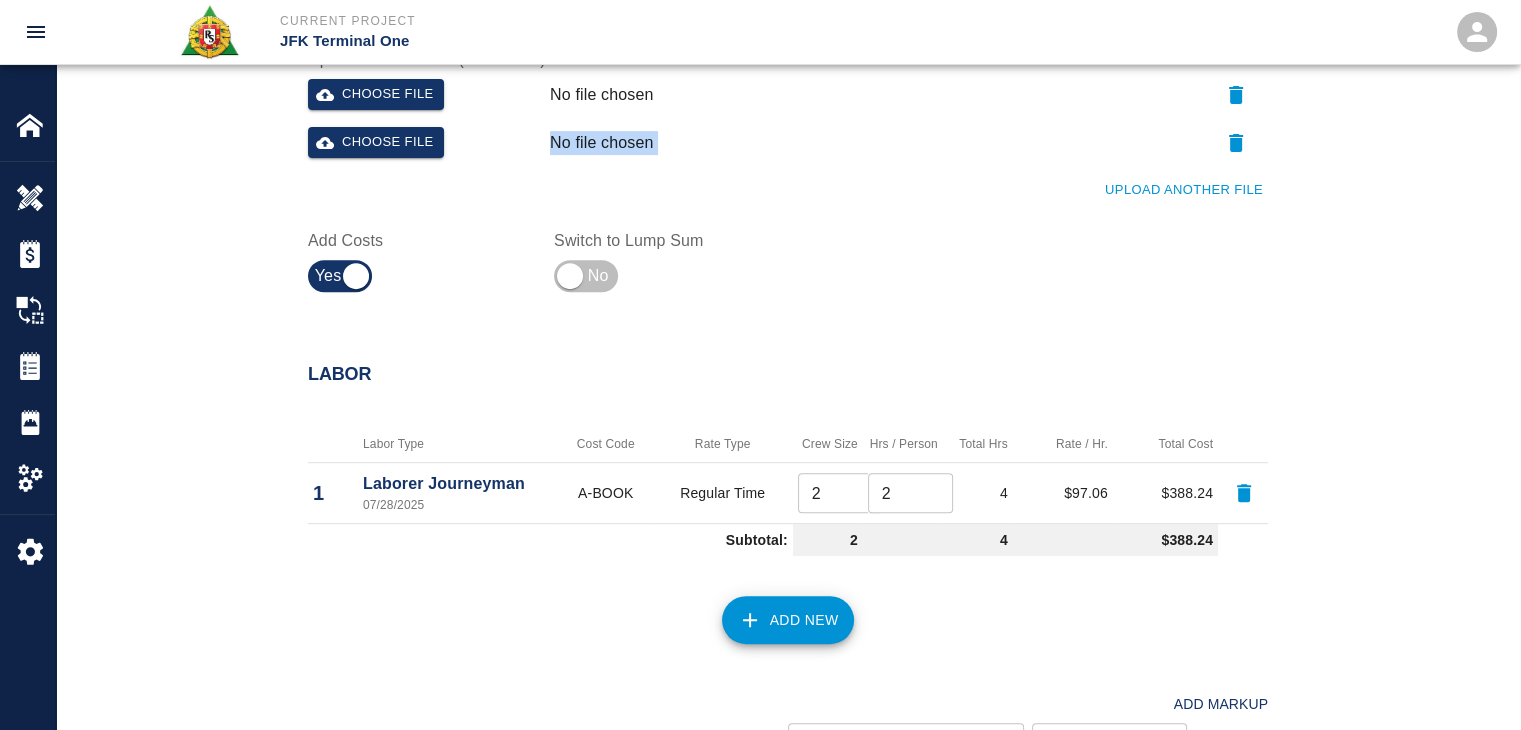click on "Upload Another File" at bounding box center [1184, 190] 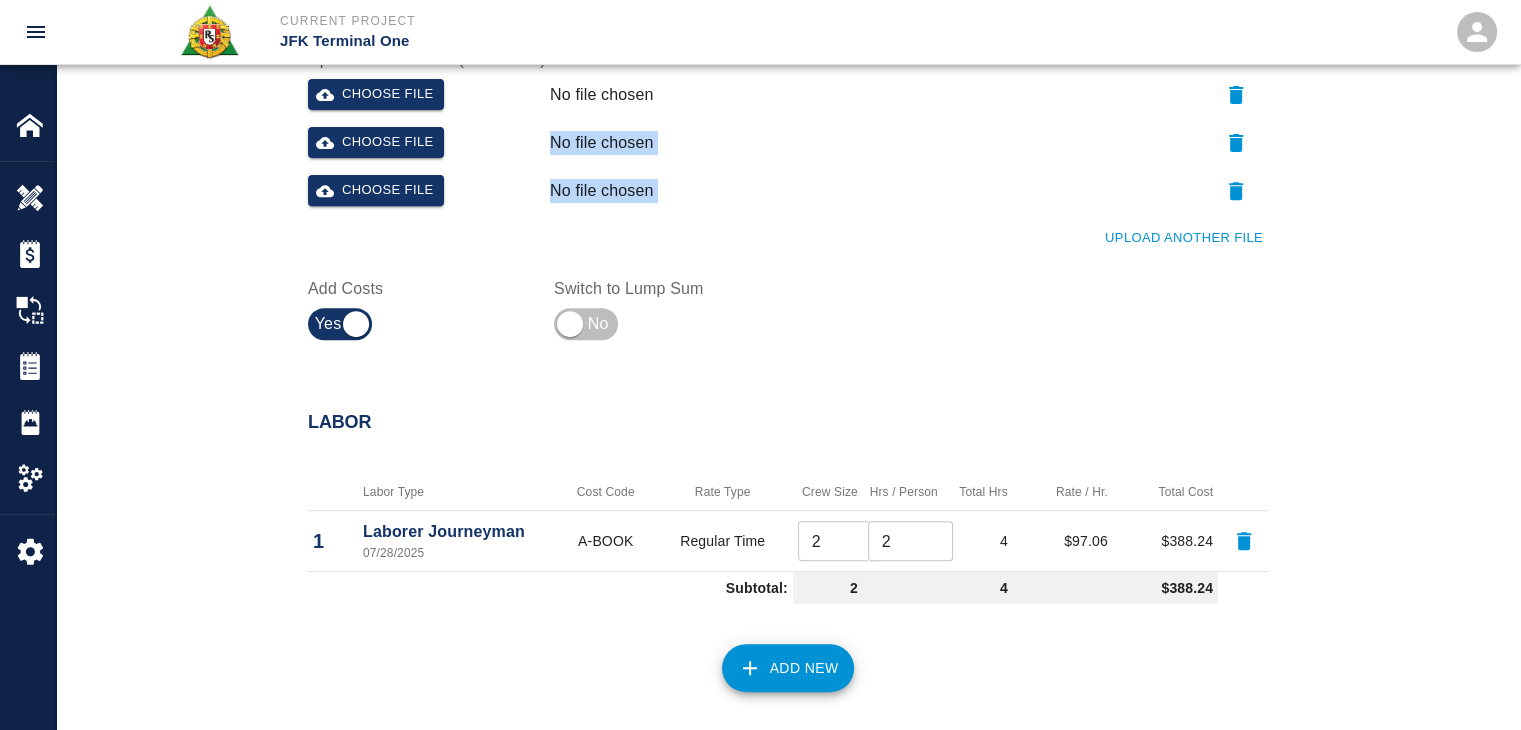 click on "Upload Another File" at bounding box center [1184, 238] 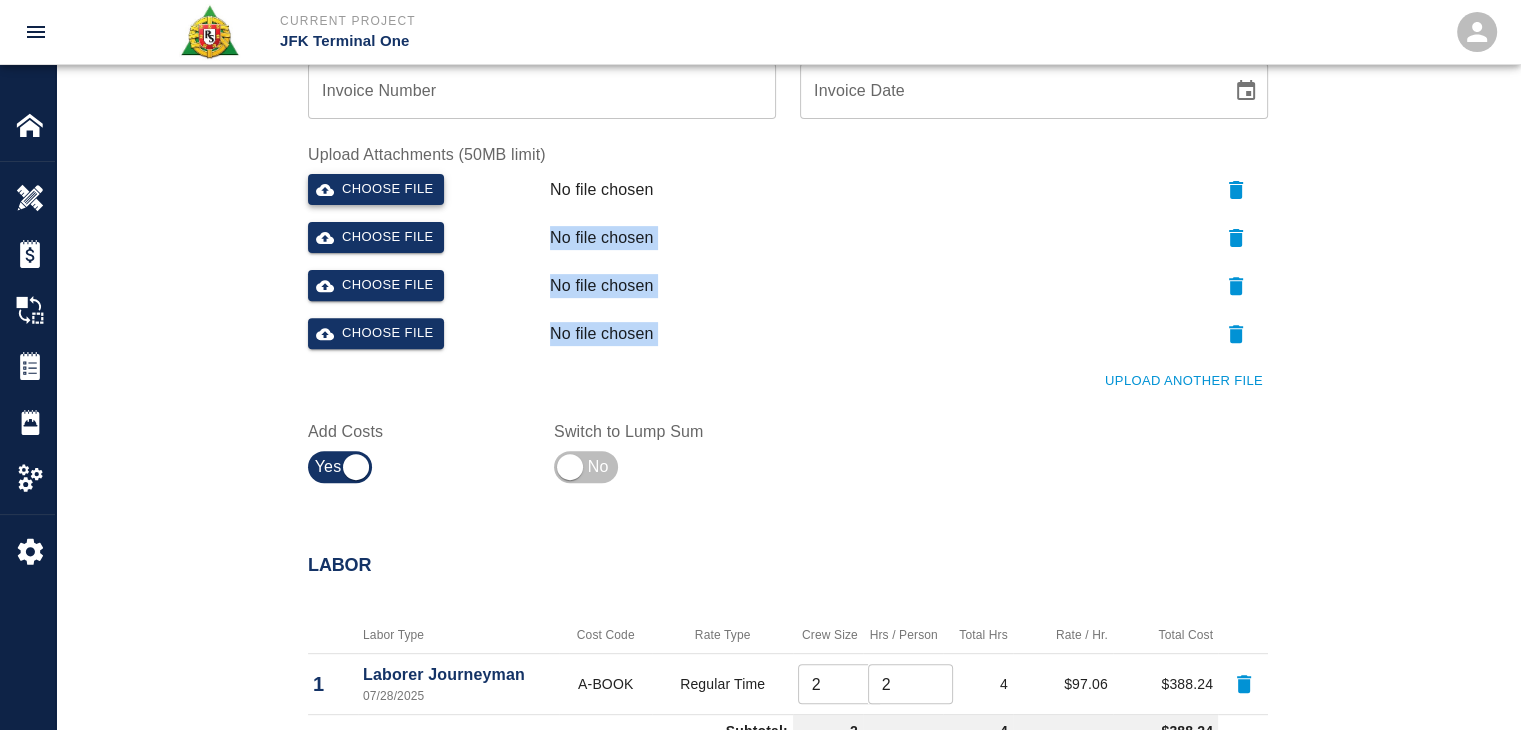 scroll, scrollTop: 677, scrollLeft: 0, axis: vertical 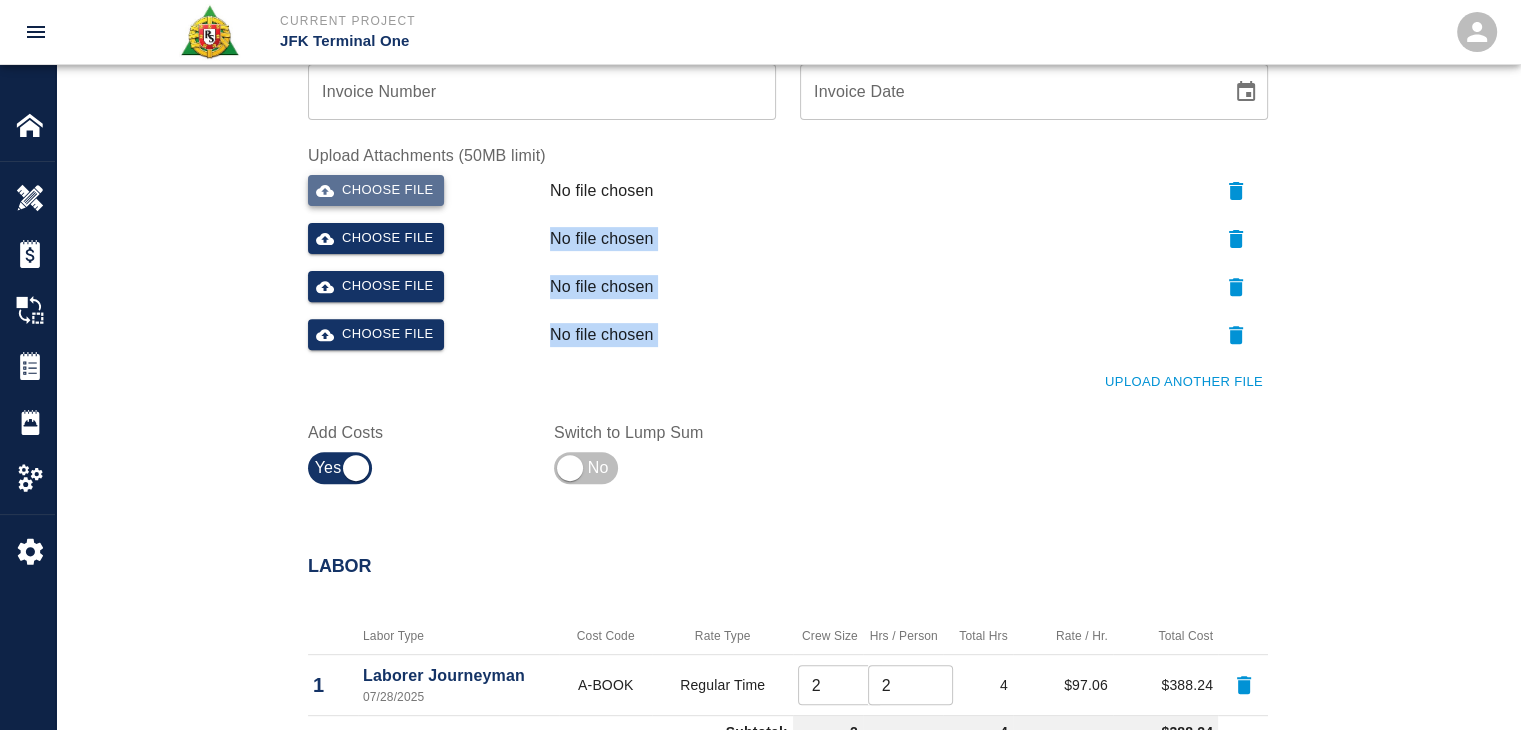 click on "Choose file" at bounding box center [376, 190] 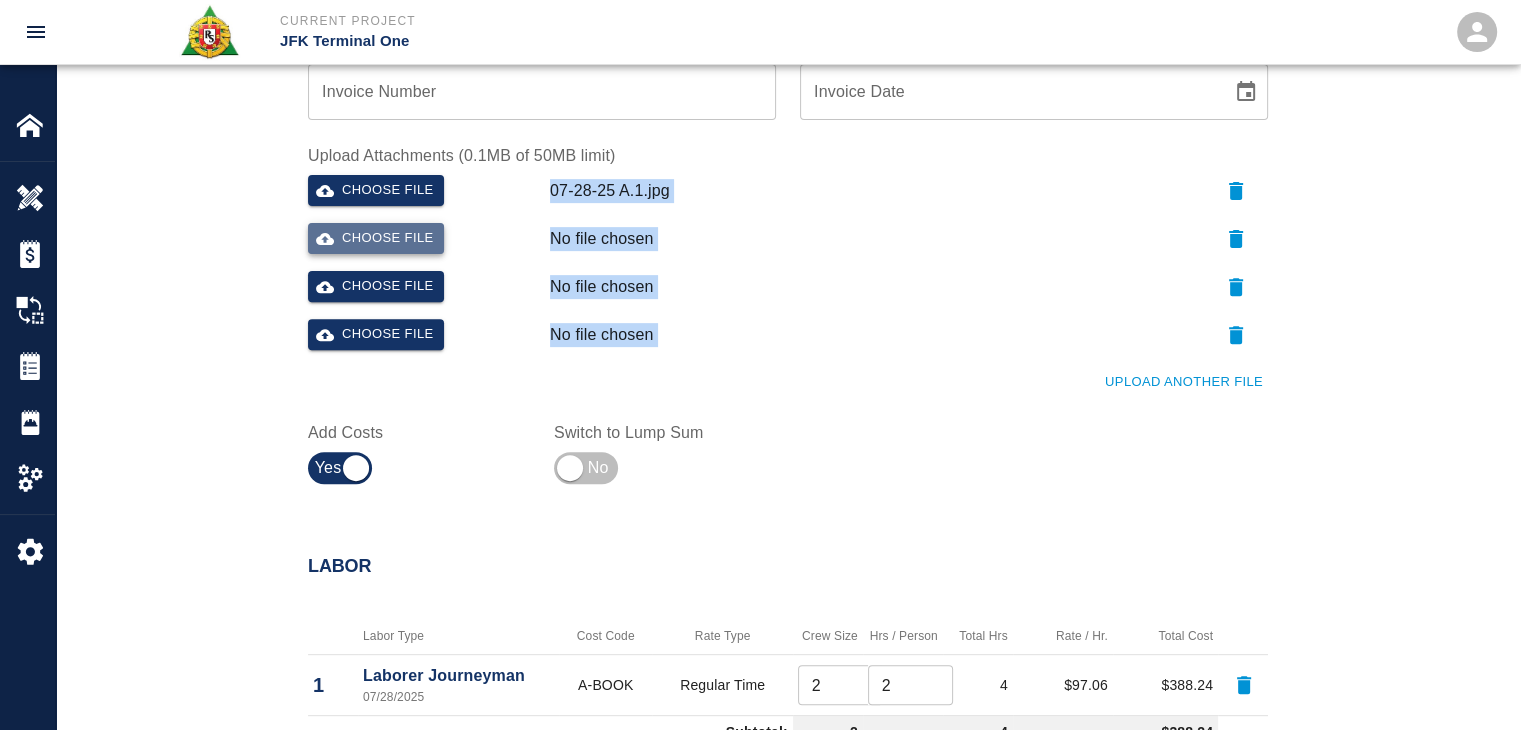 click on "Choose file" at bounding box center (376, 238) 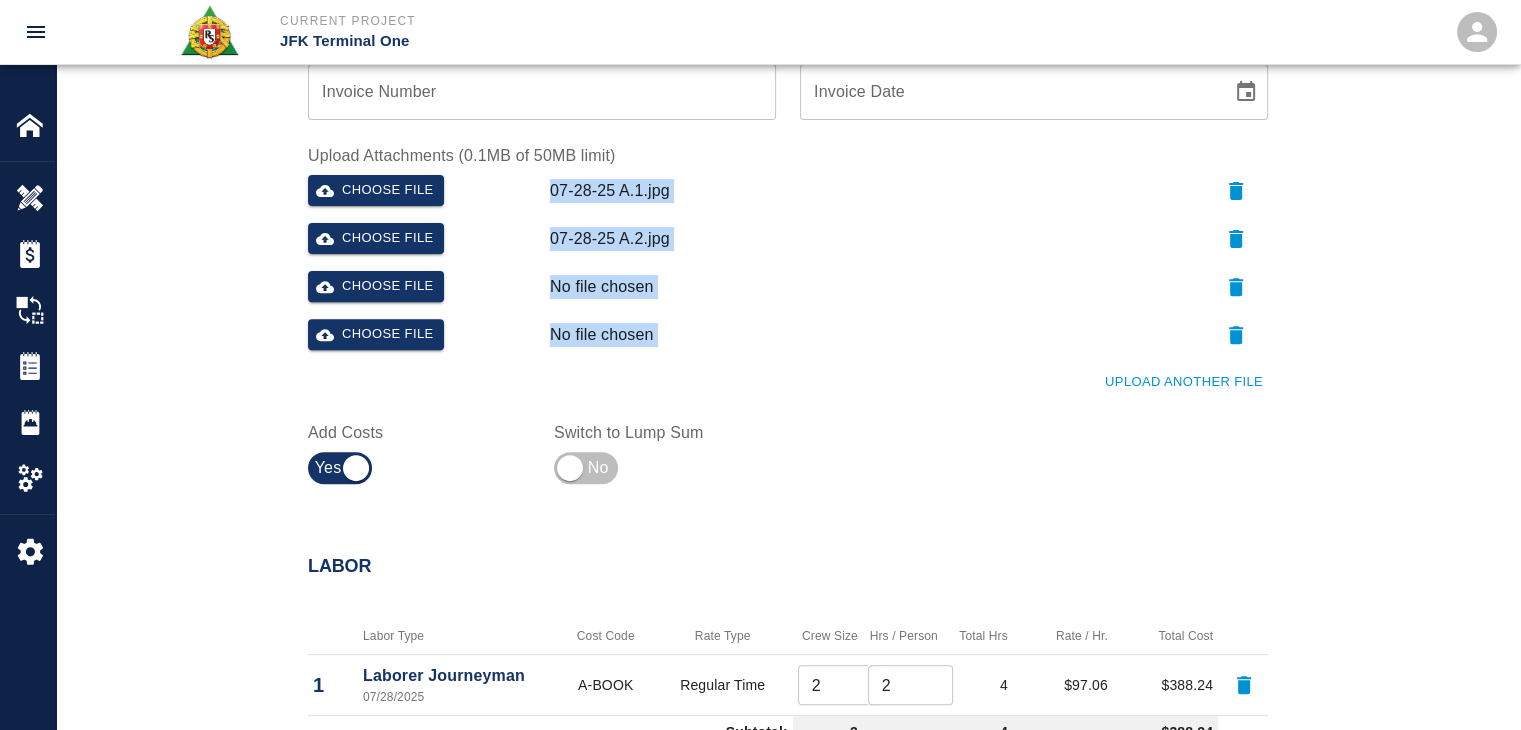 click on "Choose file No file chosen" at bounding box center [784, 291] 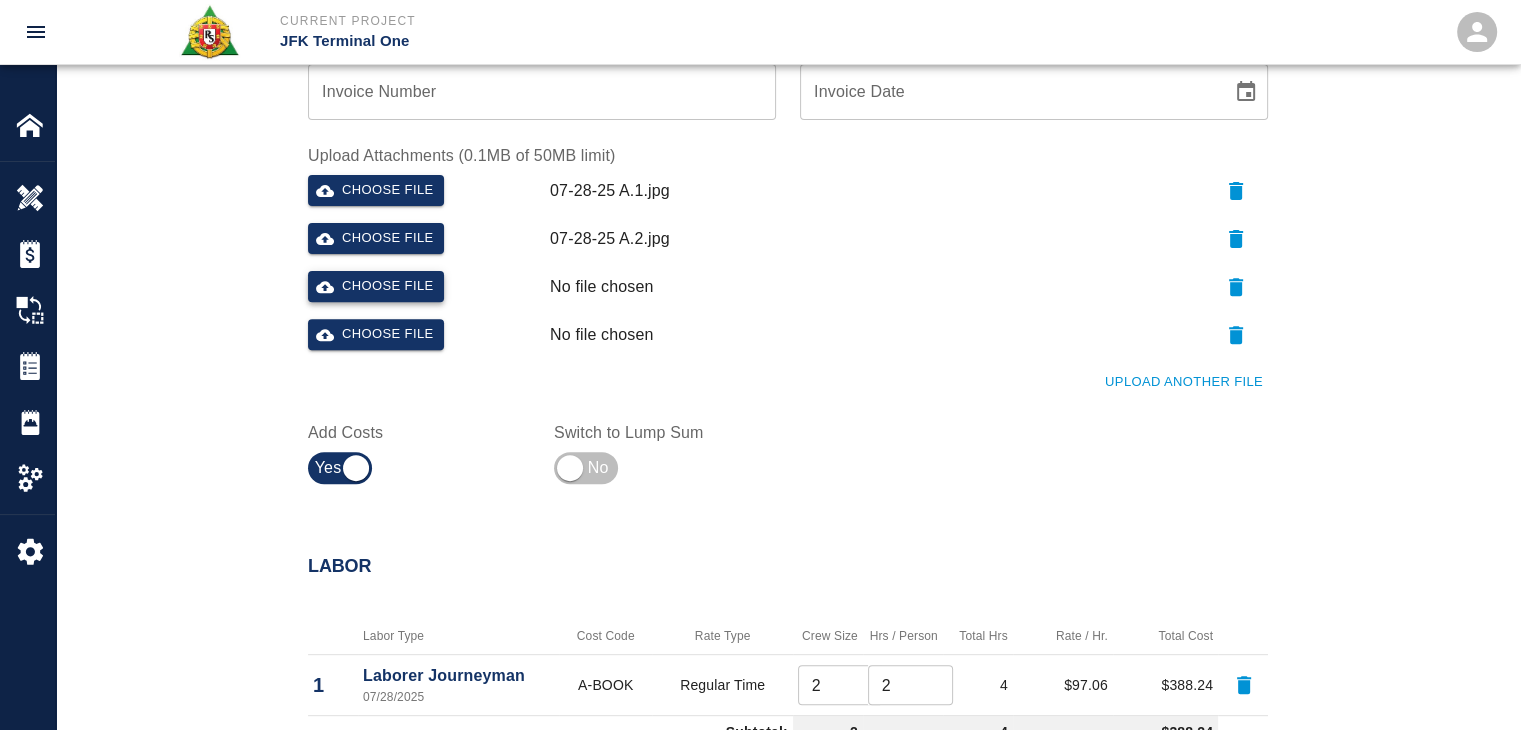click on "Choose file" at bounding box center [376, 286] 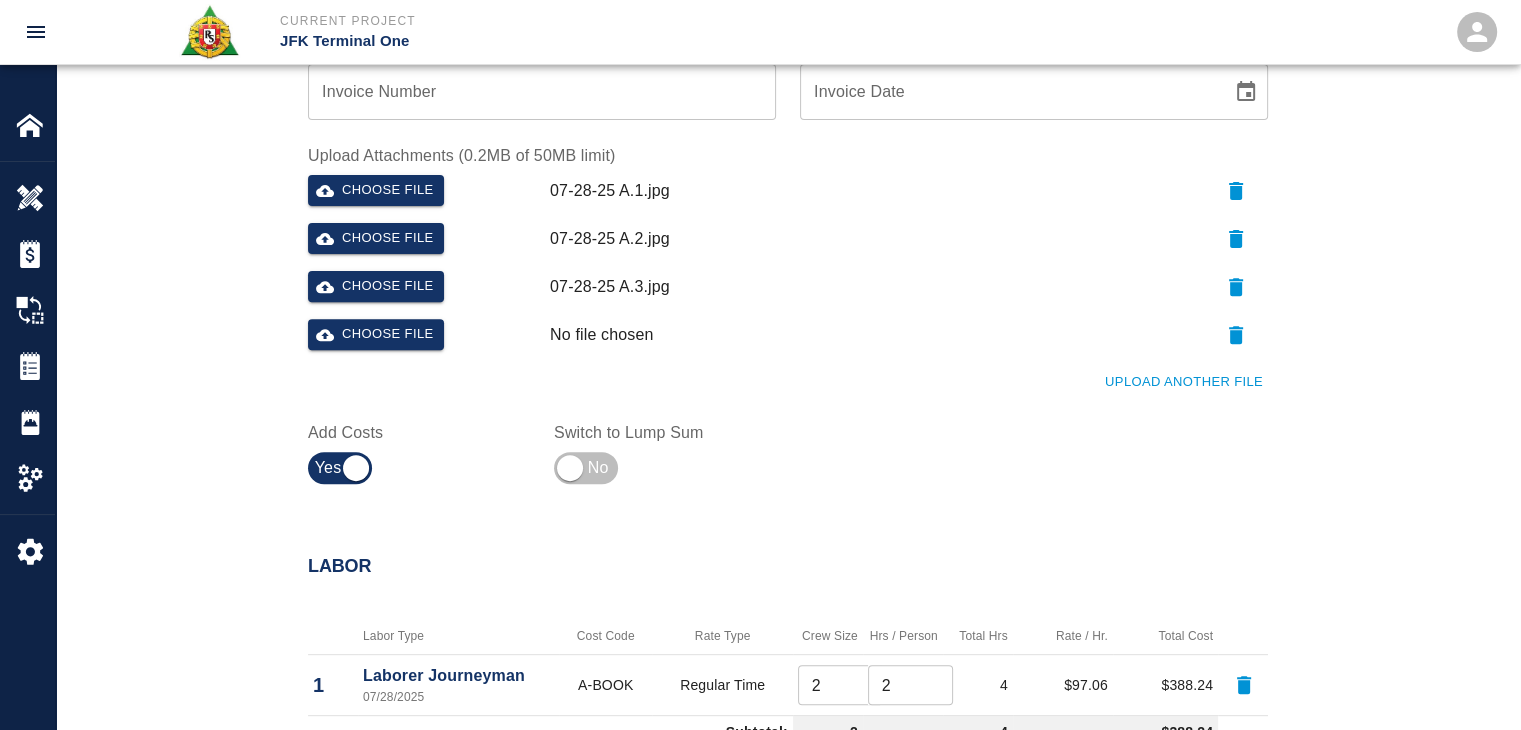 click on "Upload Another File" at bounding box center (776, 370) 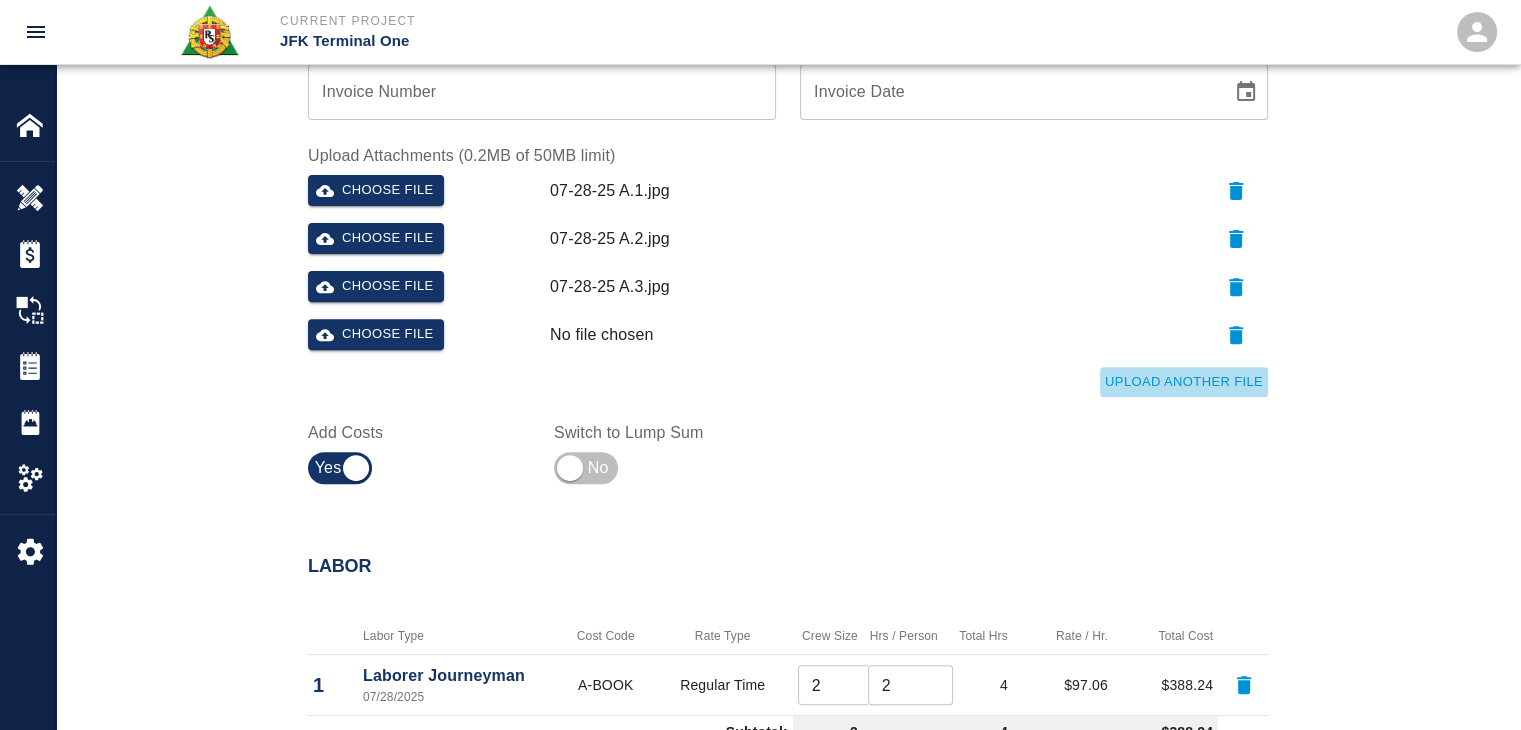 click on "Upload Another File" at bounding box center [1184, 382] 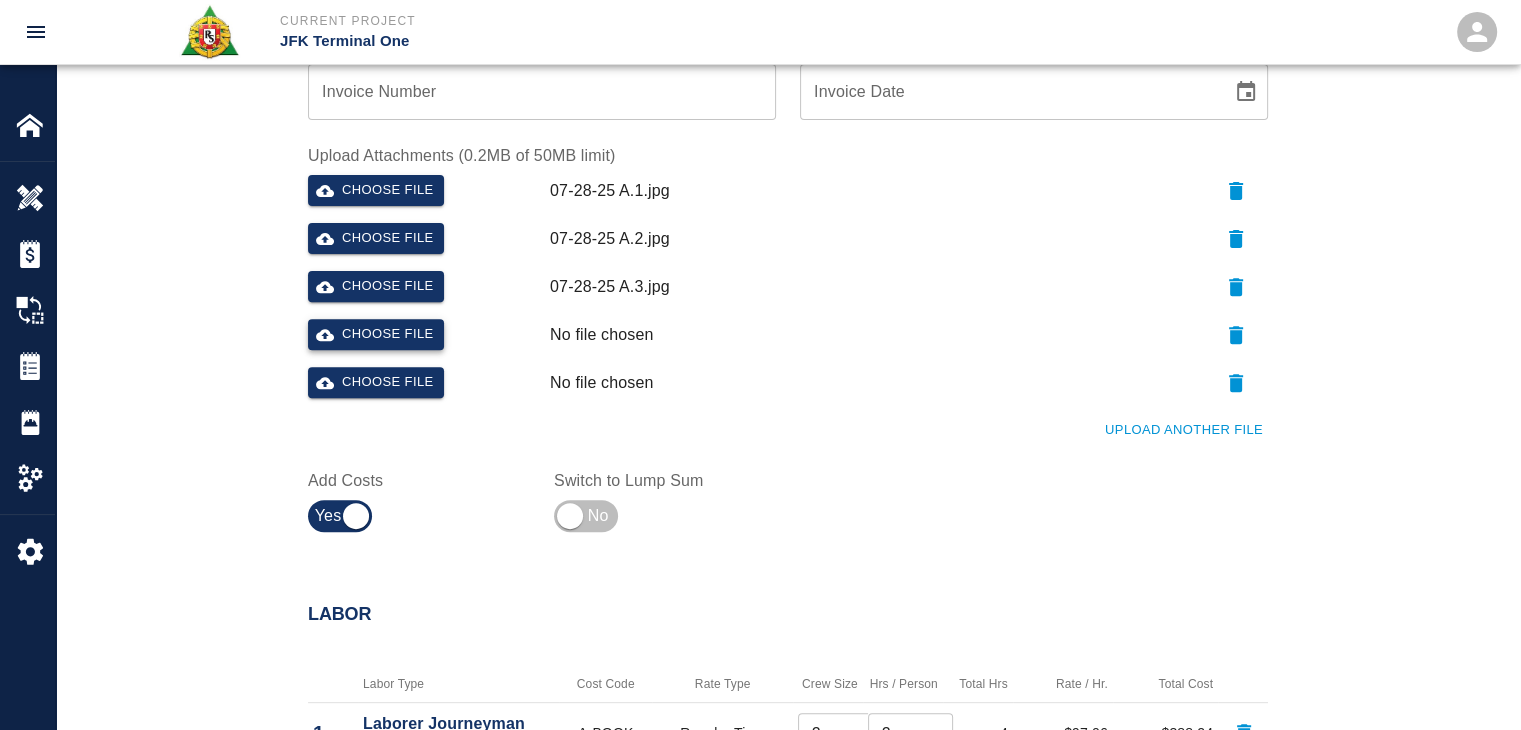 click on "Choose file" at bounding box center [376, 334] 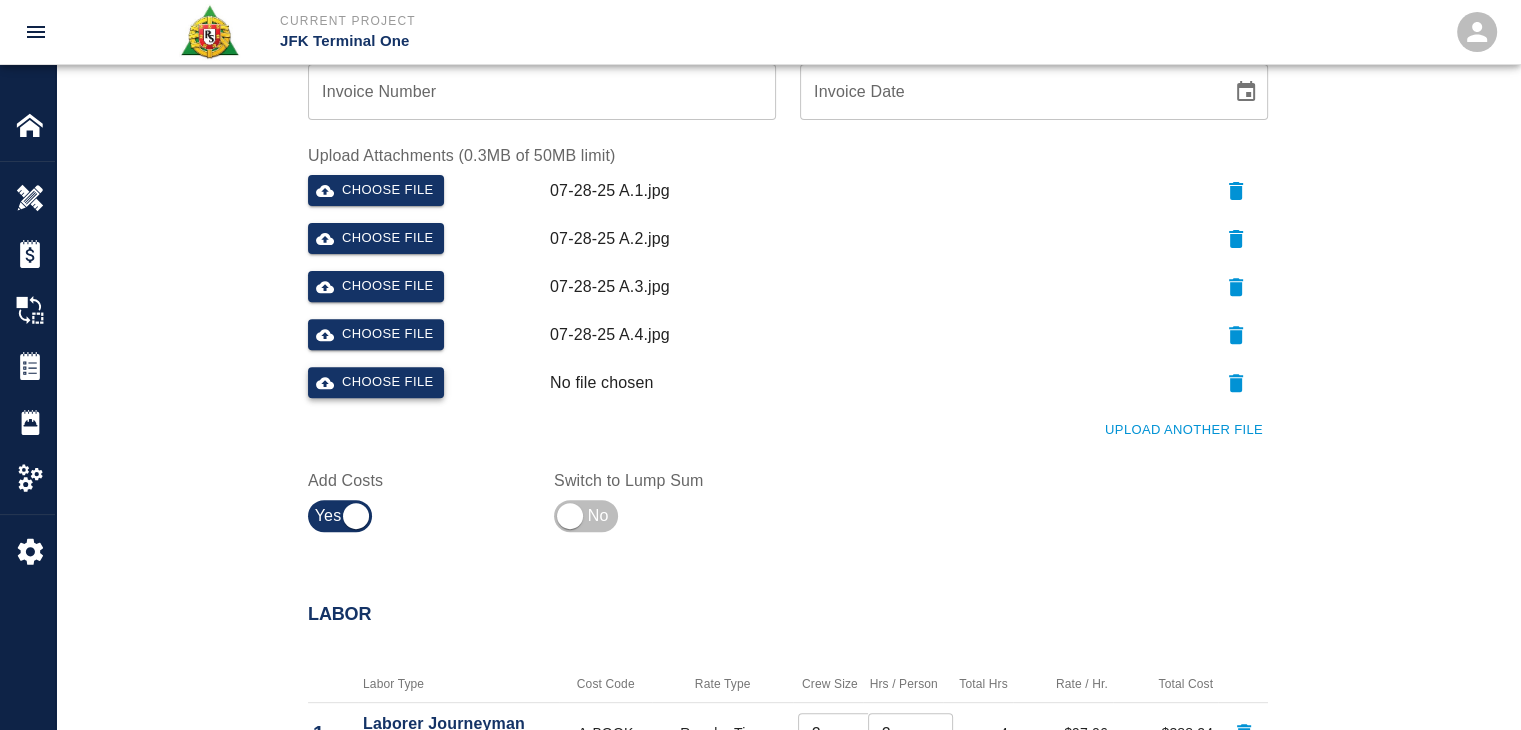 click 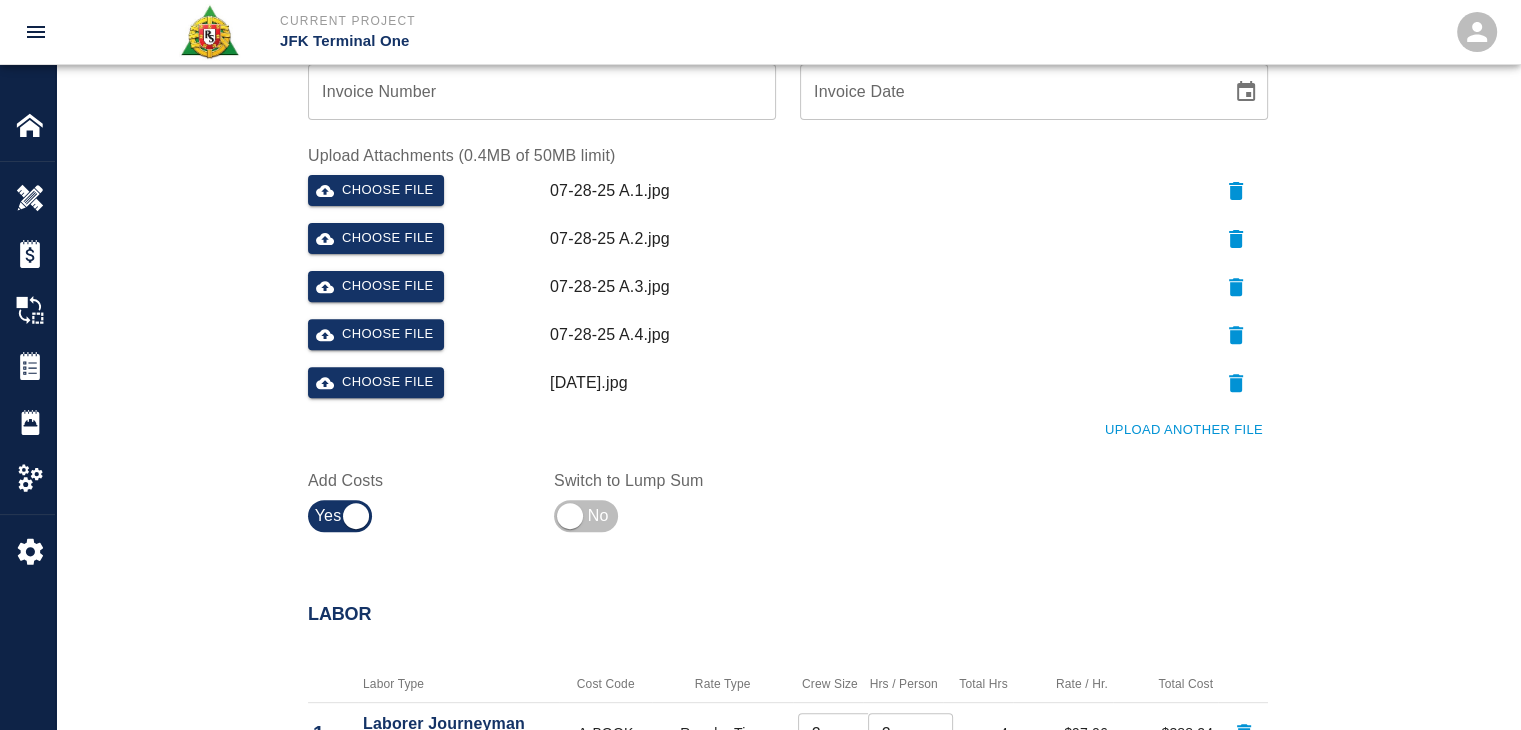 click on "Ticket Number 1271 Ticket Number PCO Number 1823 PCO Number Start Date 07/28/2025 Start Date End Date End Date Work Description R&S worked on removing material from inside room, clean and installing plastic for HHL1- NE sprinkler valve room(1N.2.202).
Breakdown:
2 Laborers 2hrs x Work Description Notes x Notes Subject removing material from inside room, clean and installing plastic for HHL1- NE sprinkler valve room(1N.2.202). Subject Invoice Number Invoice Number Invoice Date Invoice Date Upload Attachments (0.4MB of 50MB limit) Choose file 07-28-25 A.1.jpg Choose file 07-28-25 A.2.jpg Choose file 07-28-25 A.3.jpg Choose file 07-28-25 A.4.jpg Choose file 07-28-25 A.5.jpg Upload Another File Add Costs Switch to Lump Sum" at bounding box center [788, 33] 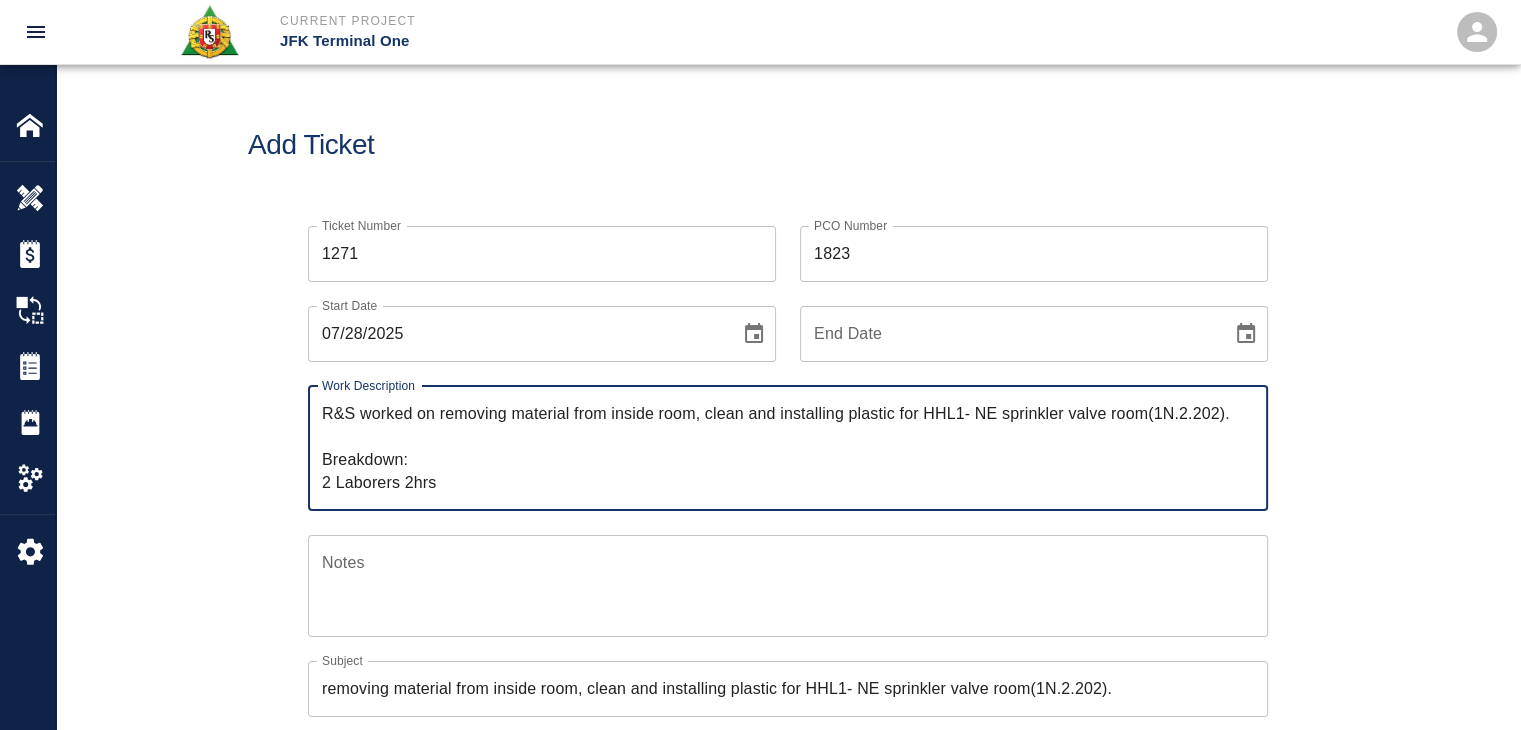 drag, startPoint x: 453, startPoint y: 484, endPoint x: 182, endPoint y: 308, distance: 323.1362 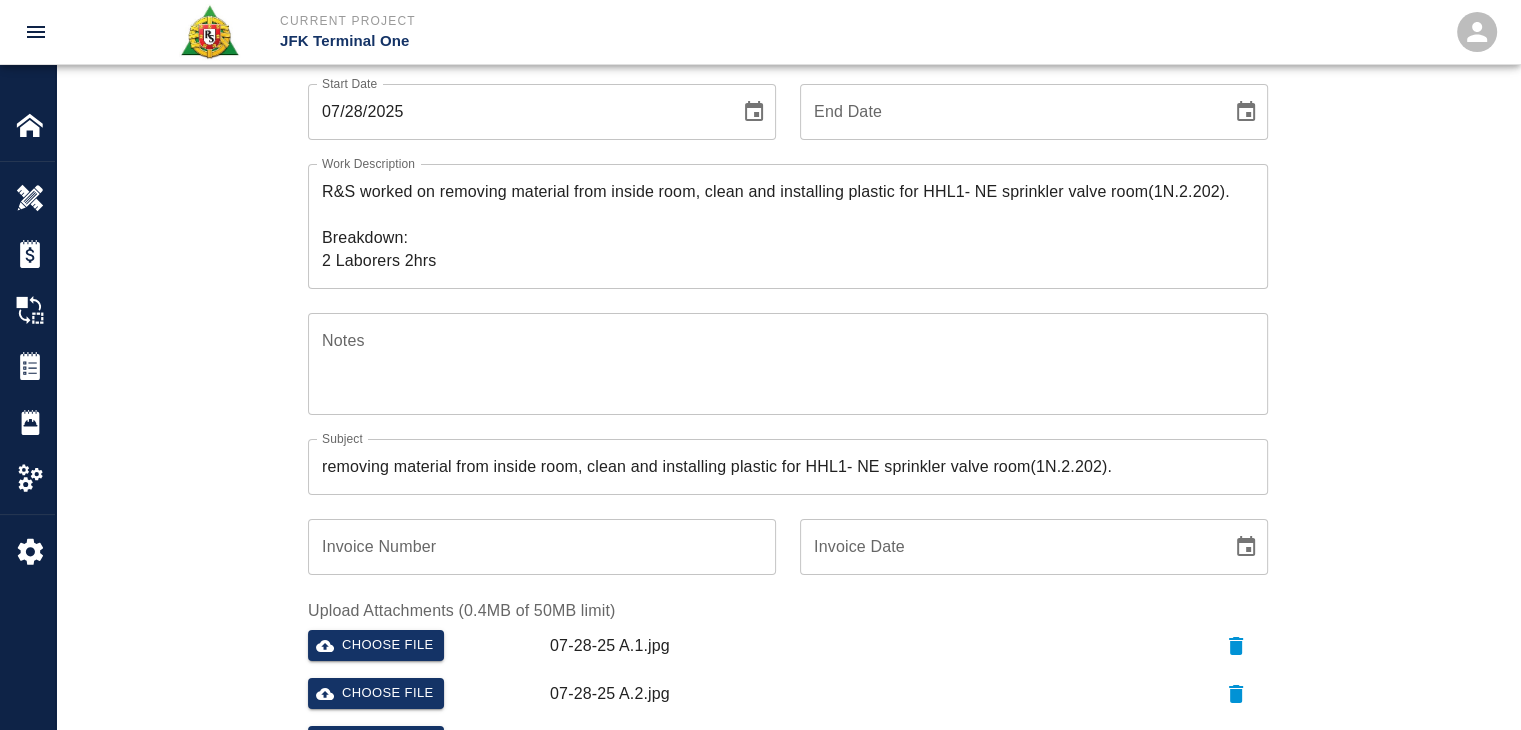 scroll, scrollTop: 0, scrollLeft: 0, axis: both 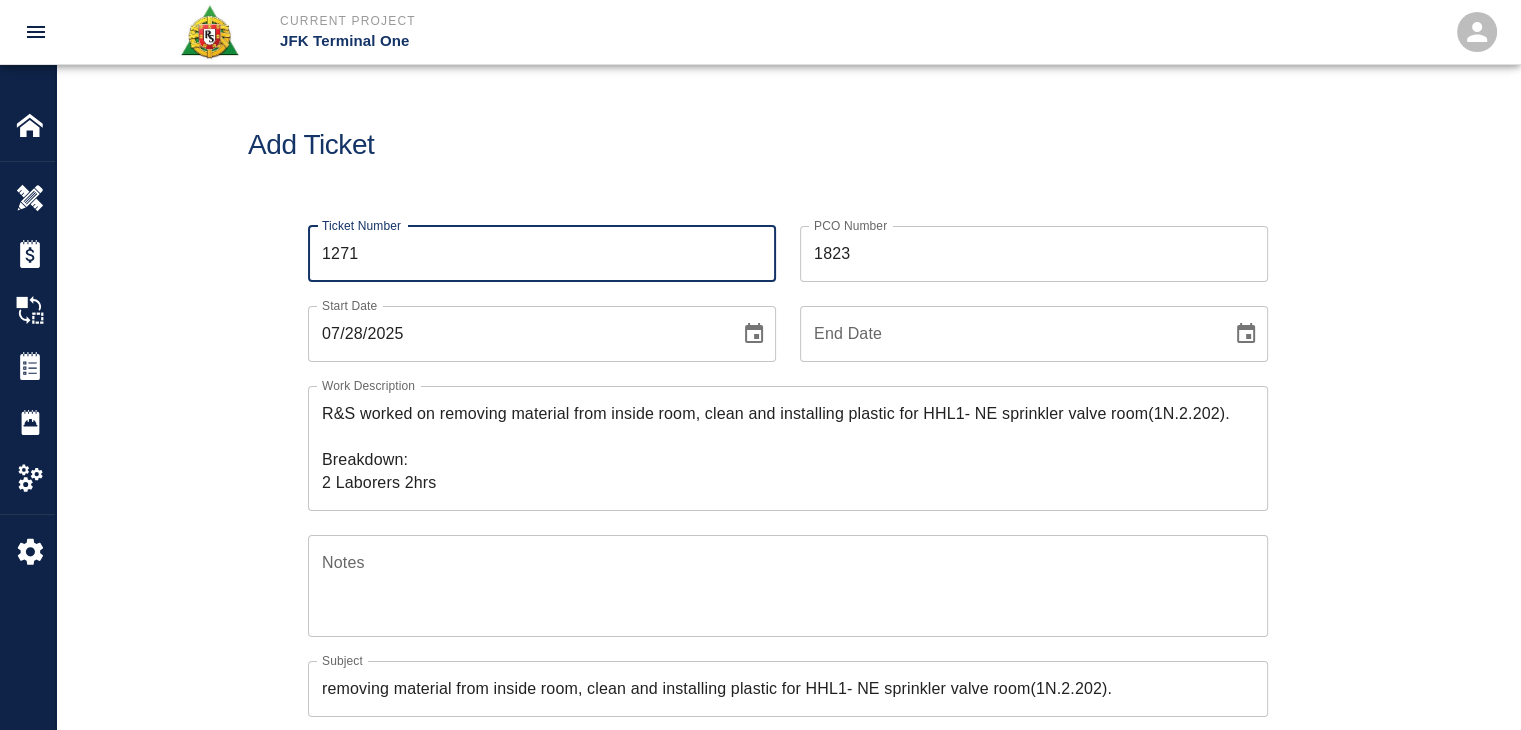 click on "1271" at bounding box center [542, 254] 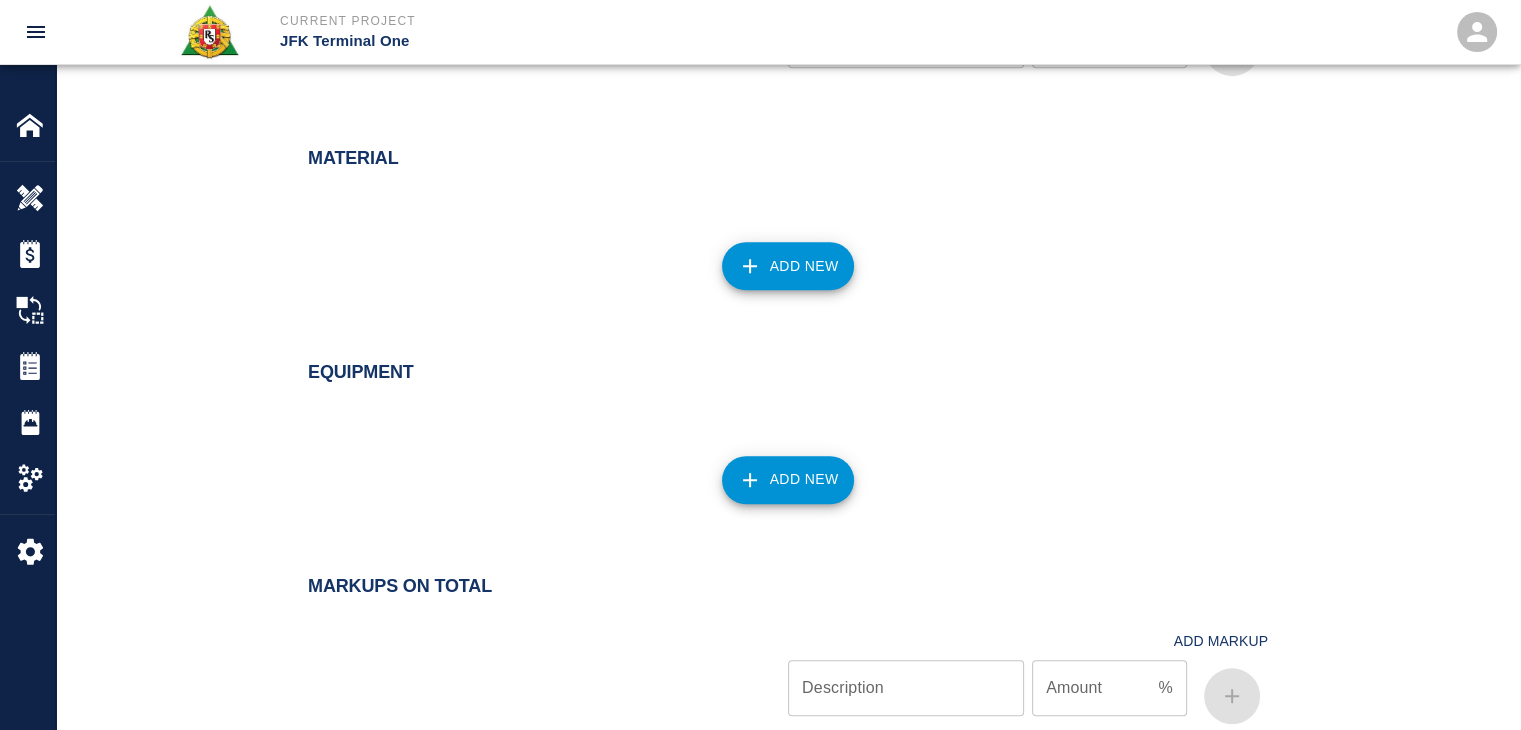 scroll, scrollTop: 1883, scrollLeft: 0, axis: vertical 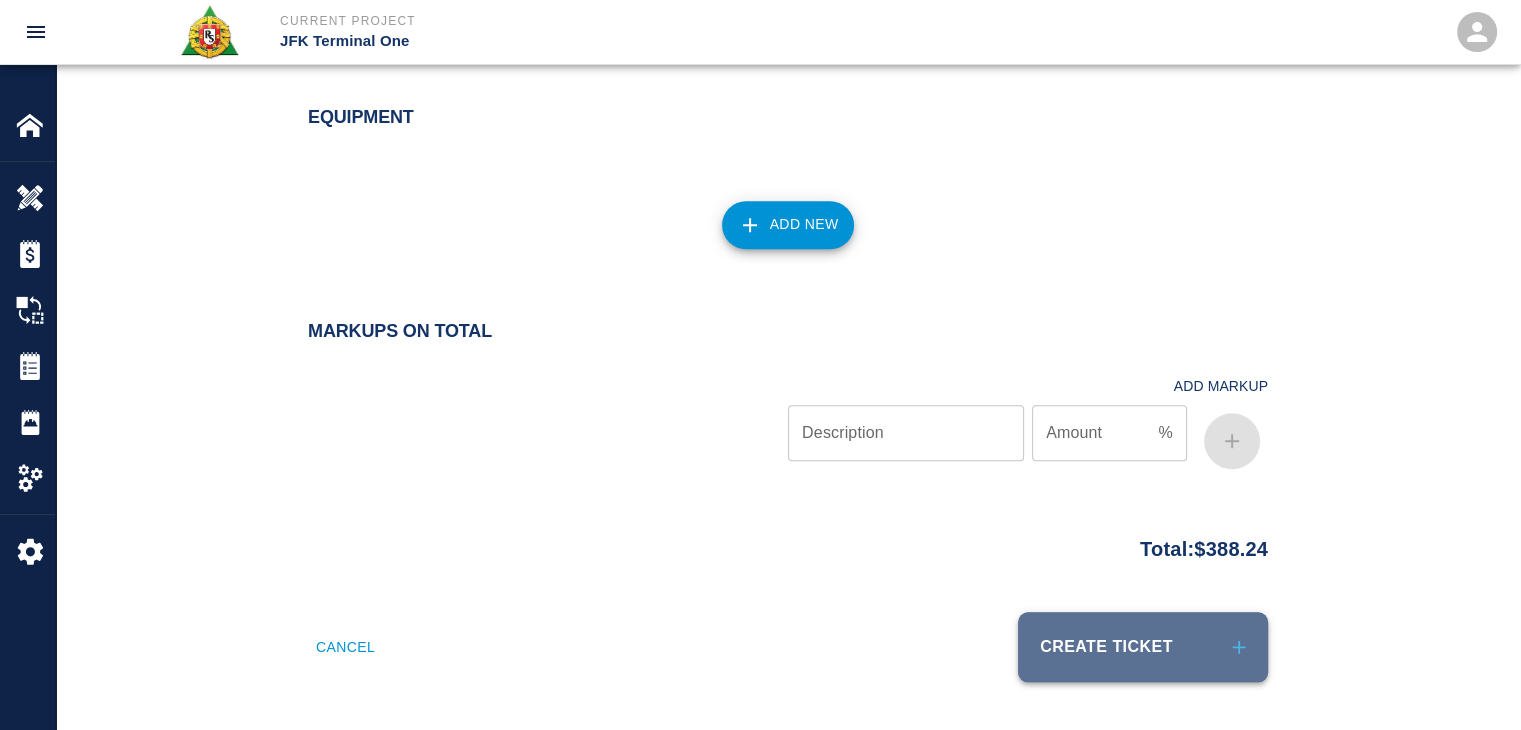 click on "Create Ticket" at bounding box center [1143, 647] 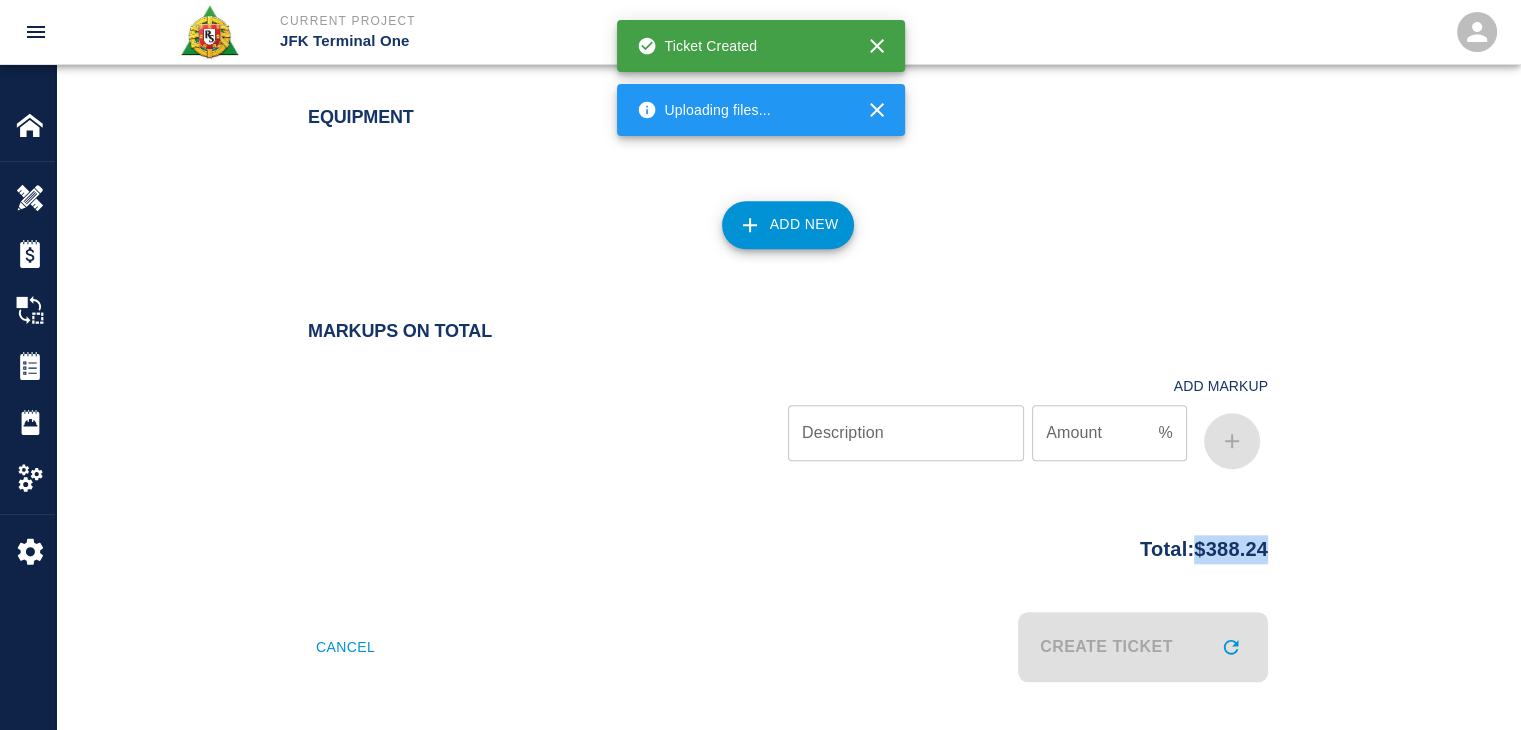 drag, startPoint x: 1265, startPoint y: 559, endPoint x: 1177, endPoint y: 562, distance: 88.051125 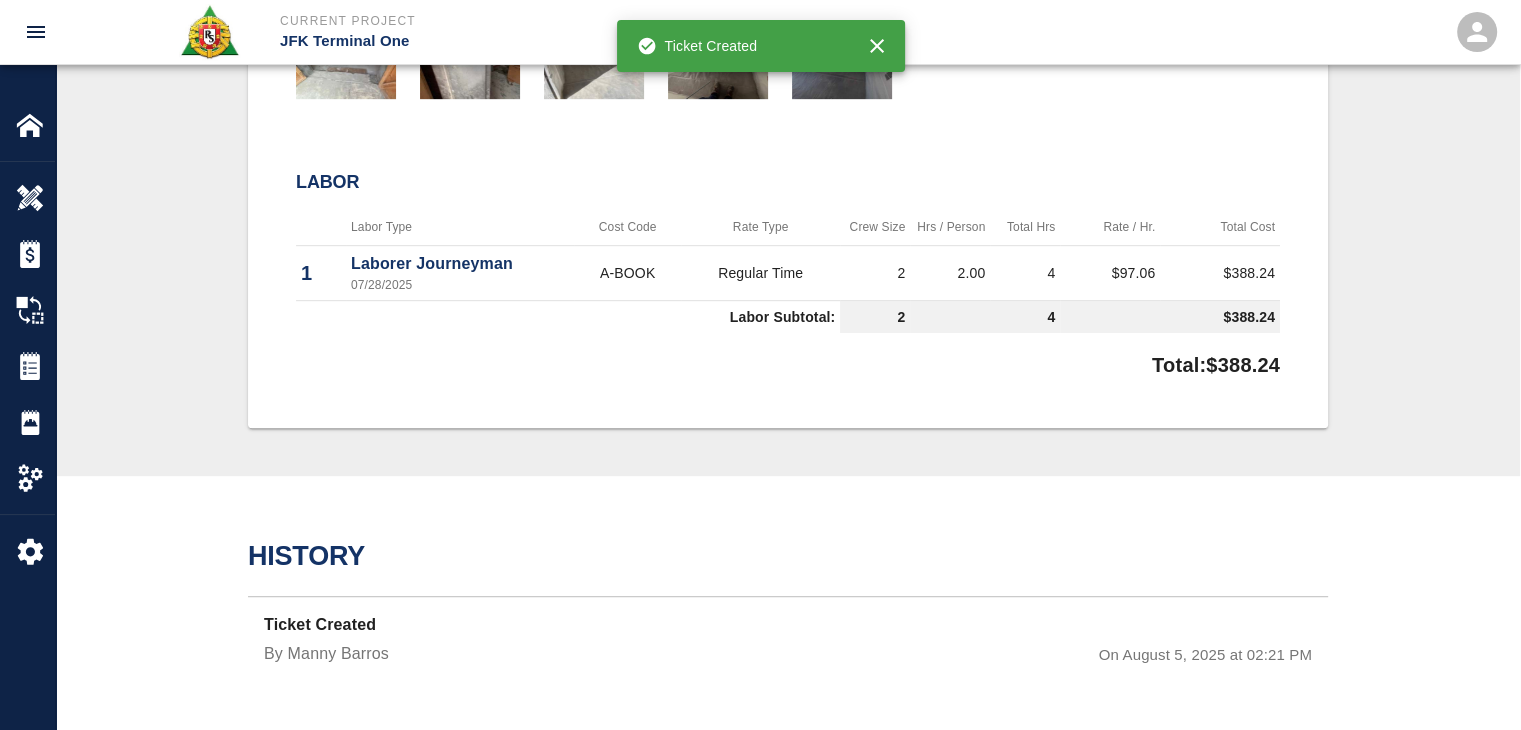 scroll, scrollTop: 0, scrollLeft: 0, axis: both 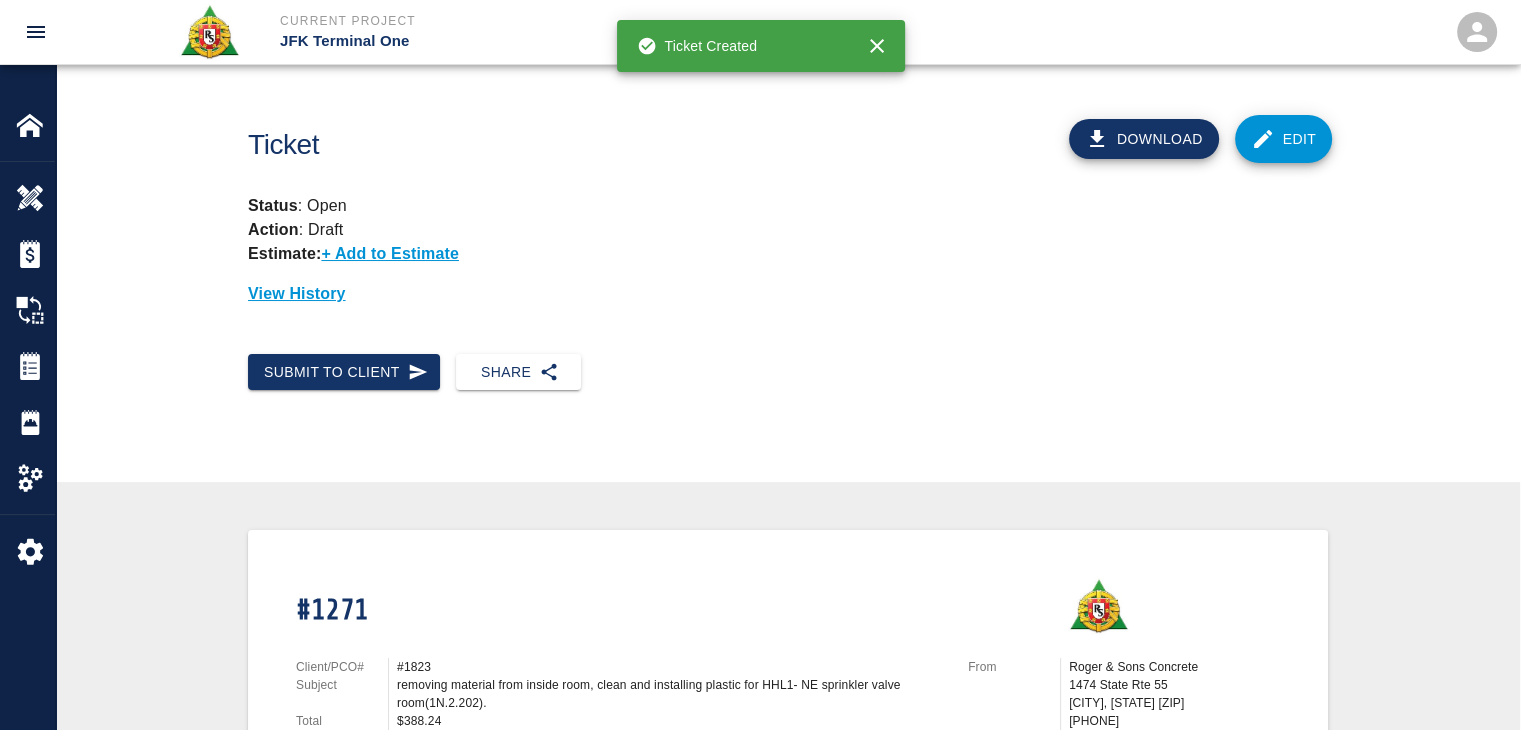 click on "Ticket Download Edit Status : Open Action : Draft Estimate: + Add to Estimate View History" at bounding box center (788, 209) 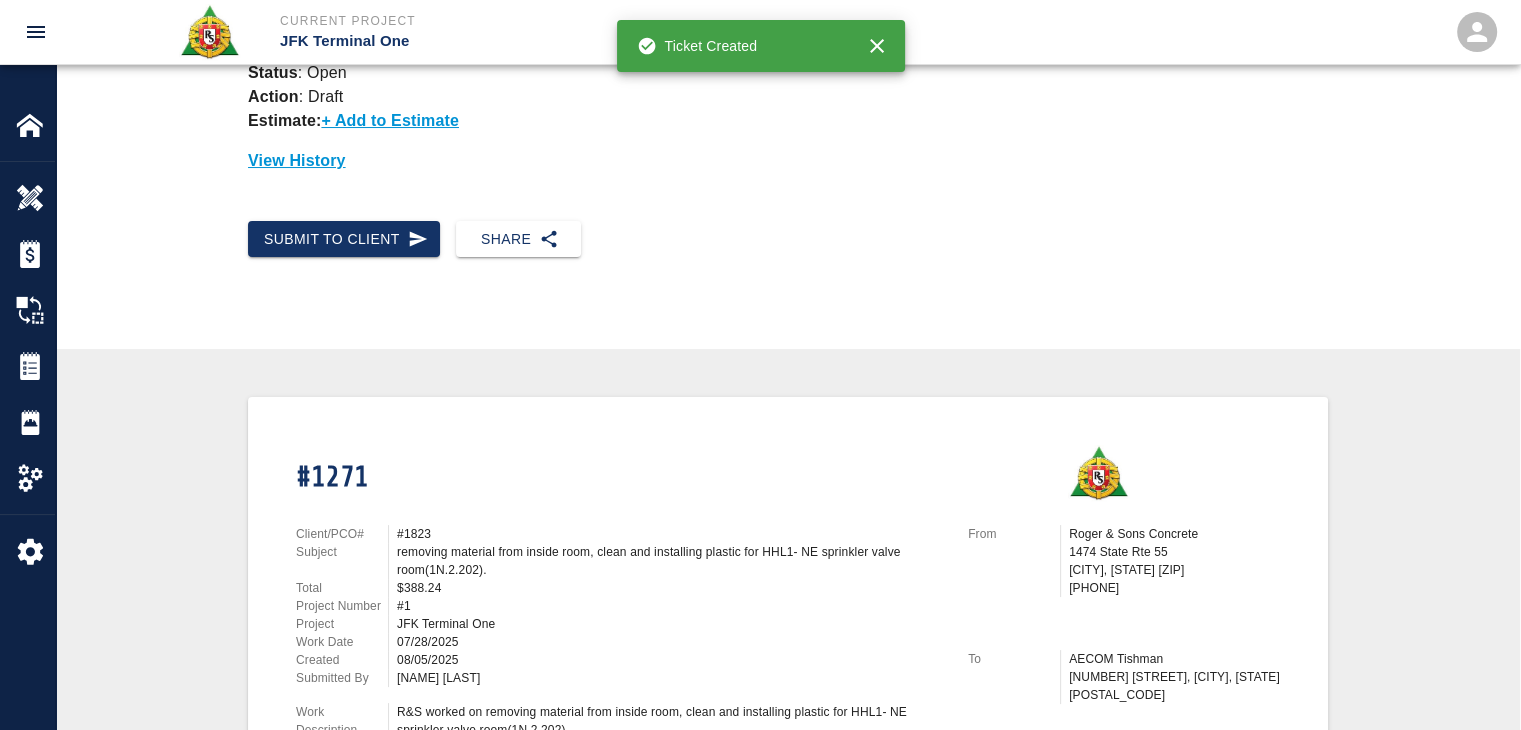 scroll, scrollTop: 0, scrollLeft: 0, axis: both 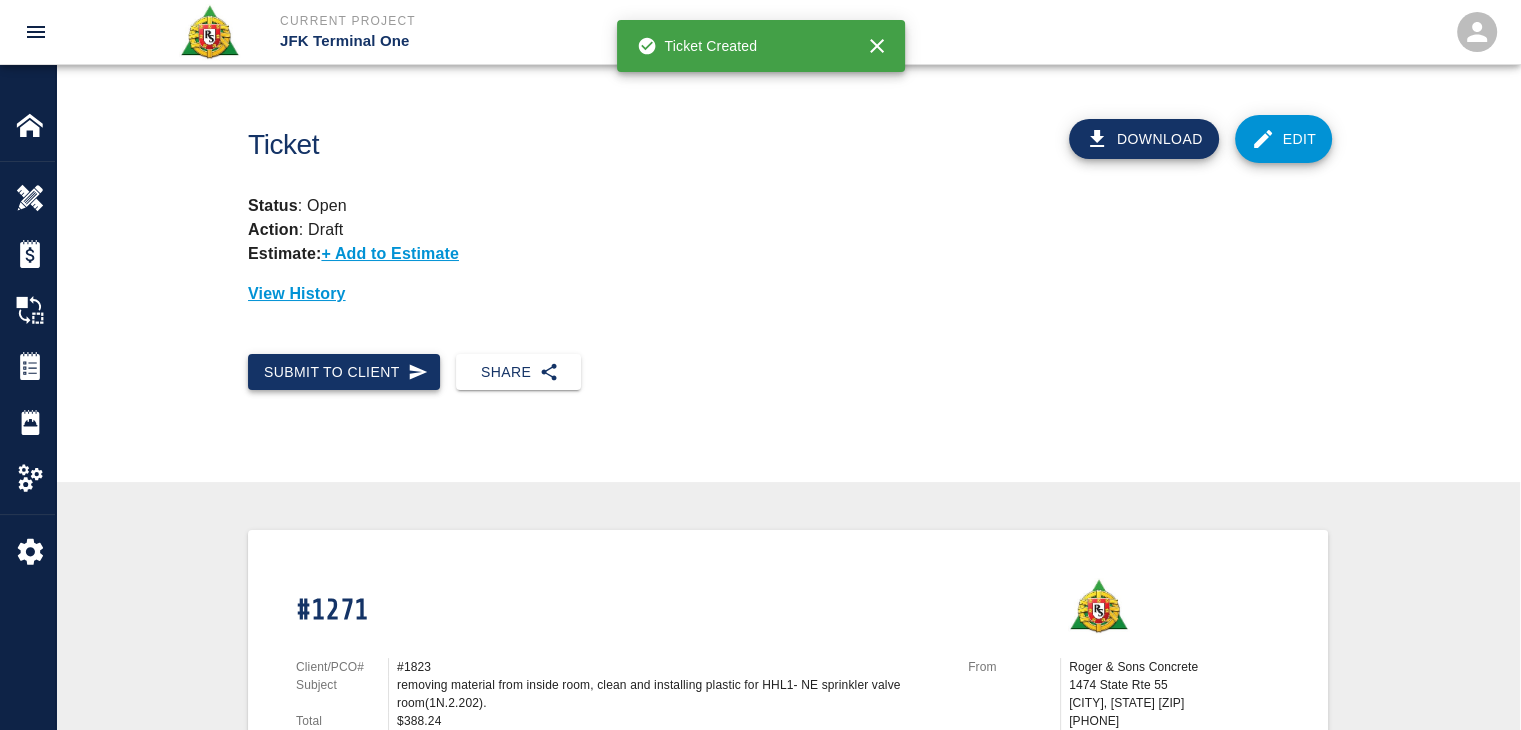 click on "Submit to Client" at bounding box center (344, 372) 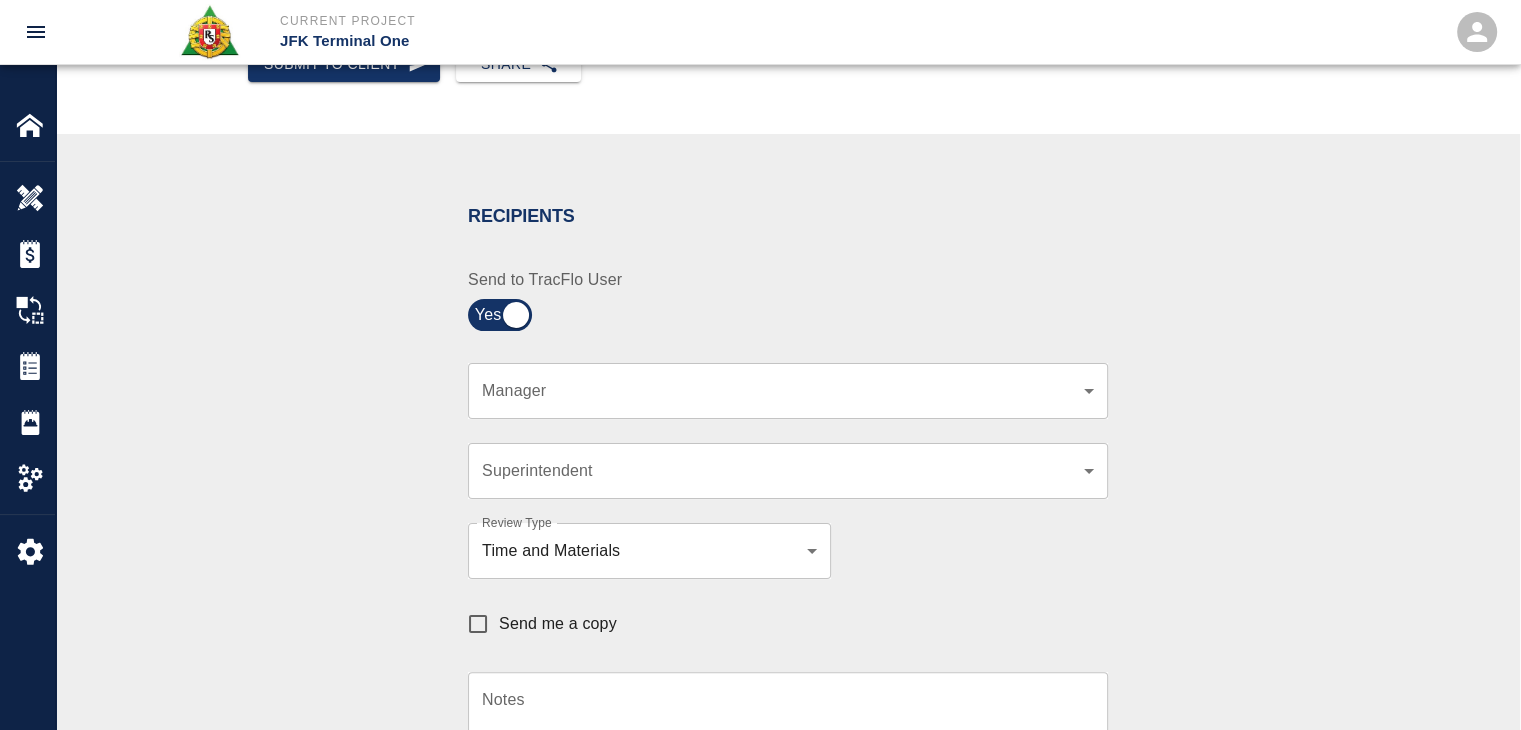 scroll, scrollTop: 310, scrollLeft: 0, axis: vertical 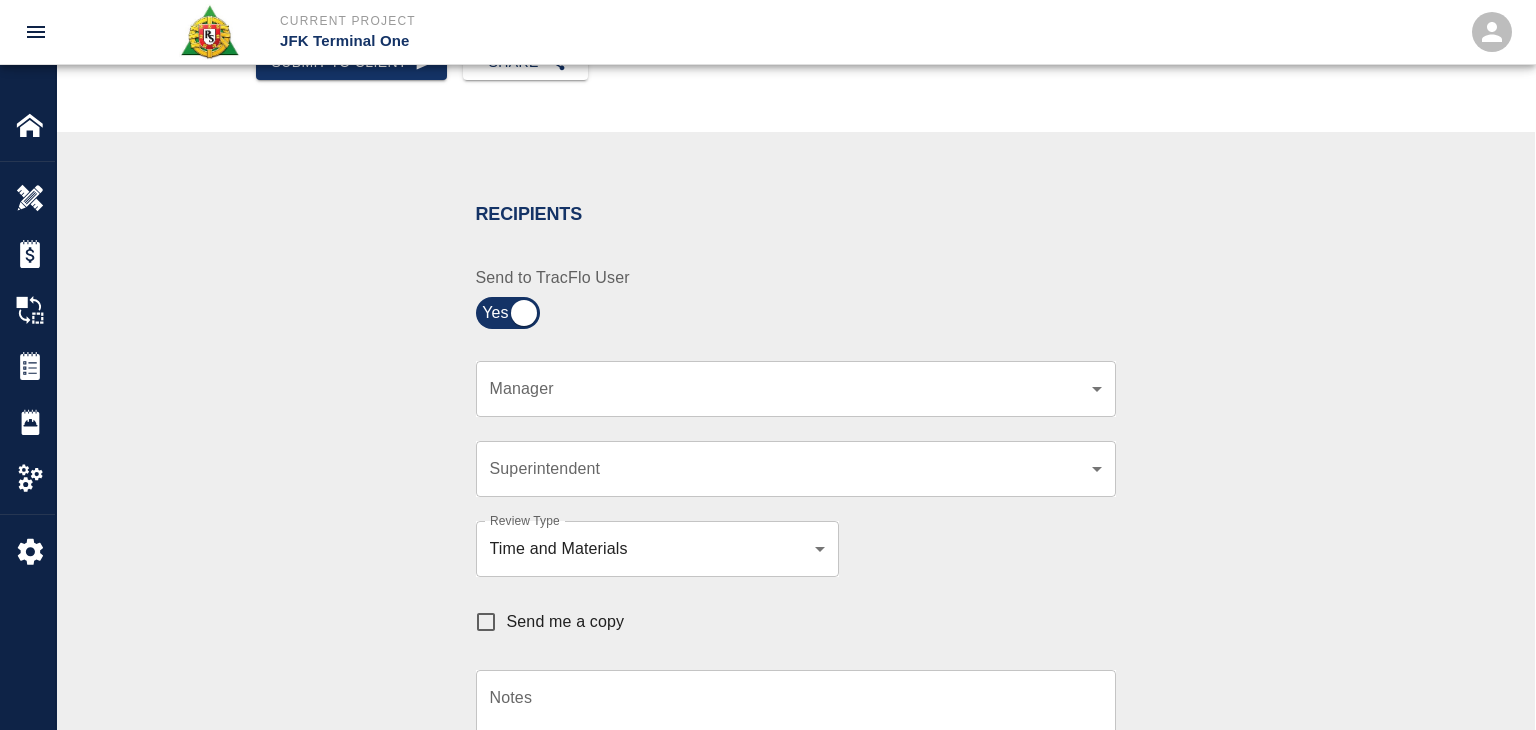 click on "Current Project JFK Terminal One Home JFK Terminal One Overview Estimates Change Orders Tickets Daily Reports Project Settings Settings Powered By Terms of Service  |  Privacy Policy Ticket Download Edit Status :   Open Action :   Draft Estimate:  + Add to Estimate View History Submit to Client Share Recipients Internal Team ​ Internal Team Notes x Notes Cancel Send Recipients Send to TracFlo User Manager ​ Manager Superintendent ​ Superintendent Review Type Time and Materials tm Review Type Send me a copy Notes x Notes Upload Attachments (10MB limit) Choose file No file chosen Upload Another File Cancel Send Request Time and Material Revision Notes   * x Notes   * Upload Attachments (10MB limit) Choose file No file chosen Upload Another File Cancel Send Time and Materials Reject Notes   * x Notes   * Upload Attachments (10MB limit) Choose file No file chosen Upload Another File Cancel Send Signature acknowledges time and material used, but does not change contractual obligations of either party x" at bounding box center (768, 55) 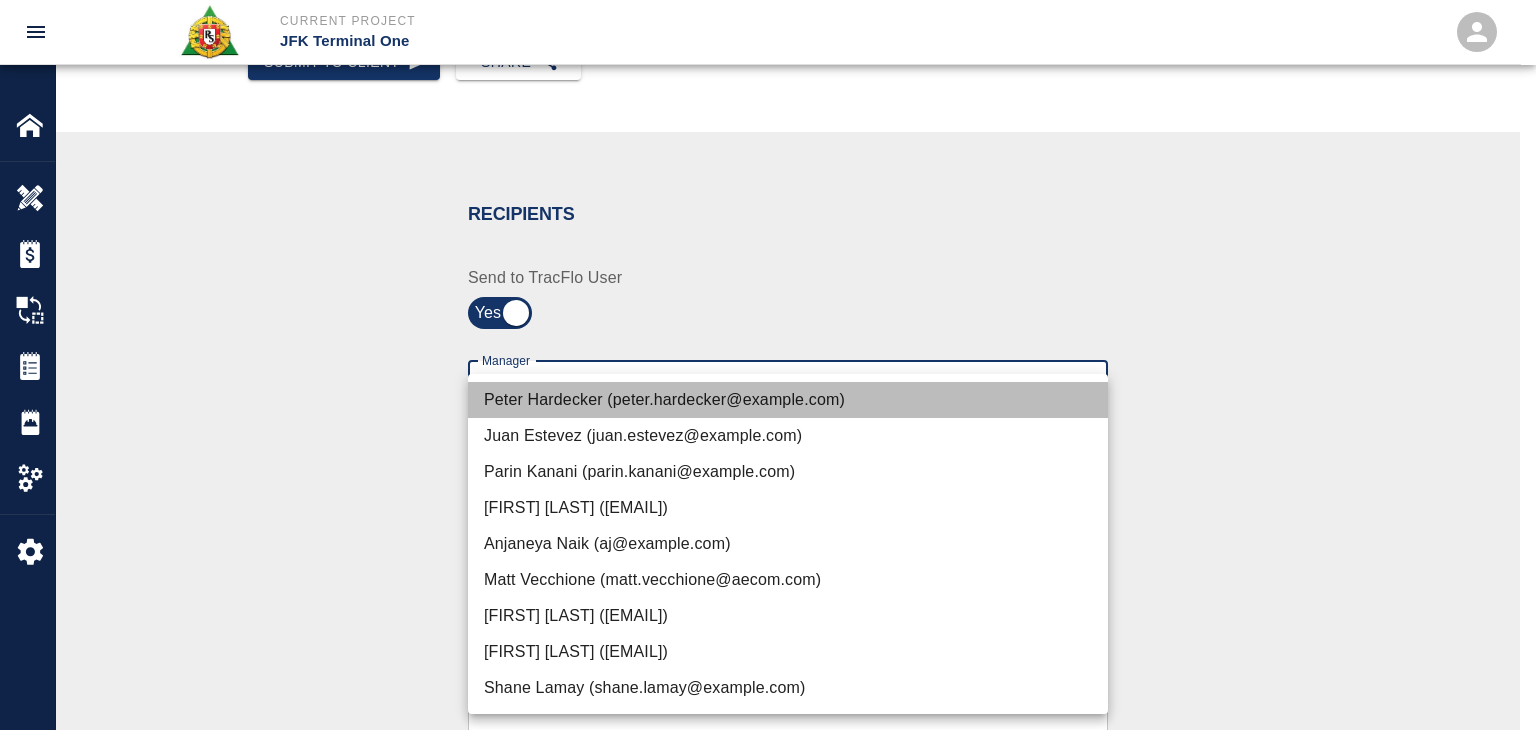 click on "Peter Hardecker (peter.hardecker@example.com)" at bounding box center [788, 400] 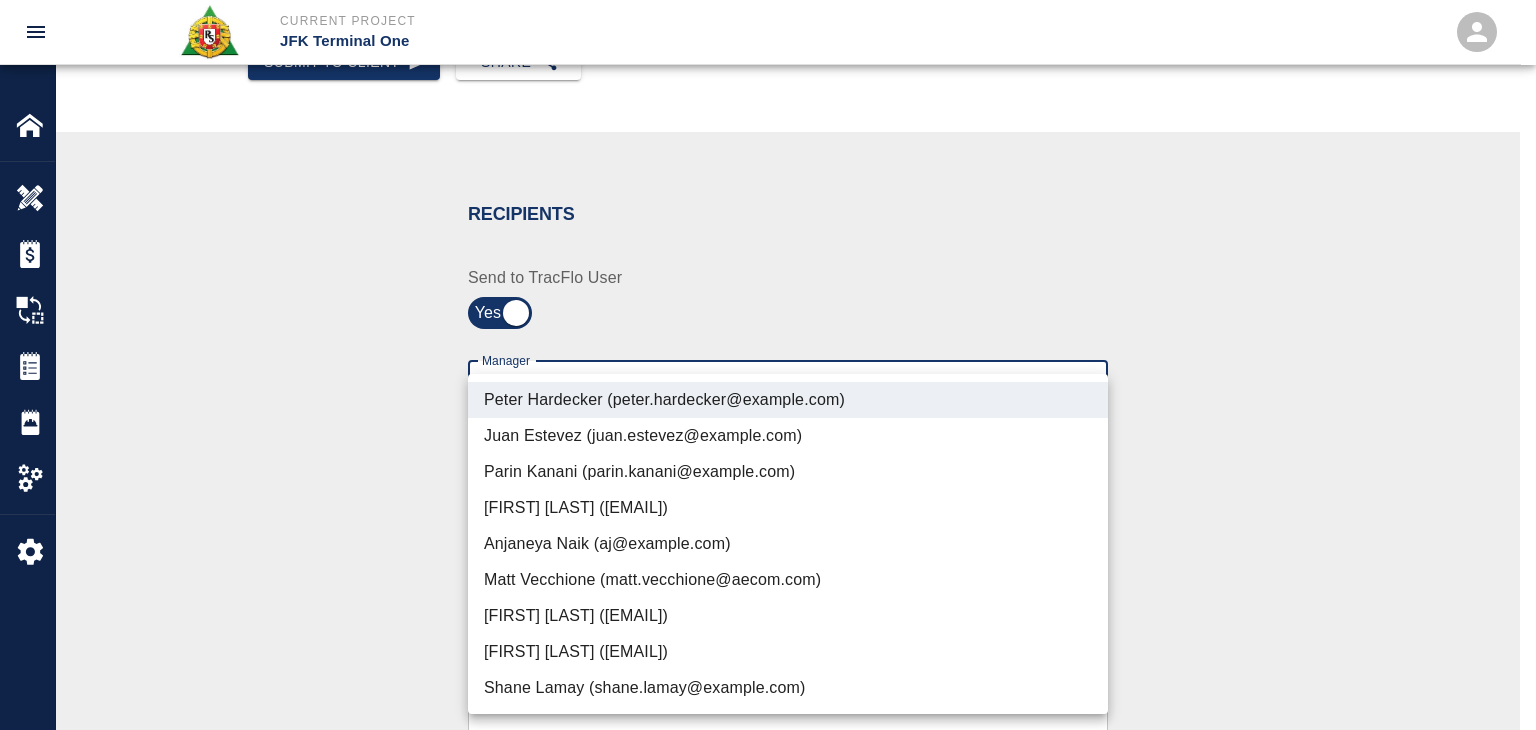 click on "Parin Kanani (parin.kanani@example.com)" at bounding box center (788, 472) 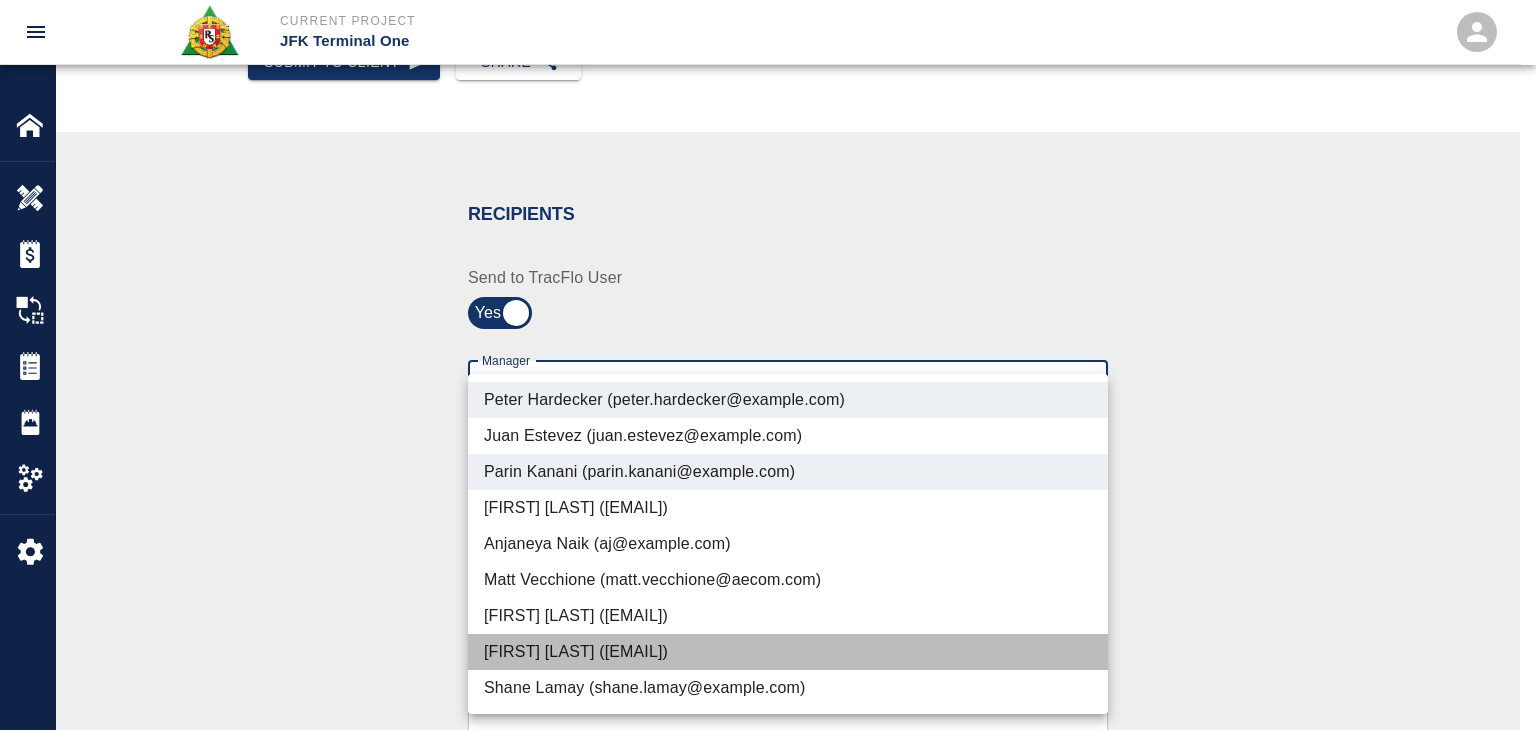 click on "[FIRST] [LAST] ([EMAIL])" at bounding box center [788, 652] 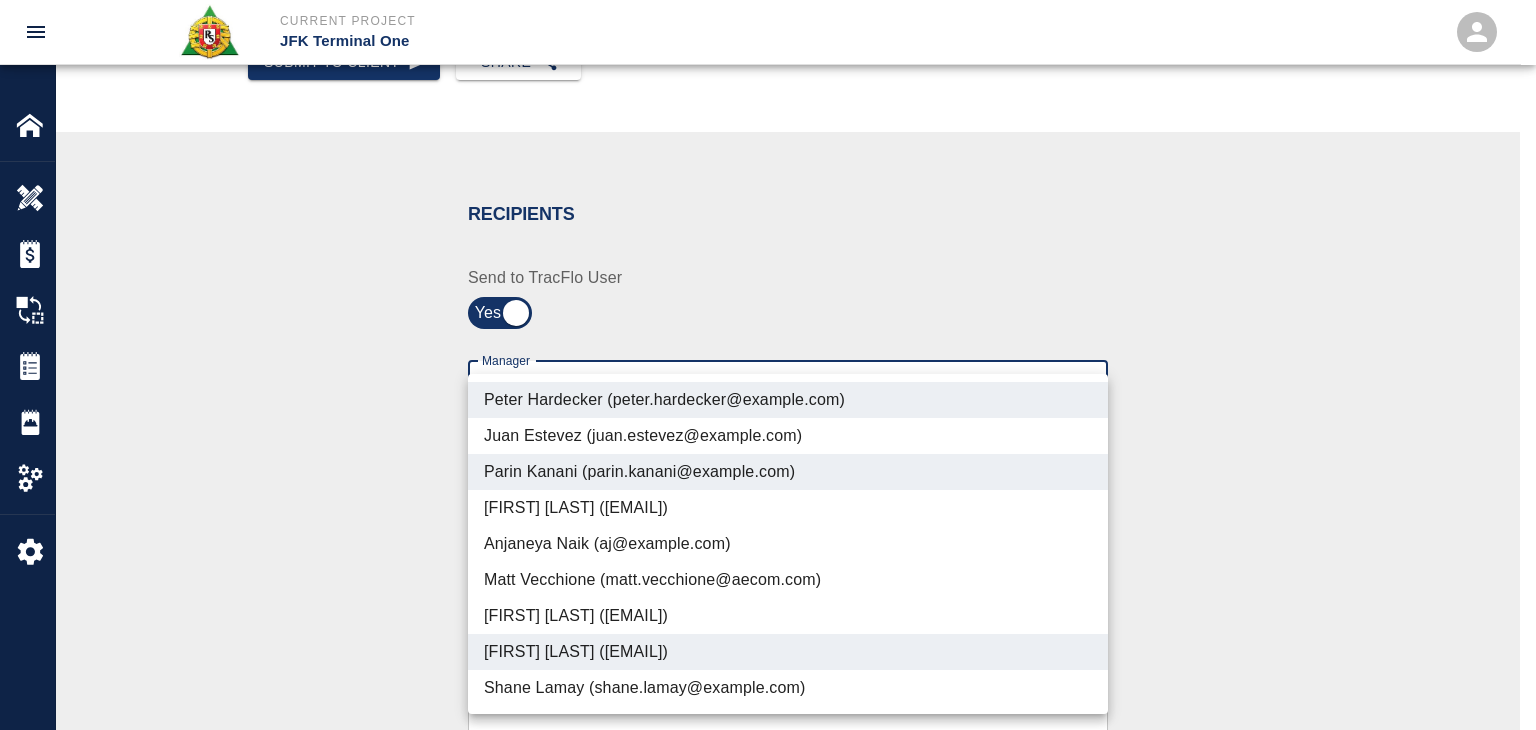 click on "[FIRST] [LAST] ([EMAIL])" at bounding box center (788, 616) 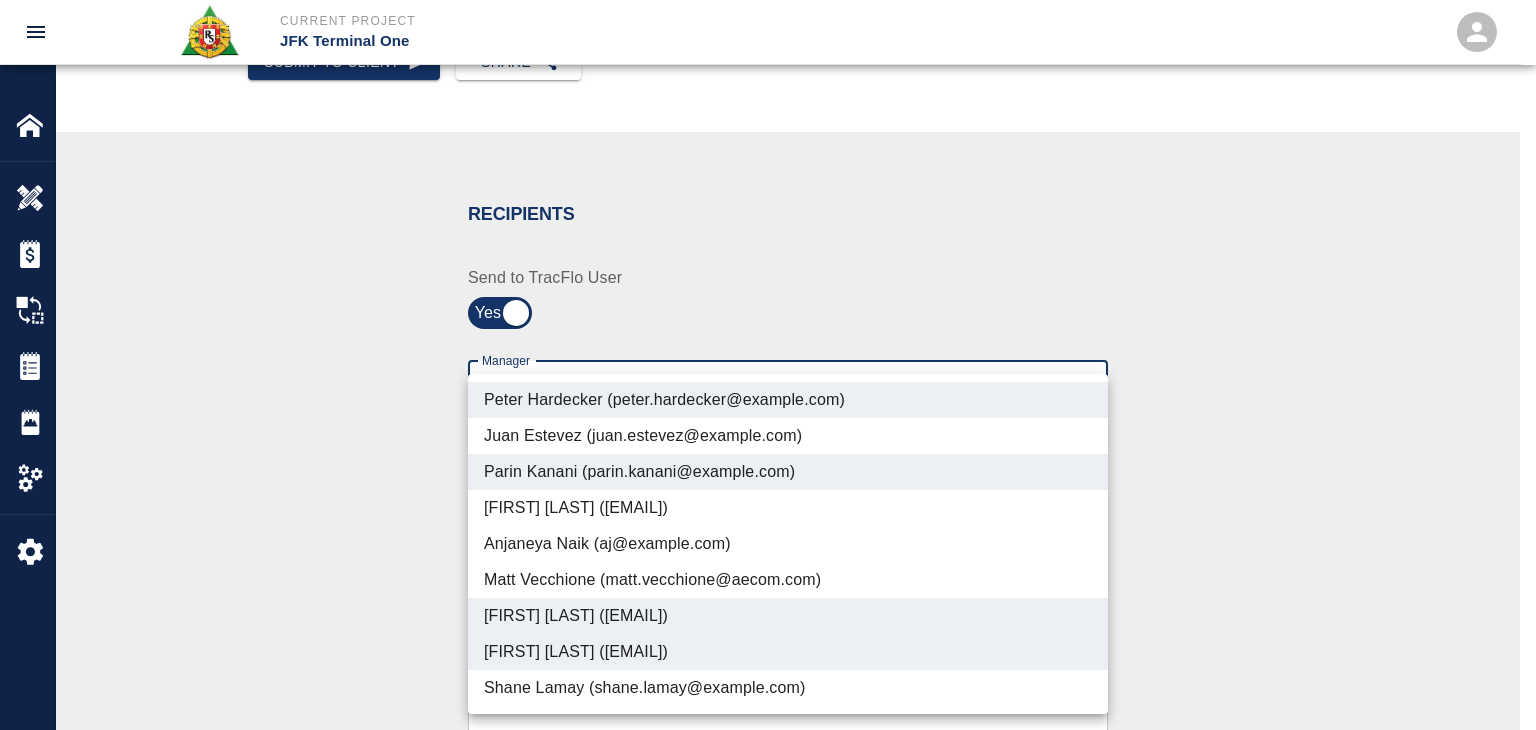 click on "Shane Lamay (shane.lamay@example.com)" at bounding box center (788, 688) 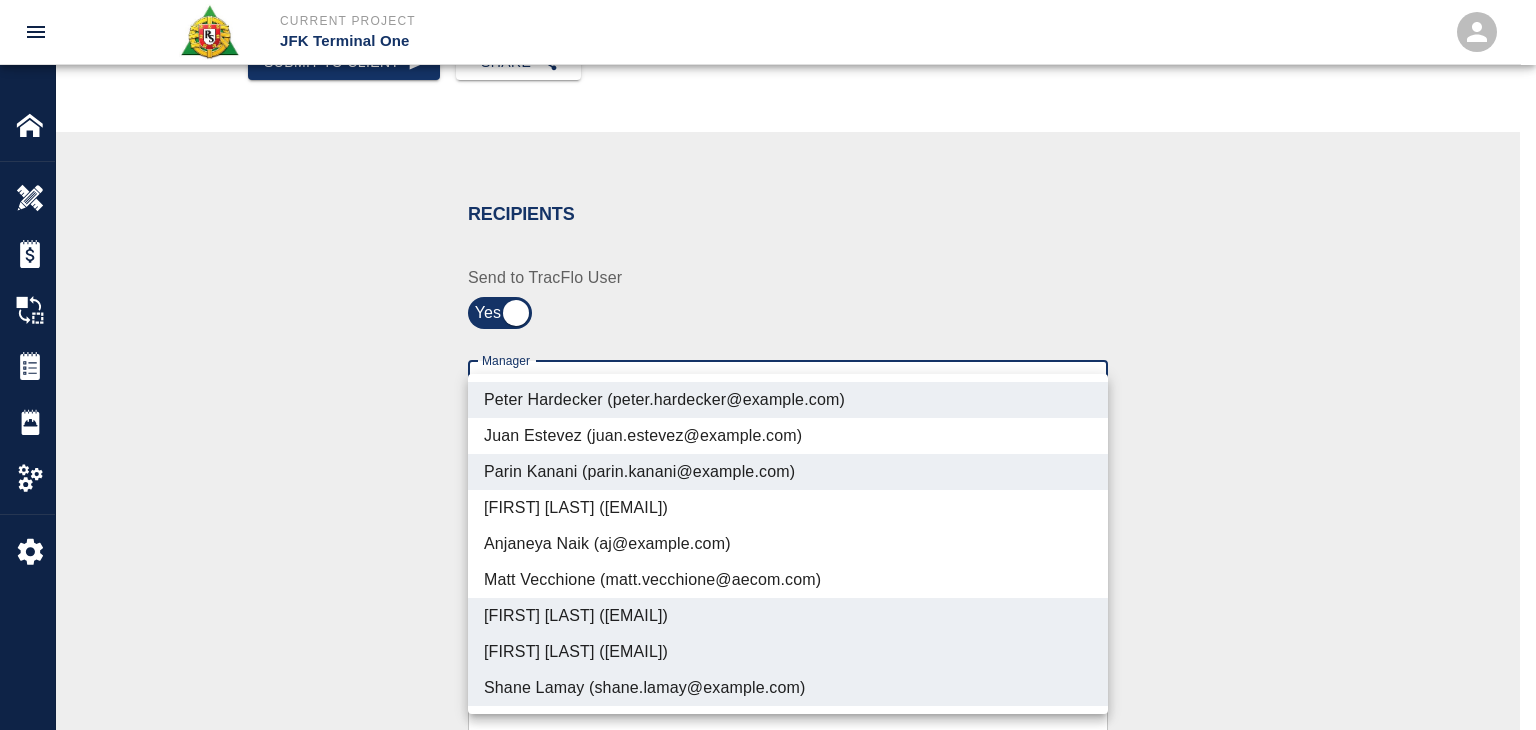 click at bounding box center [768, 365] 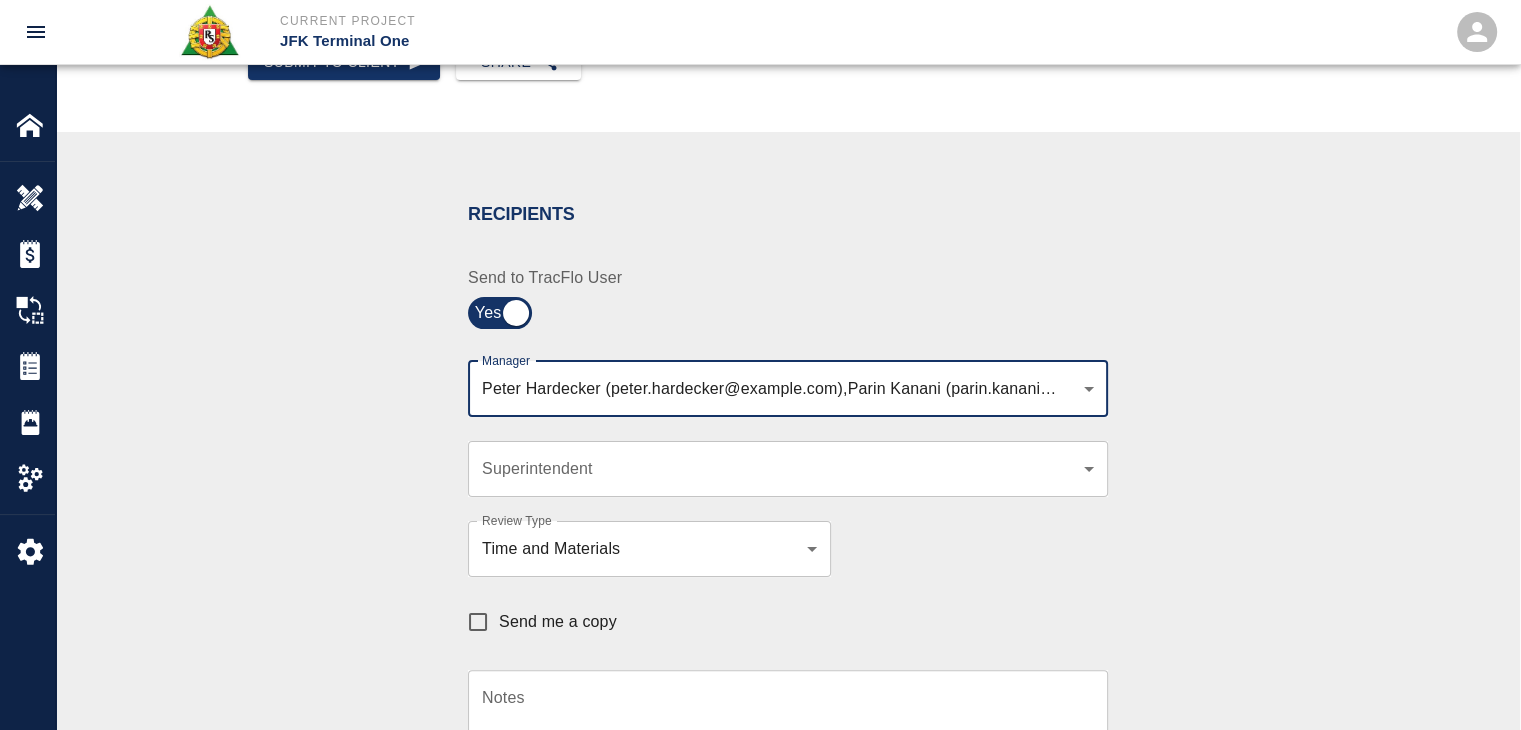 click on "Send me a copy" at bounding box center (558, 622) 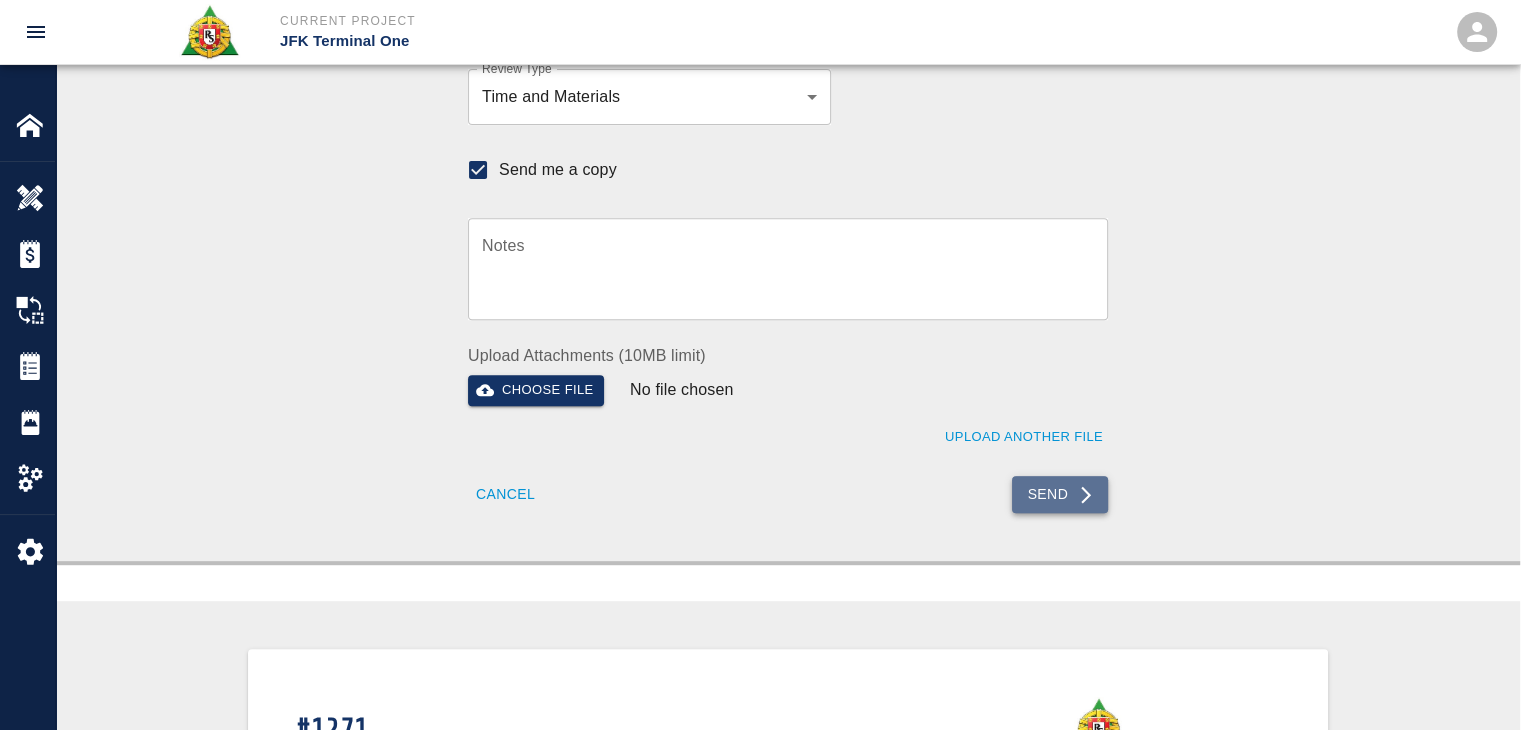 click on "Send" at bounding box center [1060, 494] 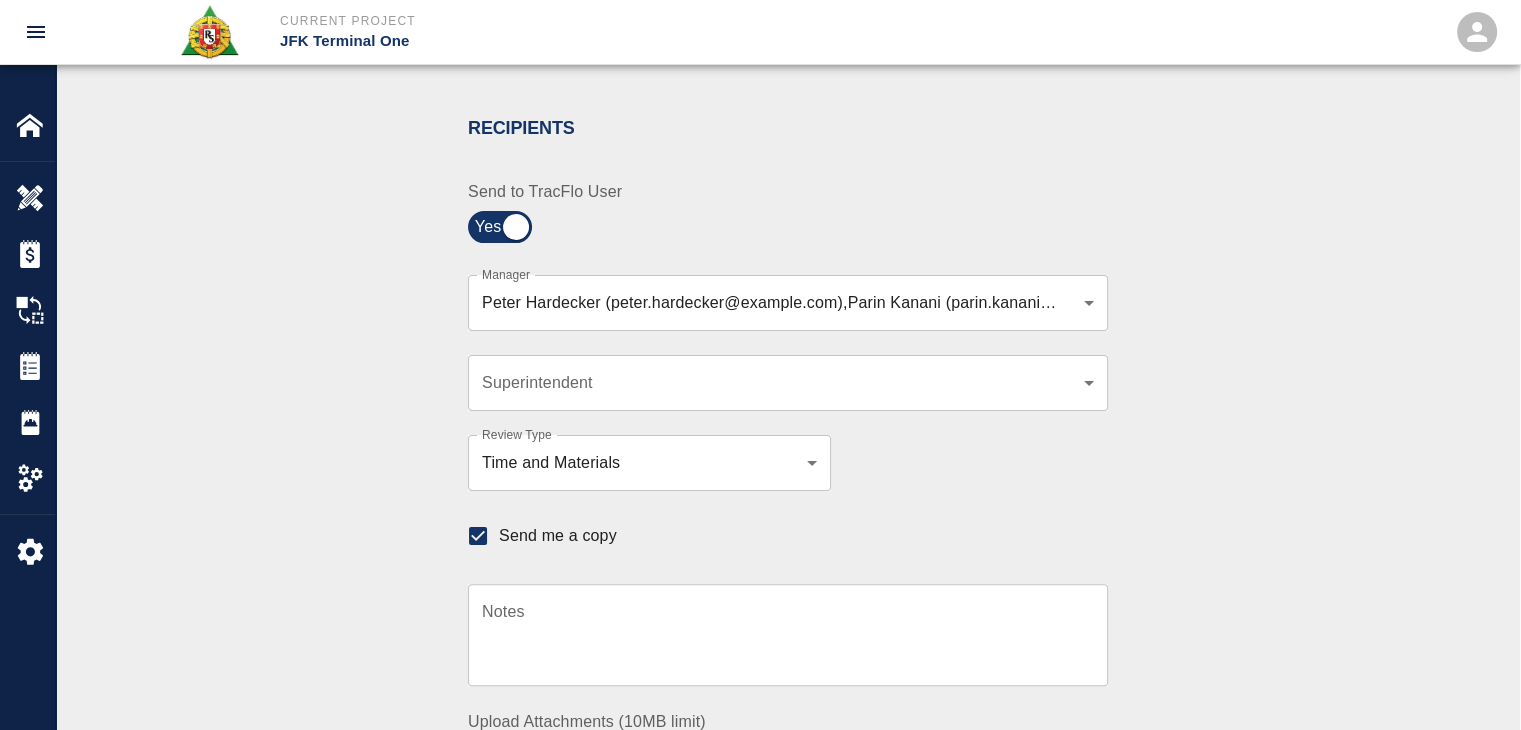 scroll, scrollTop: 0, scrollLeft: 0, axis: both 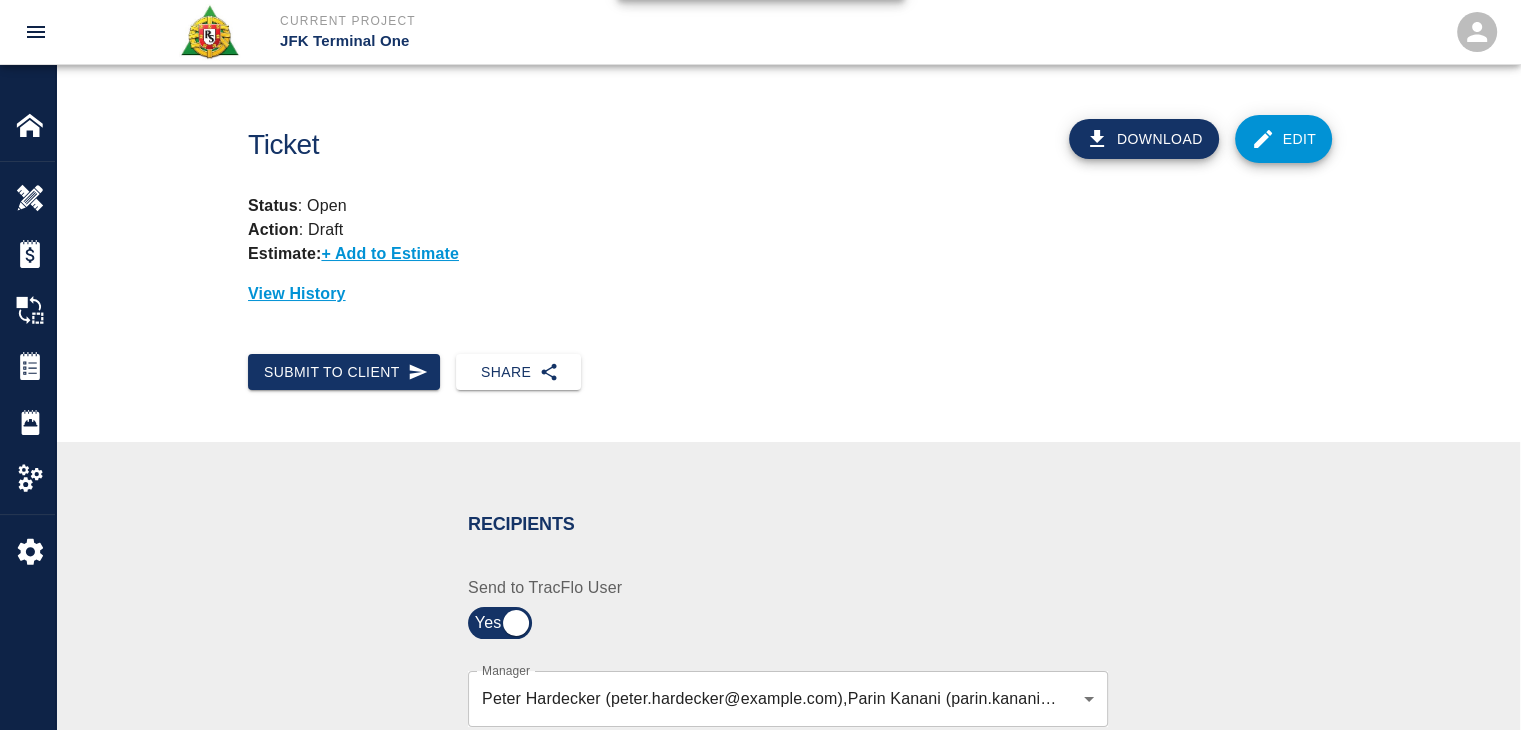 type 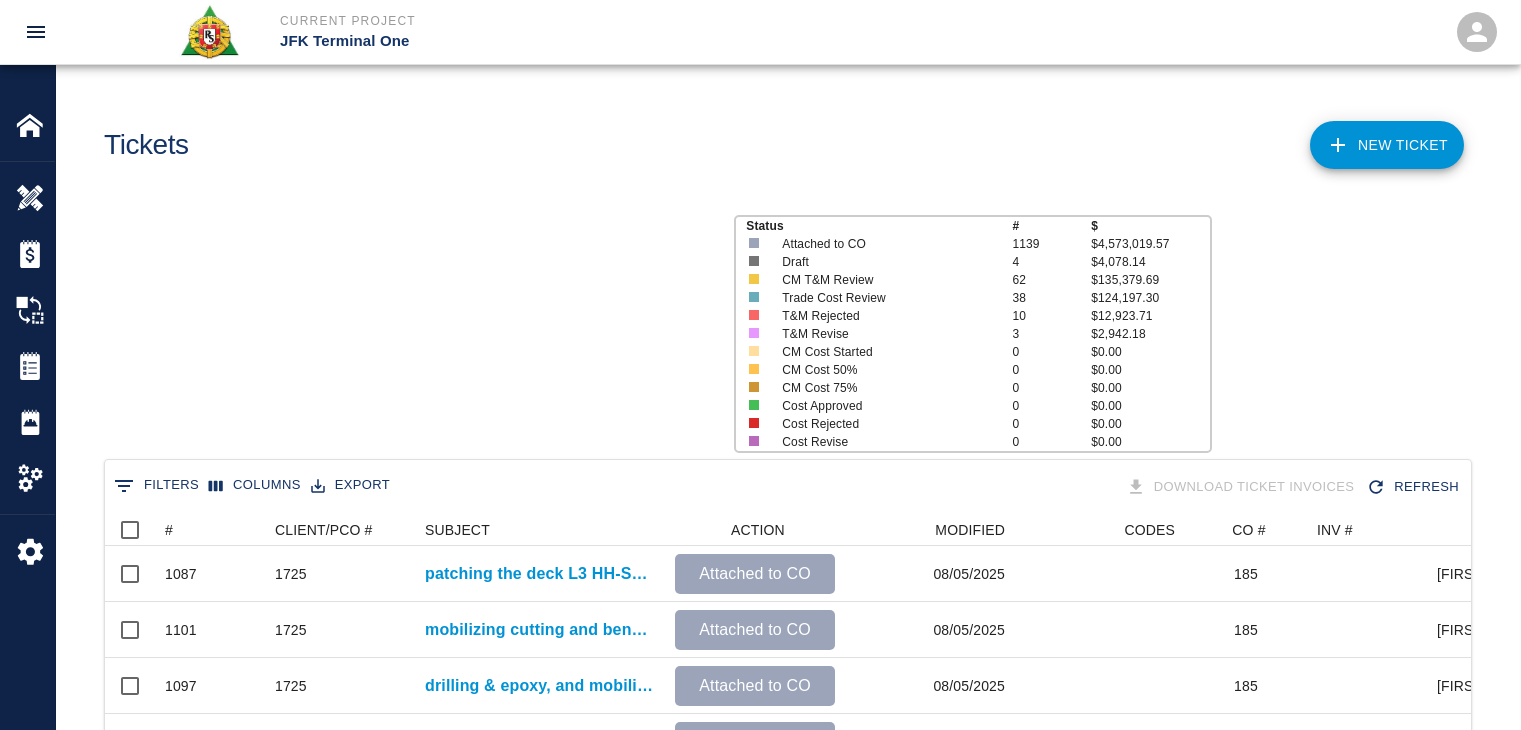 scroll, scrollTop: 0, scrollLeft: 0, axis: both 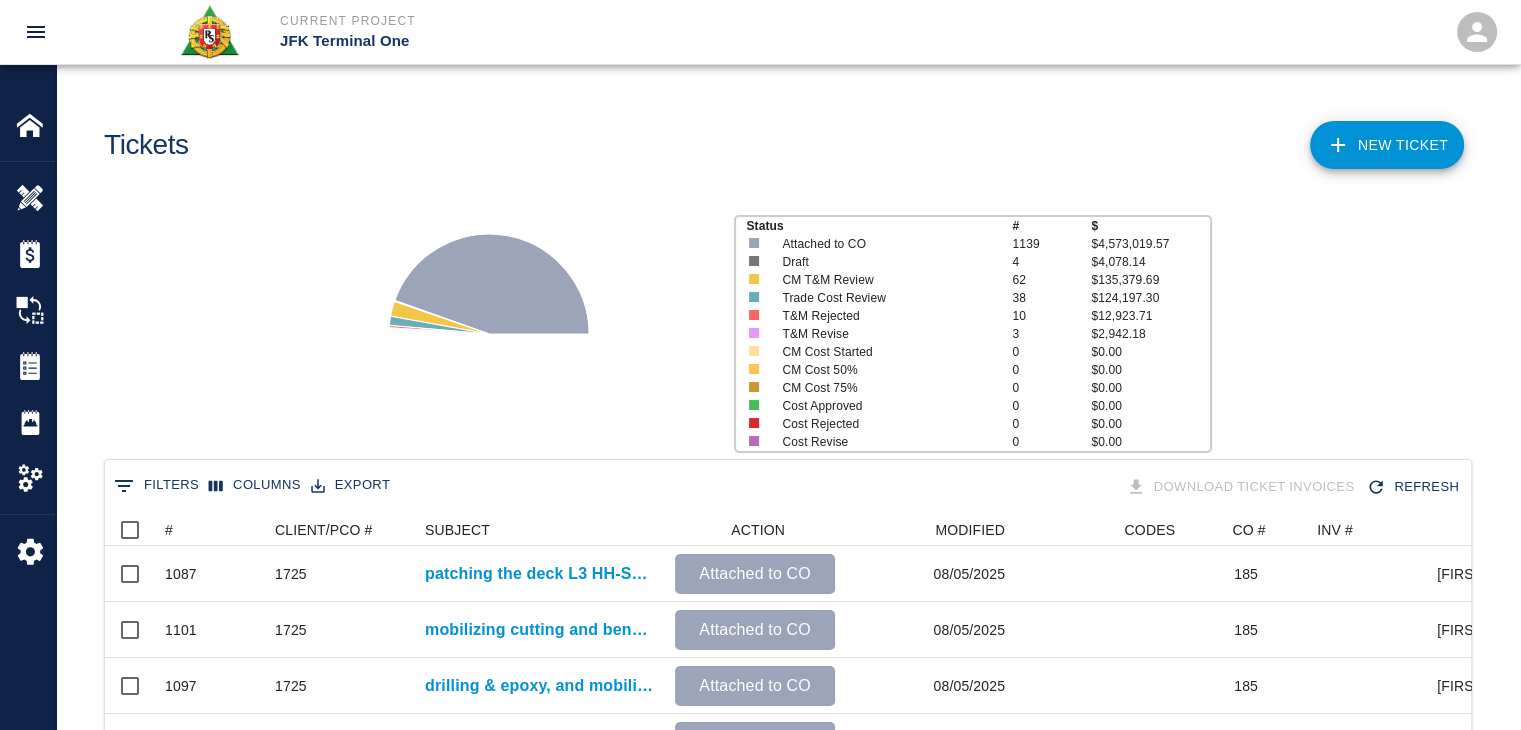 click on "NEW TICKET" at bounding box center [1387, 145] 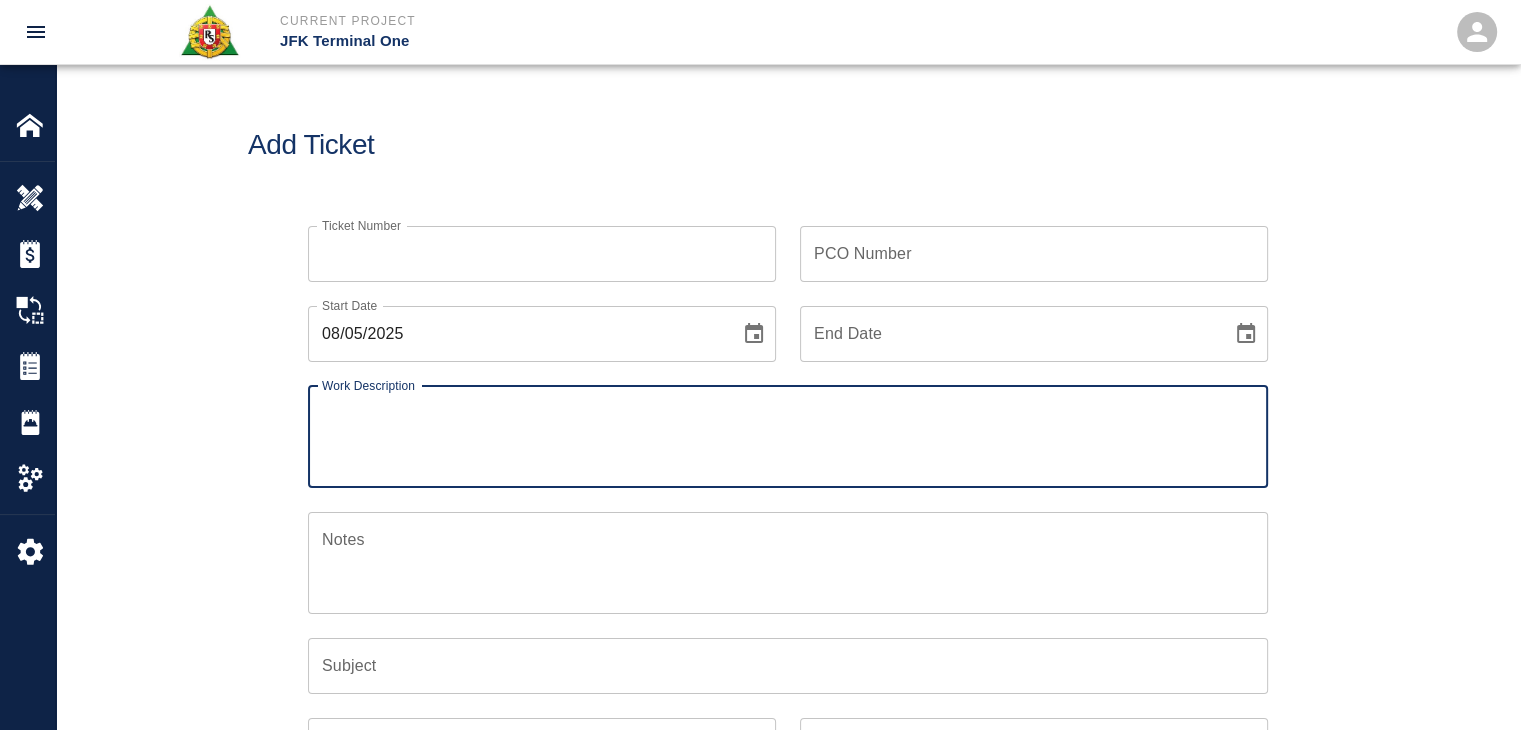 scroll, scrollTop: 0, scrollLeft: 0, axis: both 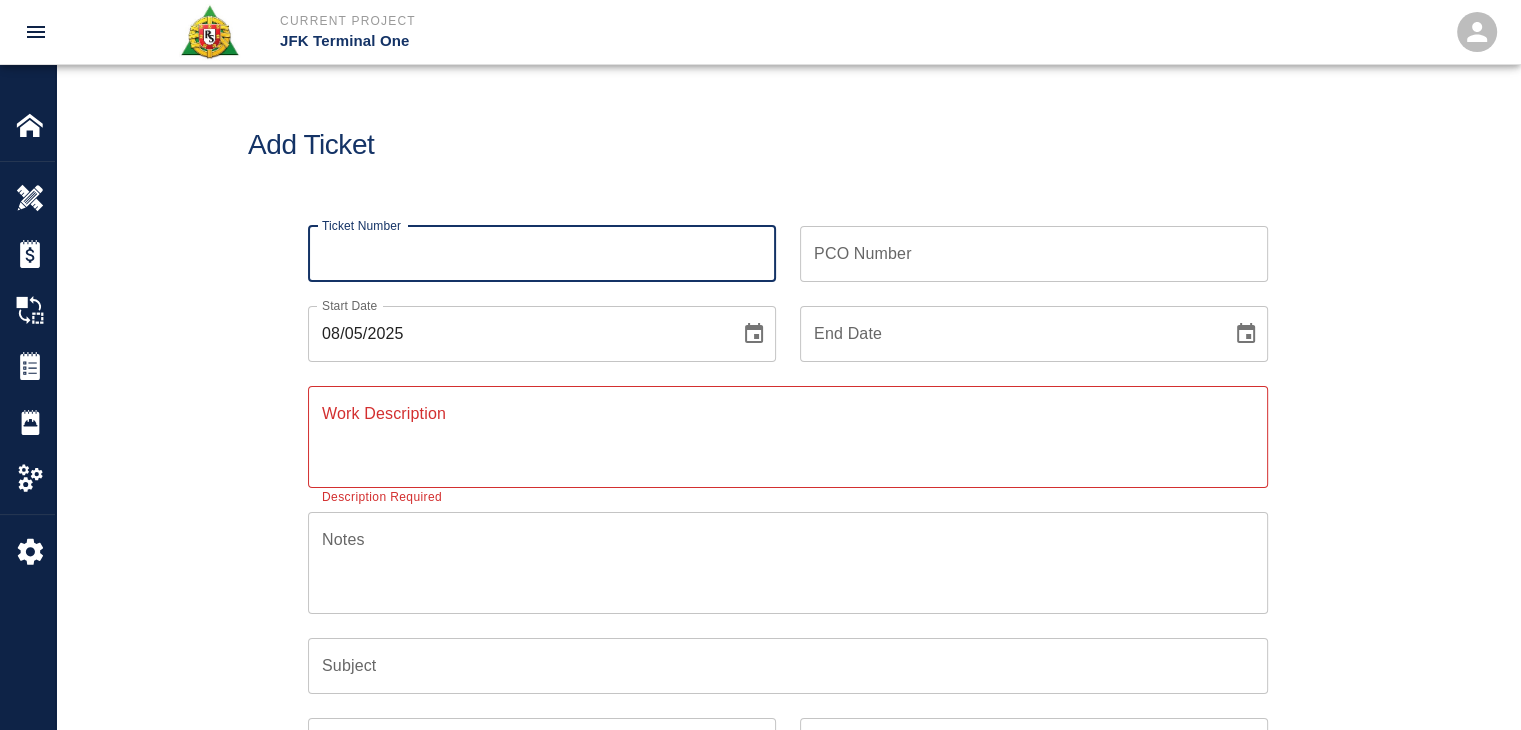 click on "Ticket Number" at bounding box center [542, 254] 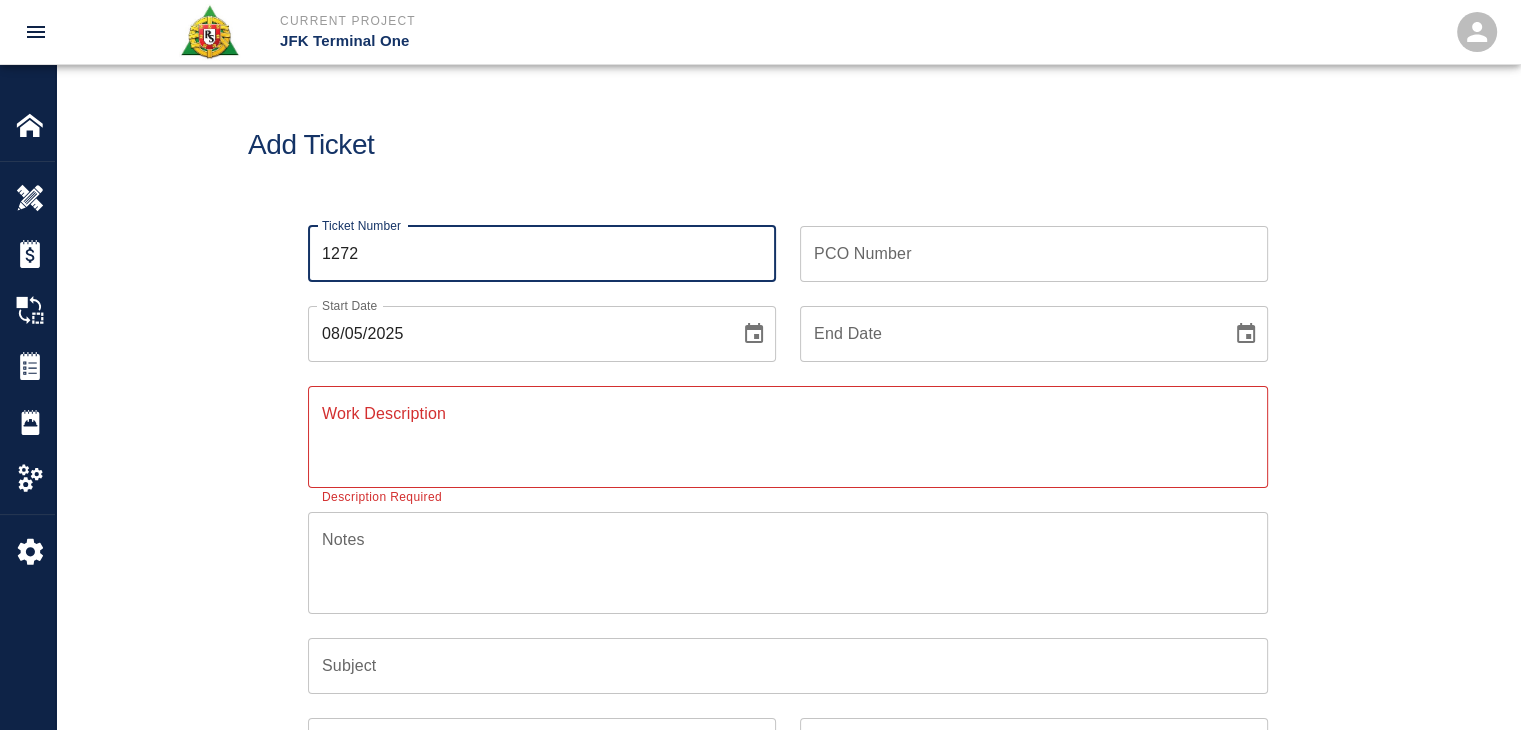 type on "1272" 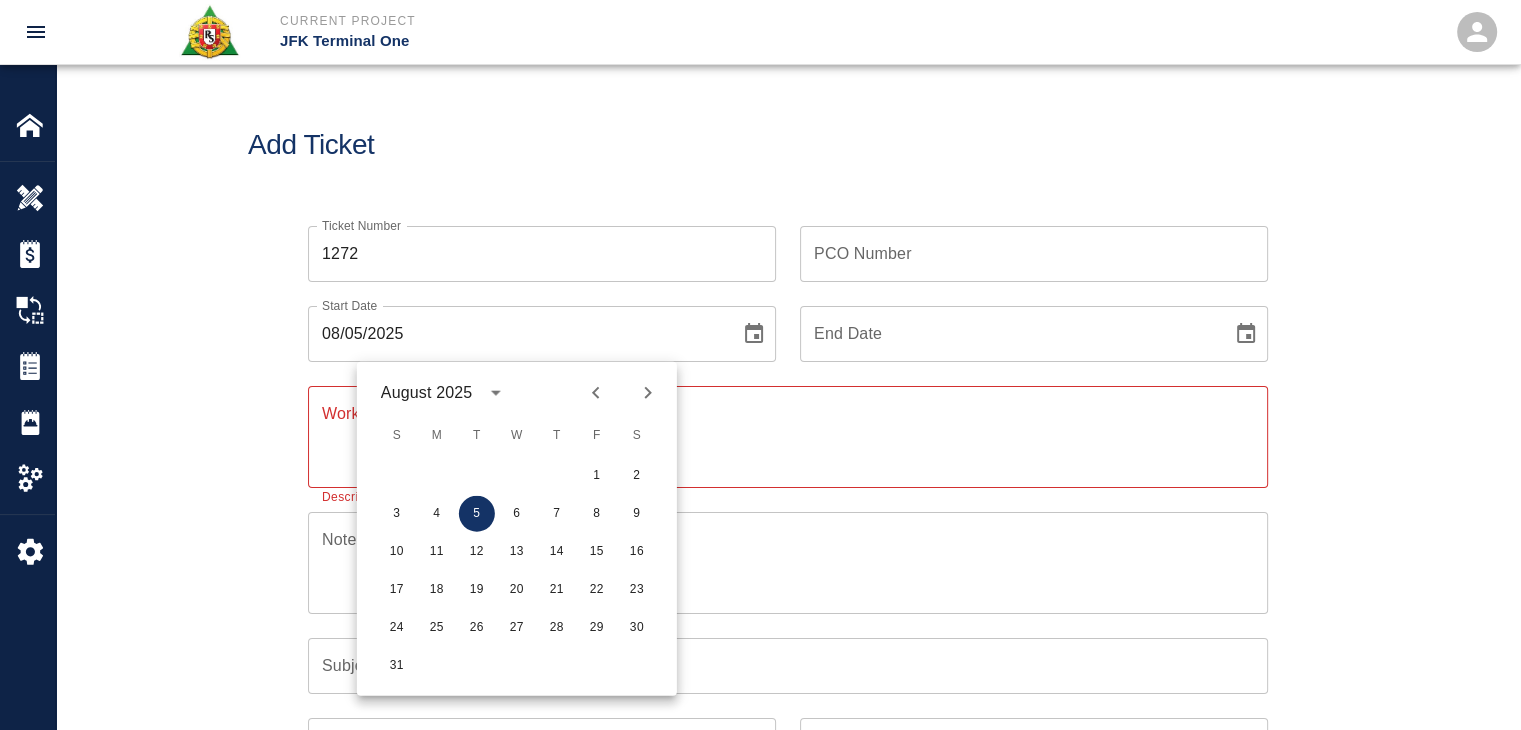 click on "August 2025" at bounding box center [517, 393] 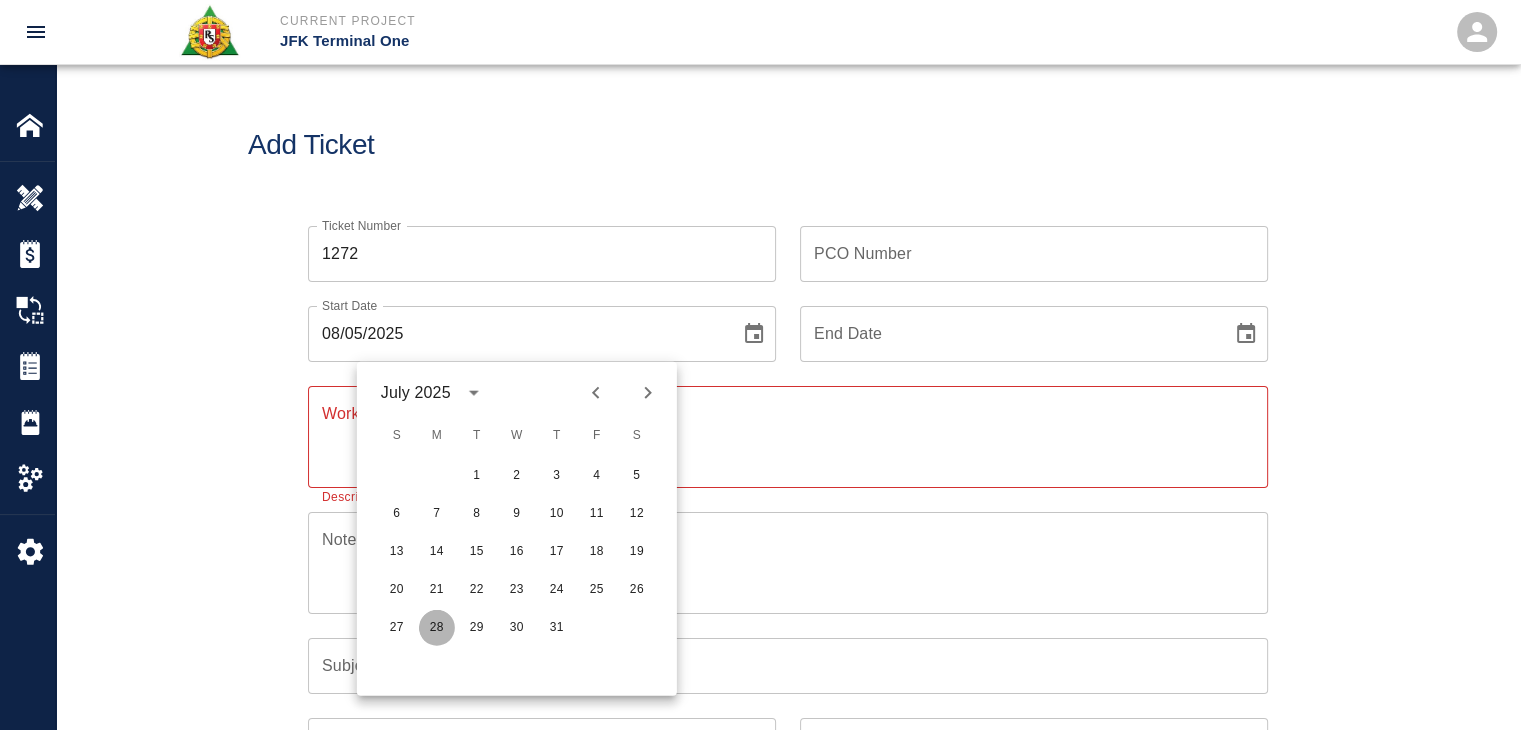 click on "28" at bounding box center [437, 628] 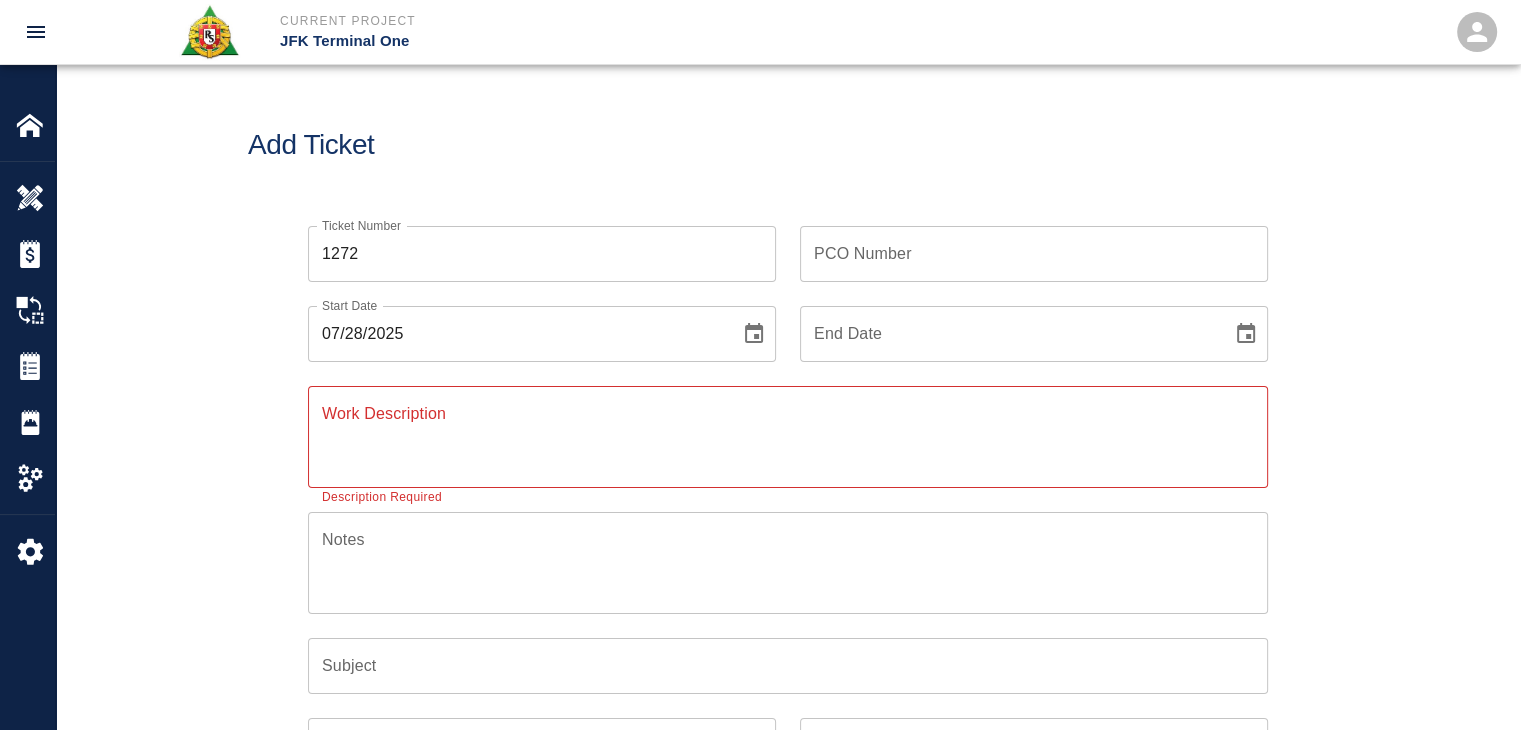 click on "Work Description" at bounding box center [788, 436] 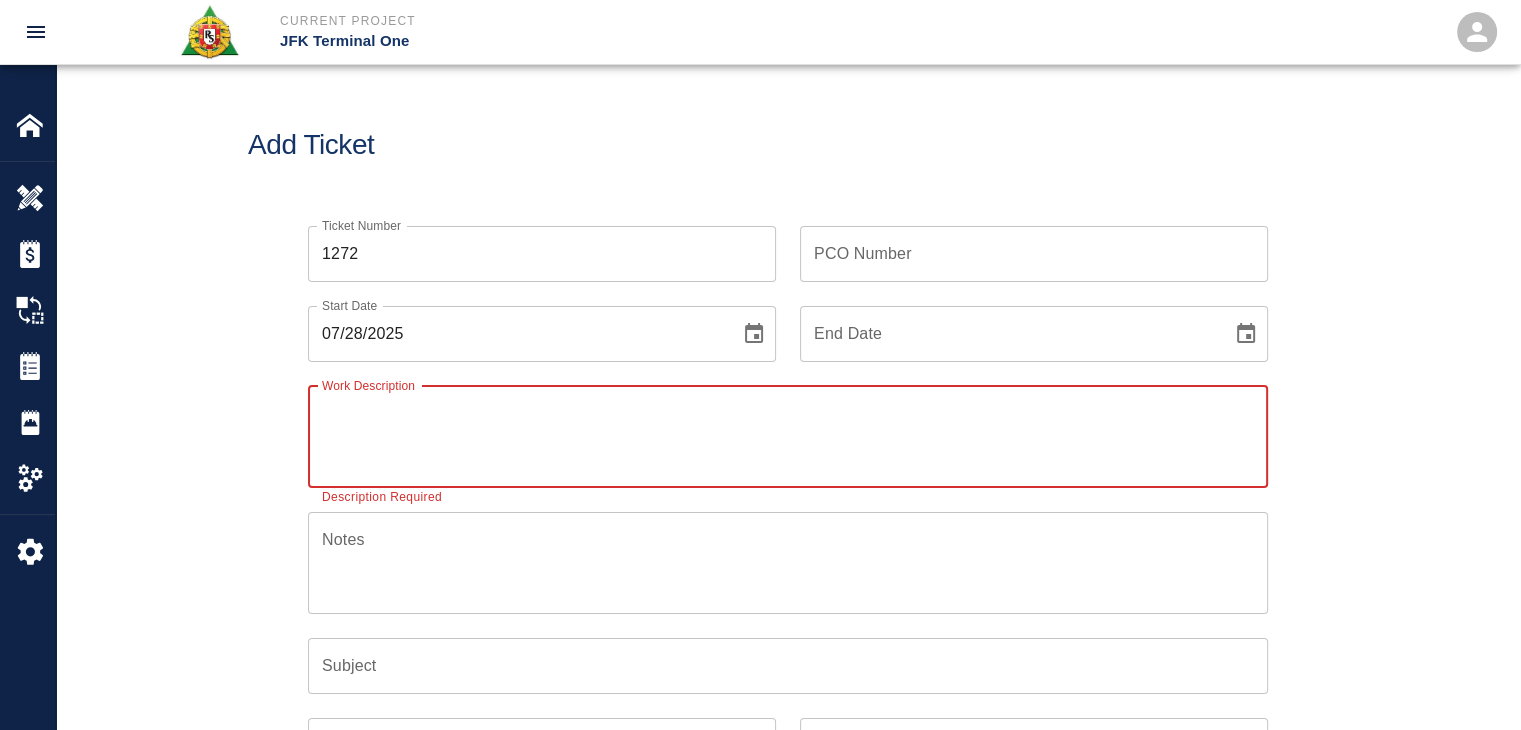 paste on "7/28/25
Patching grout on top of beams
Column line E2/EC
E10/EC
3masons 8hrs each
1 labor 8hrs
17 bags of material
2 man lifts" 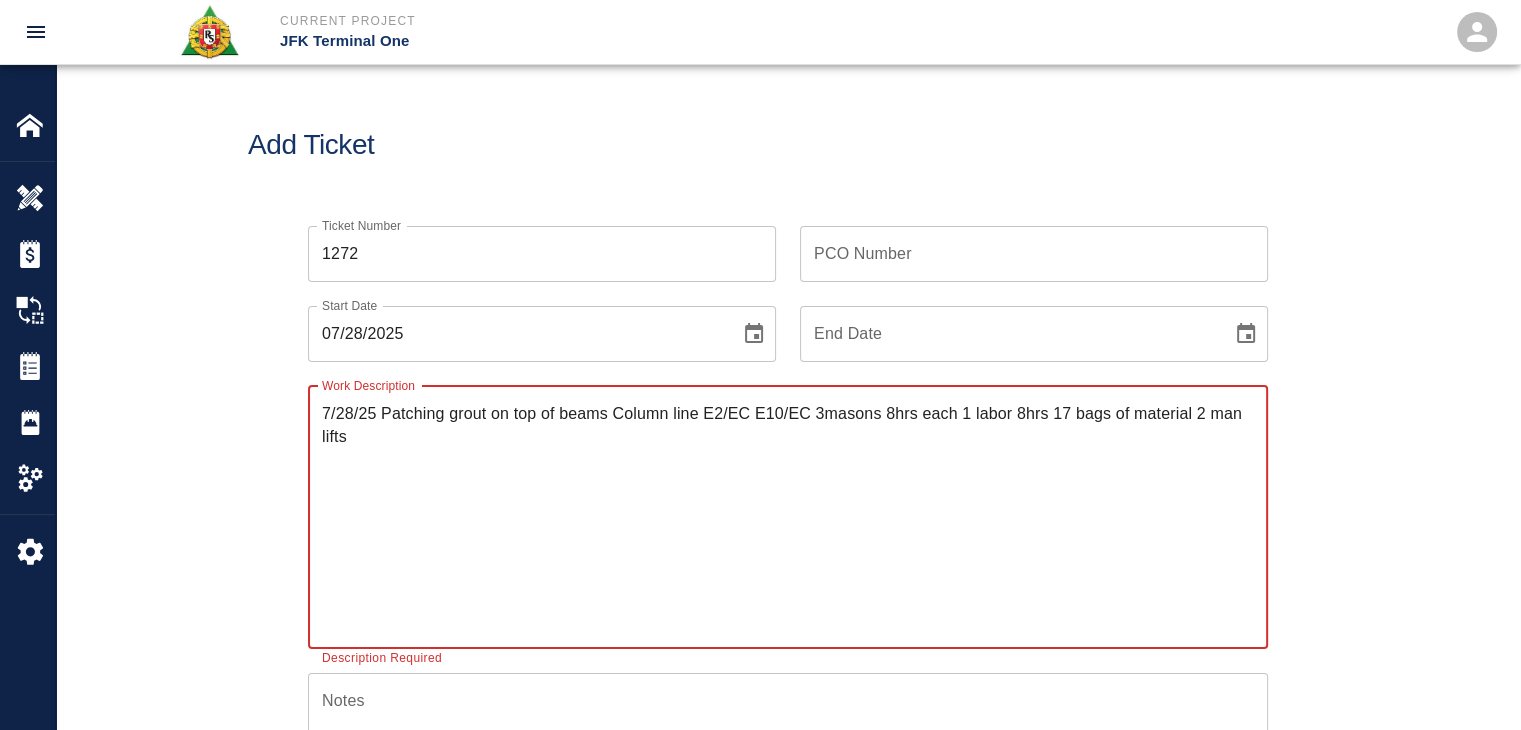 scroll, scrollTop: 0, scrollLeft: 0, axis: both 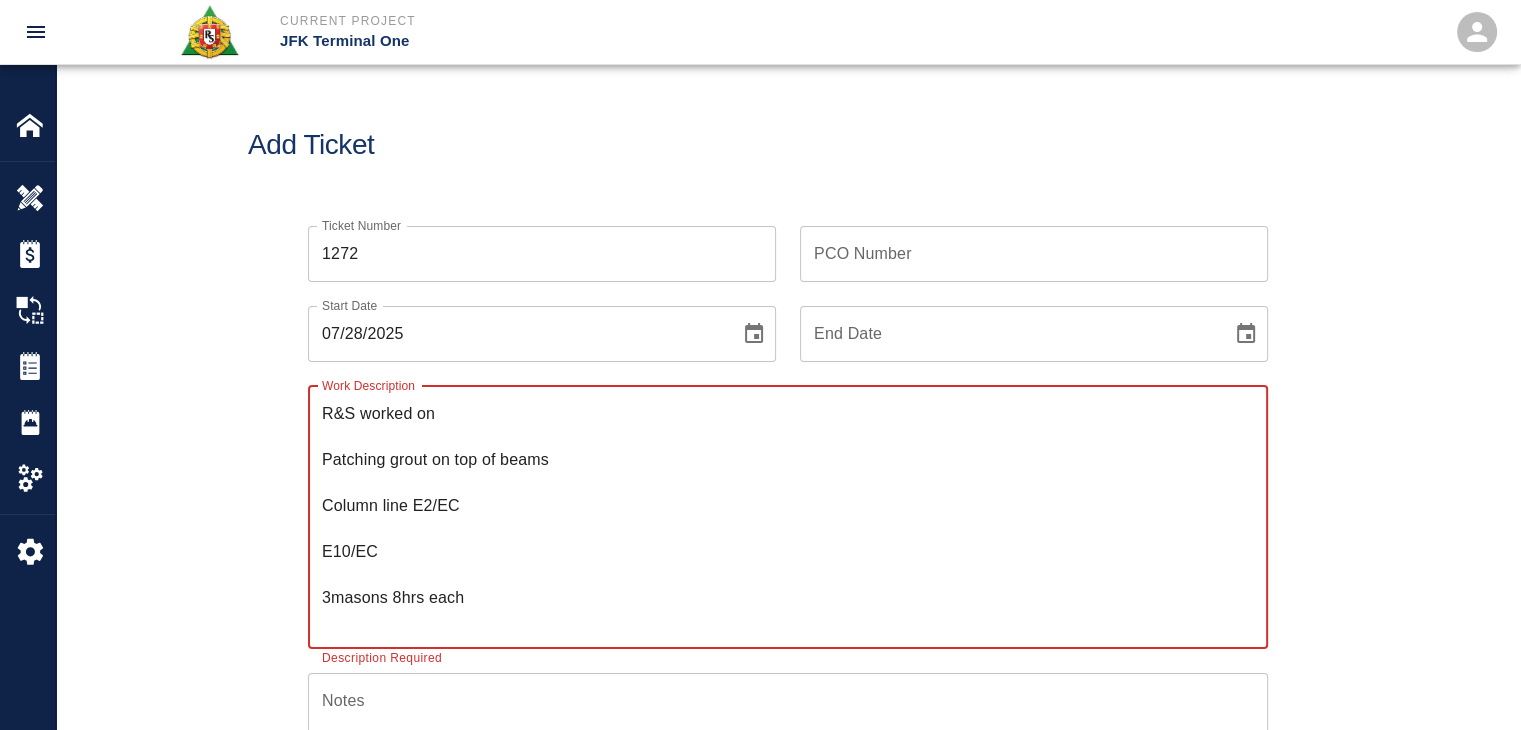 click on "R&S worked on
Patching grout on top of beams
Column line E2/EC
E10/EC
3masons 8hrs each
1 labor 8hrs
17 bags of material
2 man lifts" at bounding box center (788, 517) 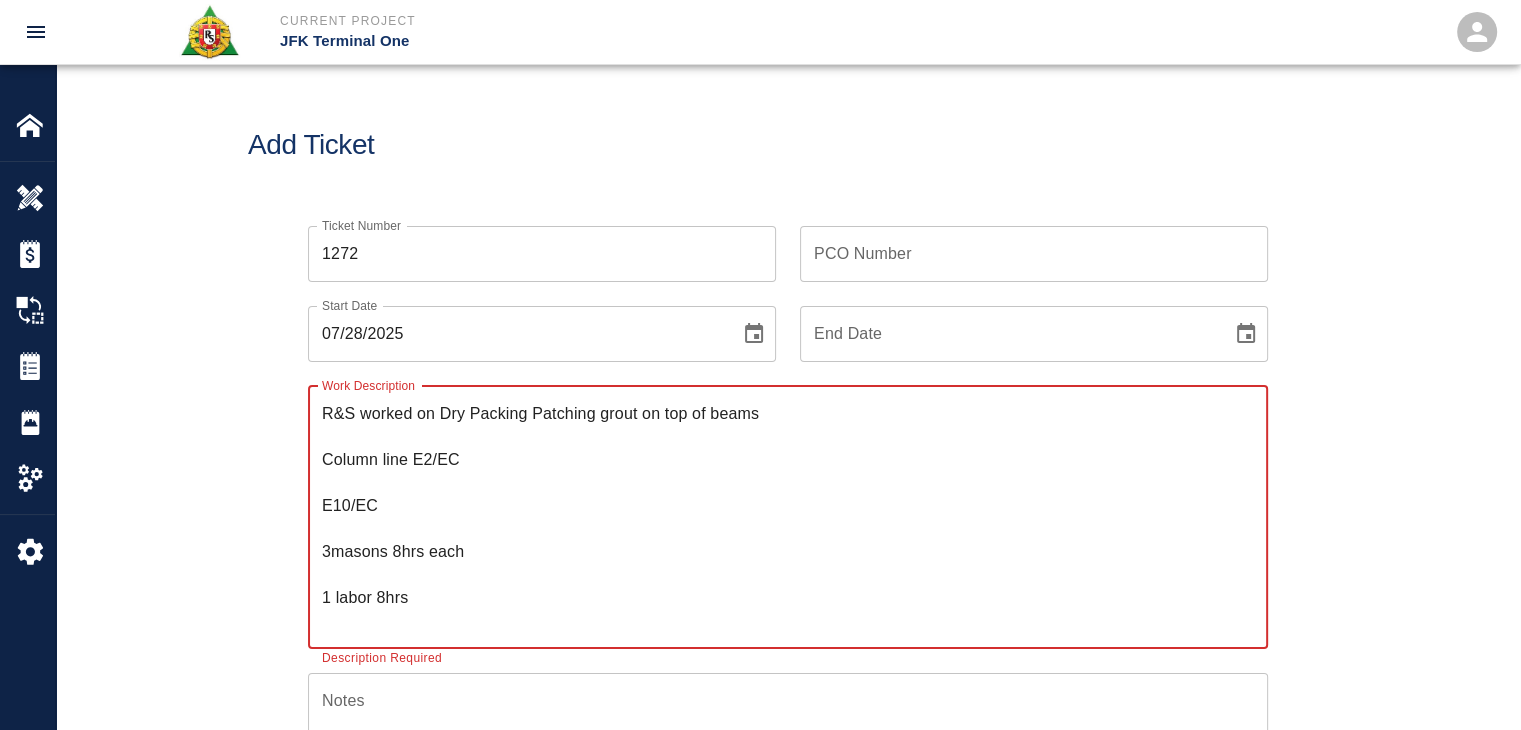 click on "R&S worked on Dry Packing Patching grout on top of beams
Column line E2/EC
E10/EC
3masons 8hrs each
1 labor 8hrs
17 bags of material
2 man lifts" at bounding box center [788, 517] 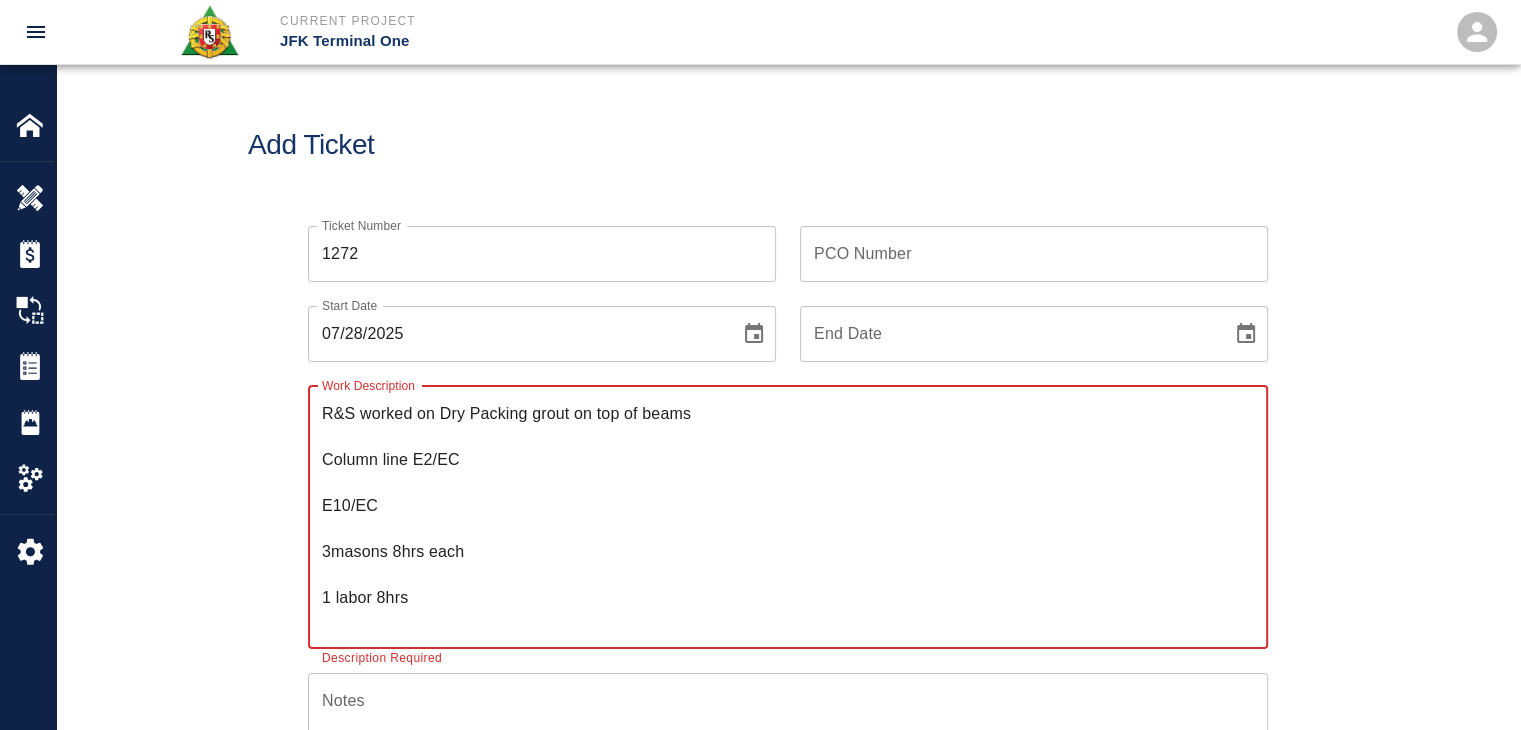 click on "R&S worked on Dry Packing grout on top of beams
Column line E2/EC
E10/EC
3masons 8hrs each
1 labor 8hrs
17 bags of material
2 man lifts" at bounding box center (788, 517) 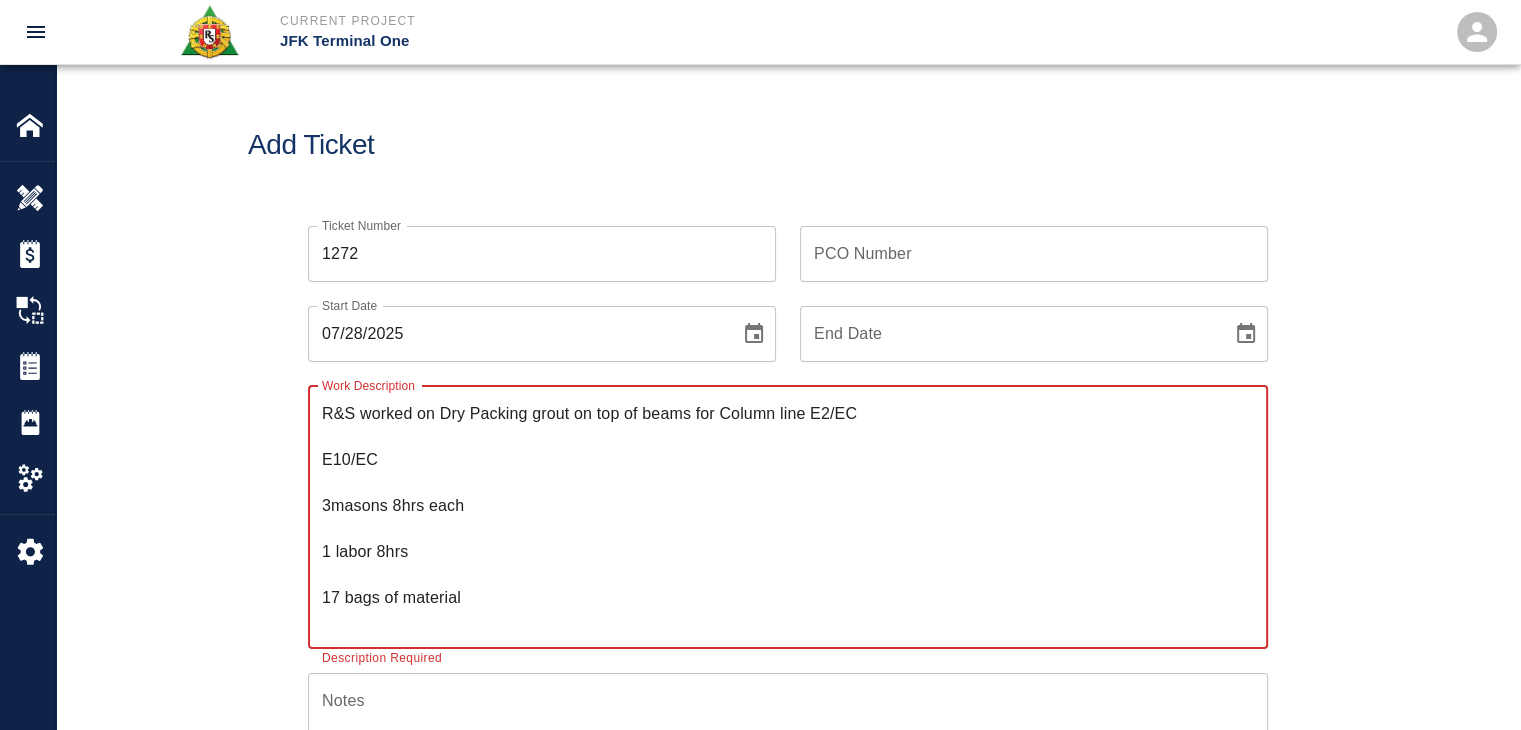 click on "R&S worked on Dry Packing grout on top of beams for Column line E2/EC
E10/EC
3masons 8hrs each
1 labor 8hrs
17 bags of material
2 man lifts" at bounding box center (788, 517) 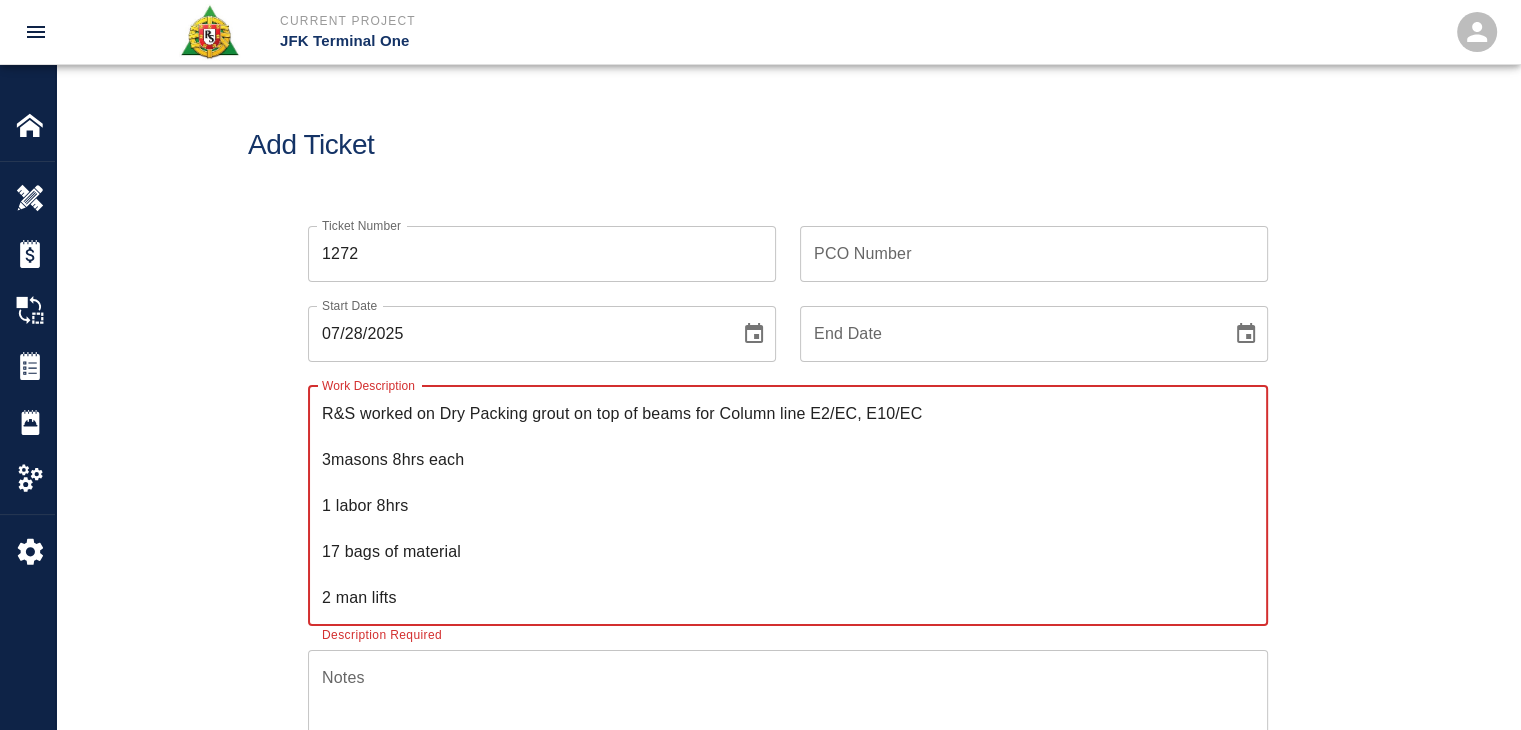 click on "R&S worked on Dry Packing grout on top of beams for Column line E2/EC, E10/EC
3masons 8hrs each
1 labor 8hrs
17 bags of material
2 man lifts" at bounding box center (788, 505) 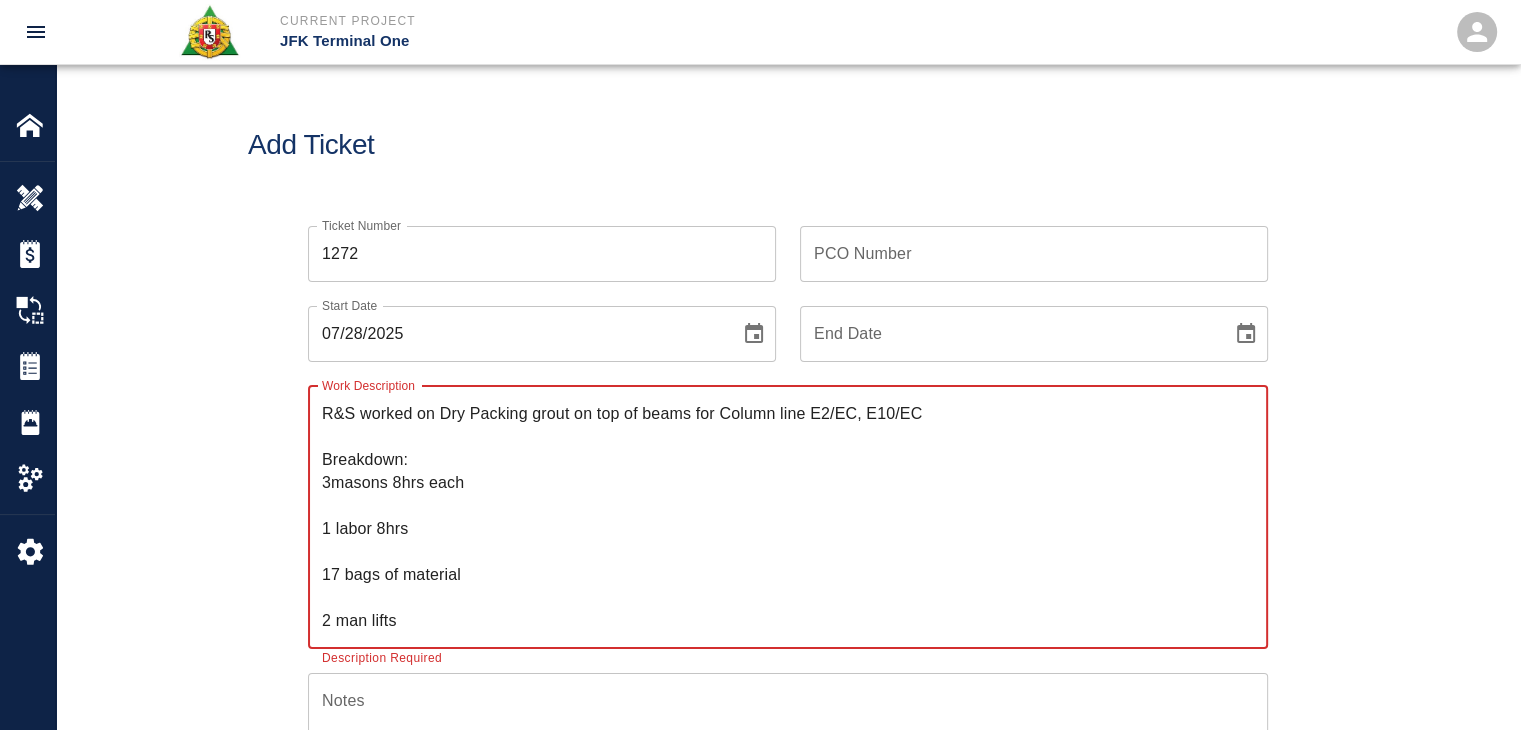 click on "R&S worked on Dry Packing grout on top of beams for Column line E2/EC, E10/EC
Breakdown:
3masons 8hrs each
1 labor 8hrs
17 bags of material
2 man lifts" at bounding box center (788, 517) 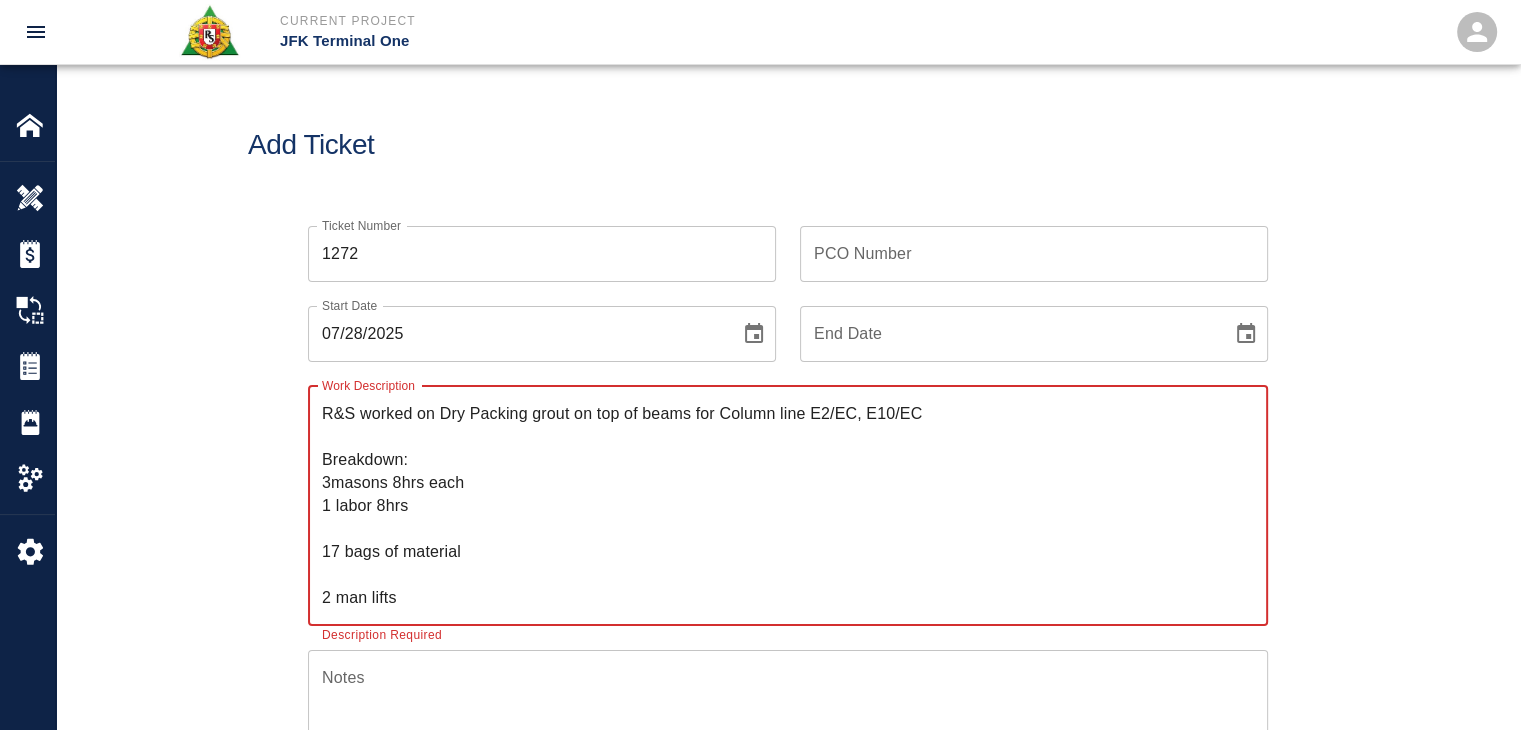 click on "R&S worked on Dry Packing grout on top of beams for Column line E2/EC, E10/EC
Breakdown:
3masons 8hrs each
1 labor 8hrs
17 bags of material
2 man lifts" at bounding box center (788, 505) 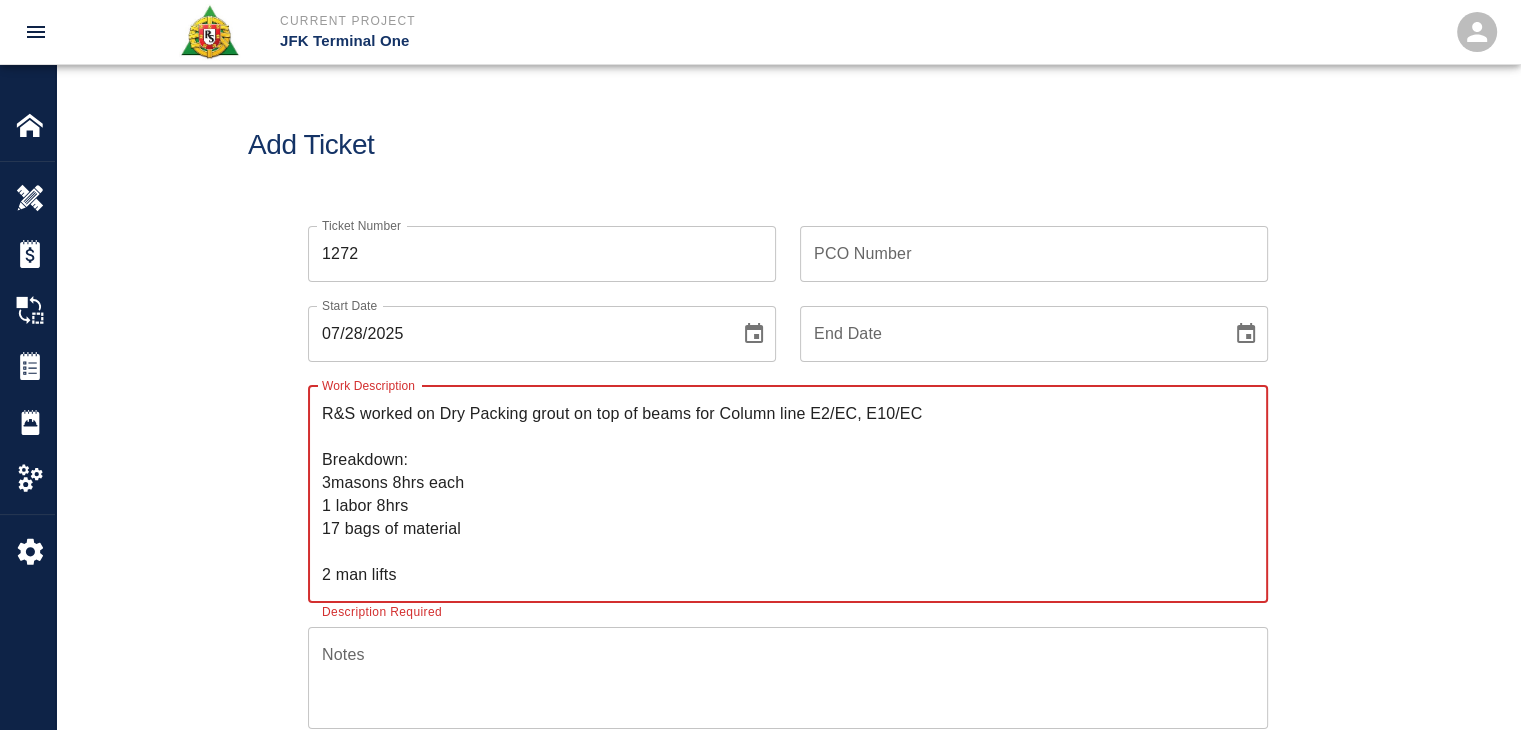 click on "R&S worked on Dry Packing grout on top of beams for Column line E2/EC, E10/EC
Breakdown:
3masons 8hrs each
1 labor 8hrs
17 bags of material
2 man lifts" at bounding box center (788, 494) 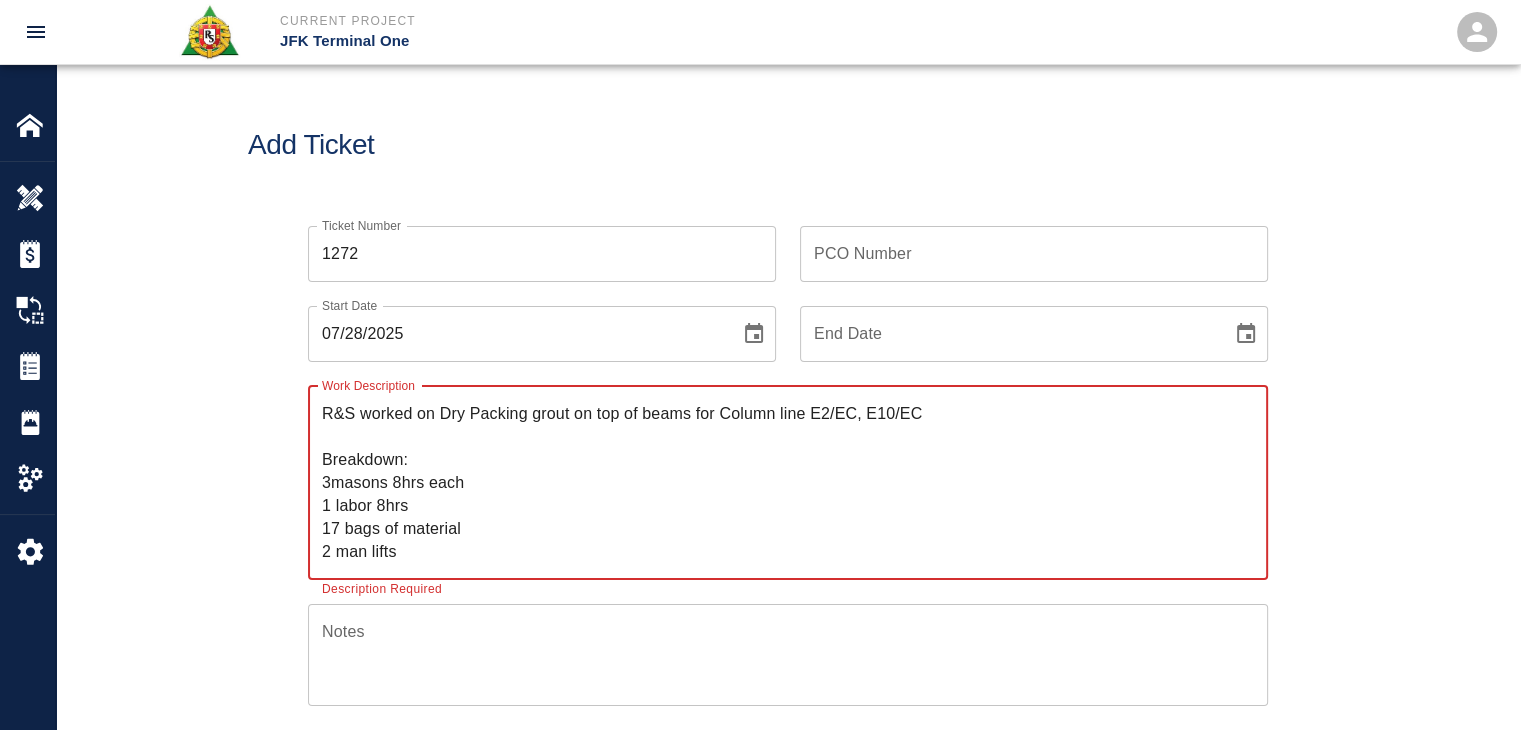click on "R&S worked on Dry Packing grout on top of beams for Column line E2/EC, E10/EC
Breakdown:
3masons 8hrs each
1 labor 8hrs
17 bags of material
2 man lifts" at bounding box center [788, 482] 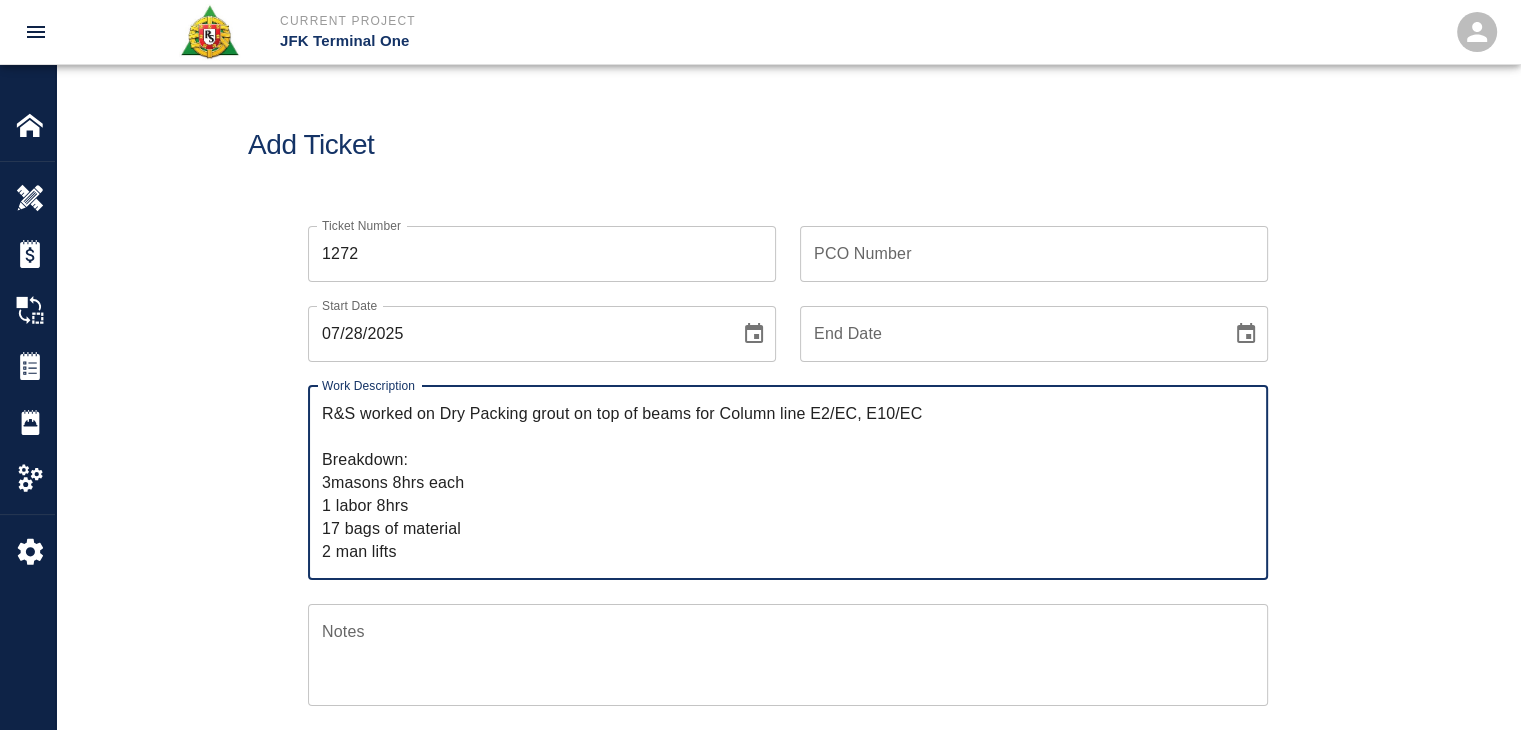 click on "R&S worked on Dry Packing grout on top of beams for Column line E2/EC, E10/EC
Breakdown:
3masons 8hrs each
1 labor 8hrs
17 bags of material
2 man lifts" at bounding box center [788, 482] 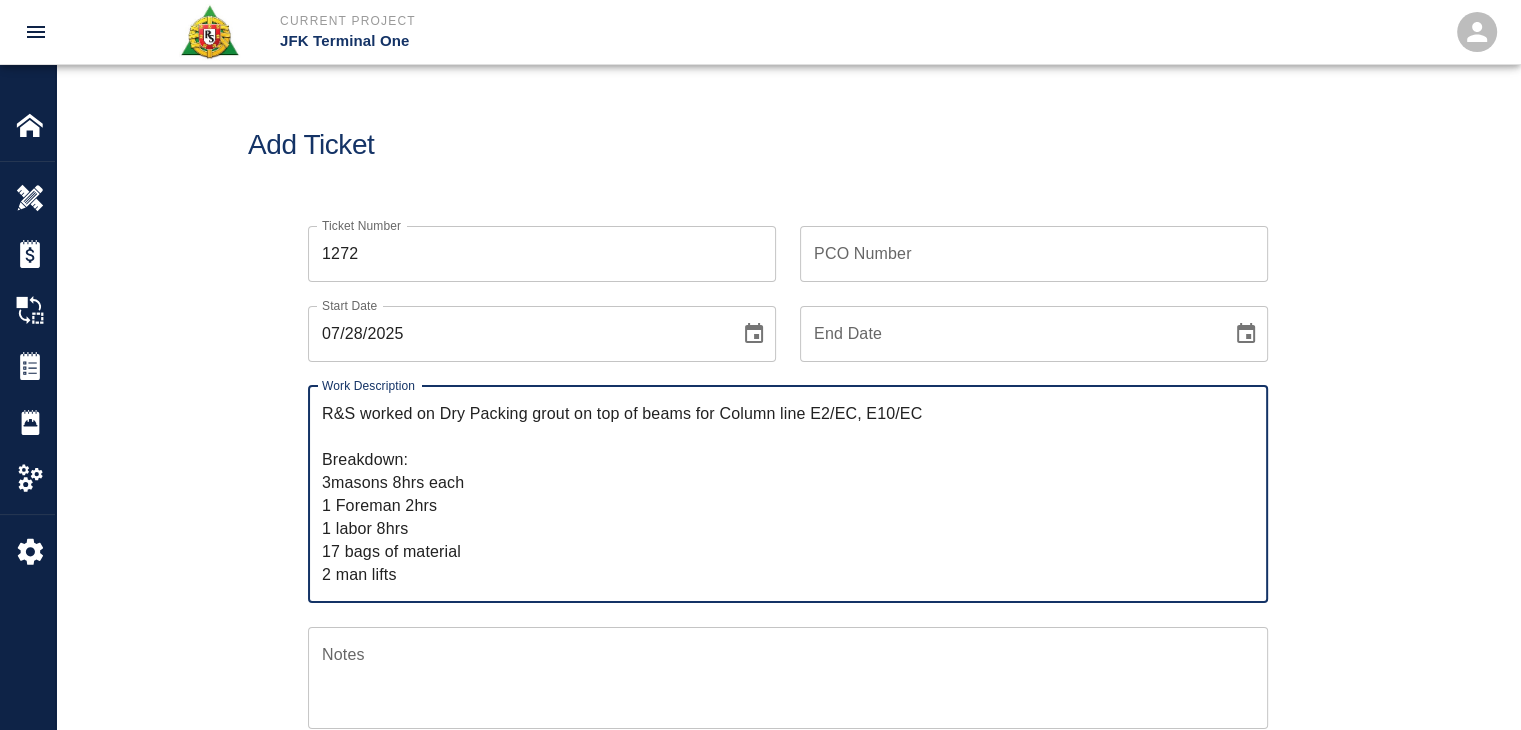 type on "R&S worked on Dry Packing grout on top of beams for Column line E2/EC, E10/EC
Breakdown:
3masons 8hrs each
1 Foreman 2hrs
1 labor 8hrs
17 bags of material
2 man lifts" 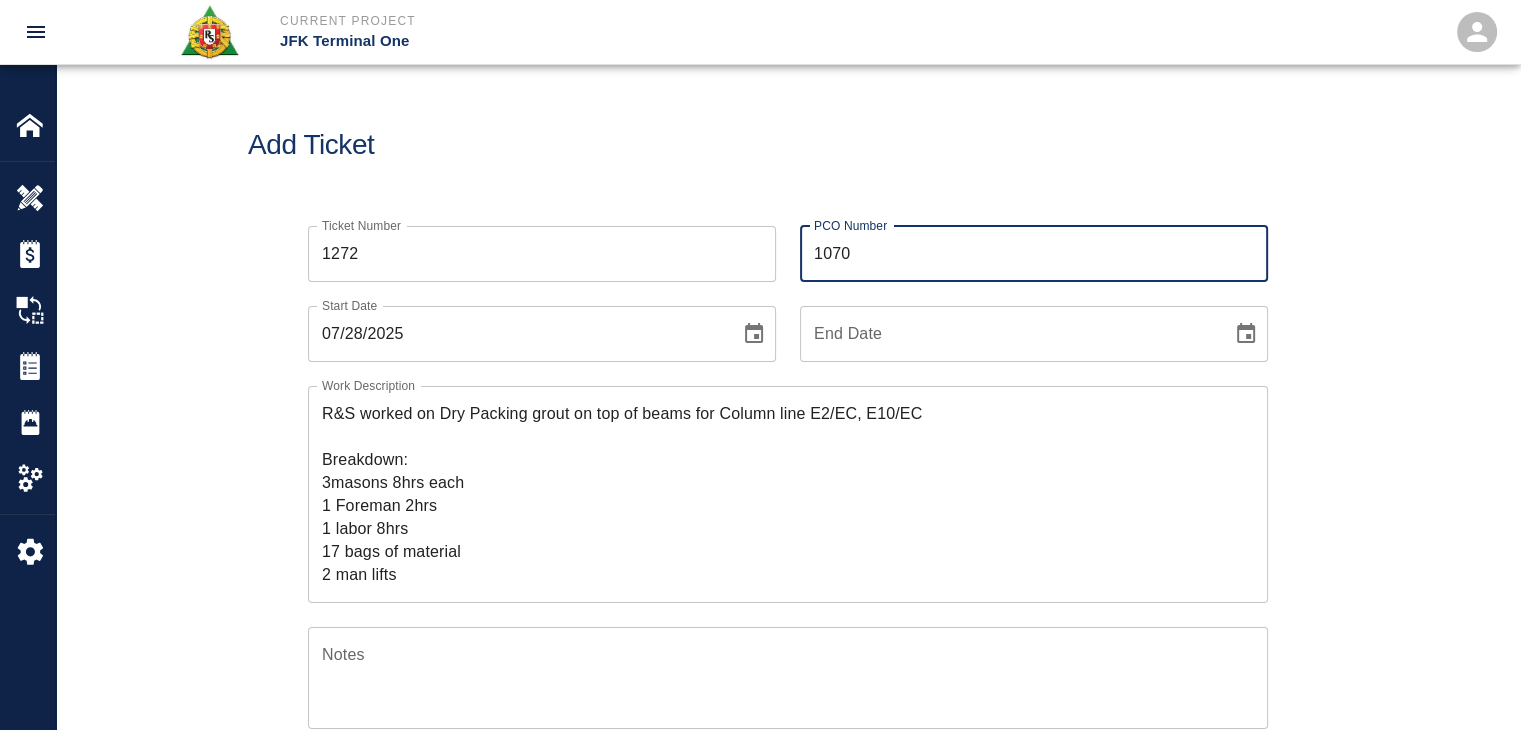 type on "1070" 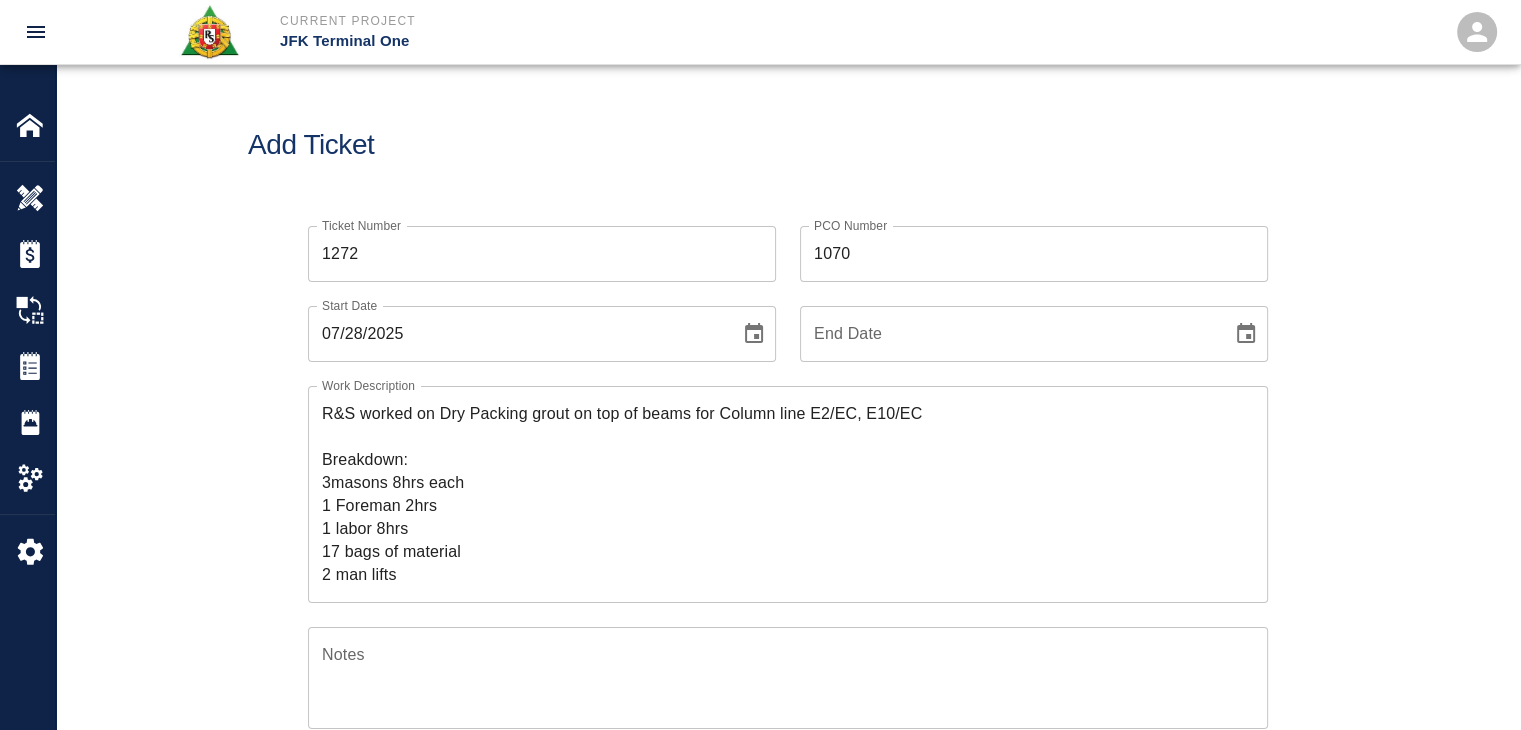 click on "Ticket Number 1272 Ticket Number" at bounding box center [530, 242] 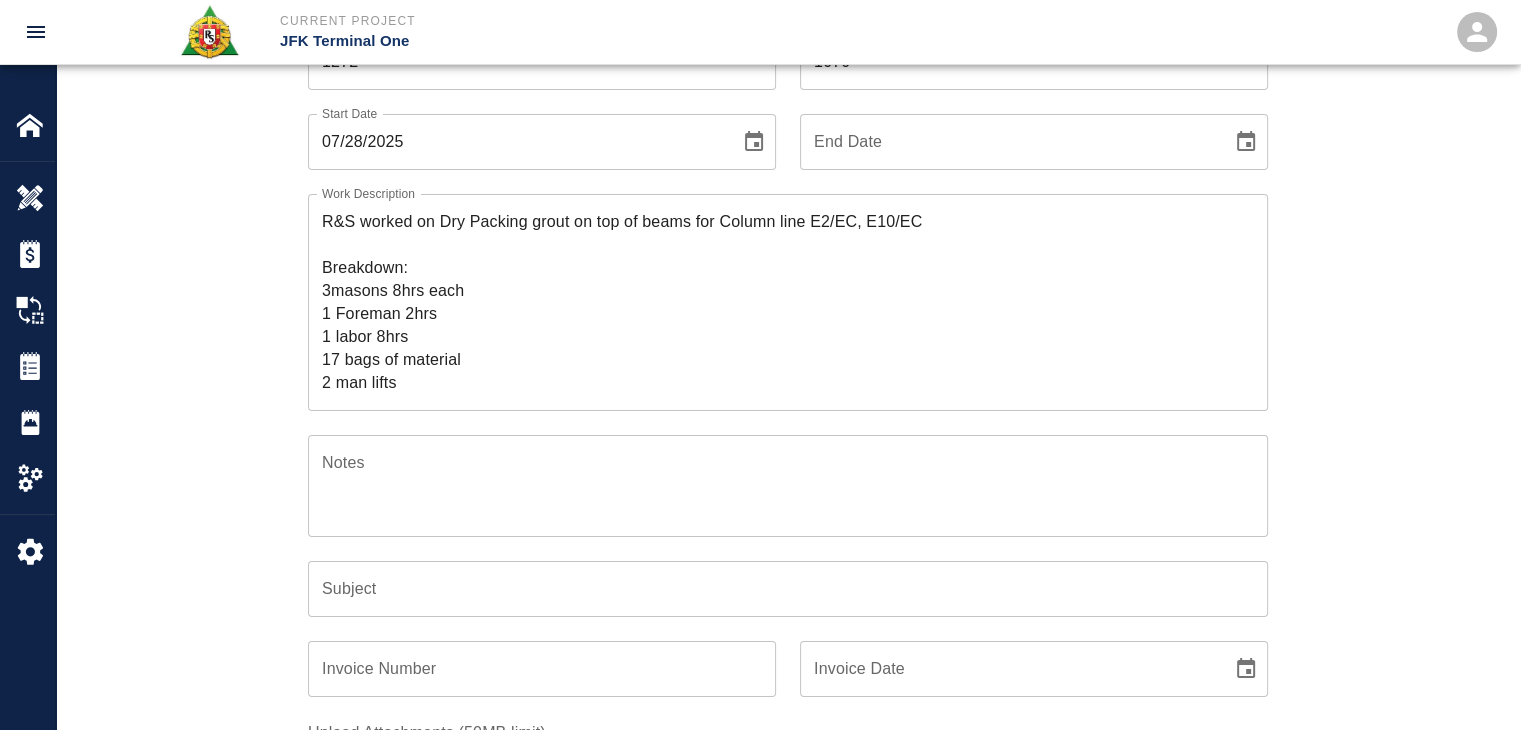 scroll, scrollTop: 196, scrollLeft: 0, axis: vertical 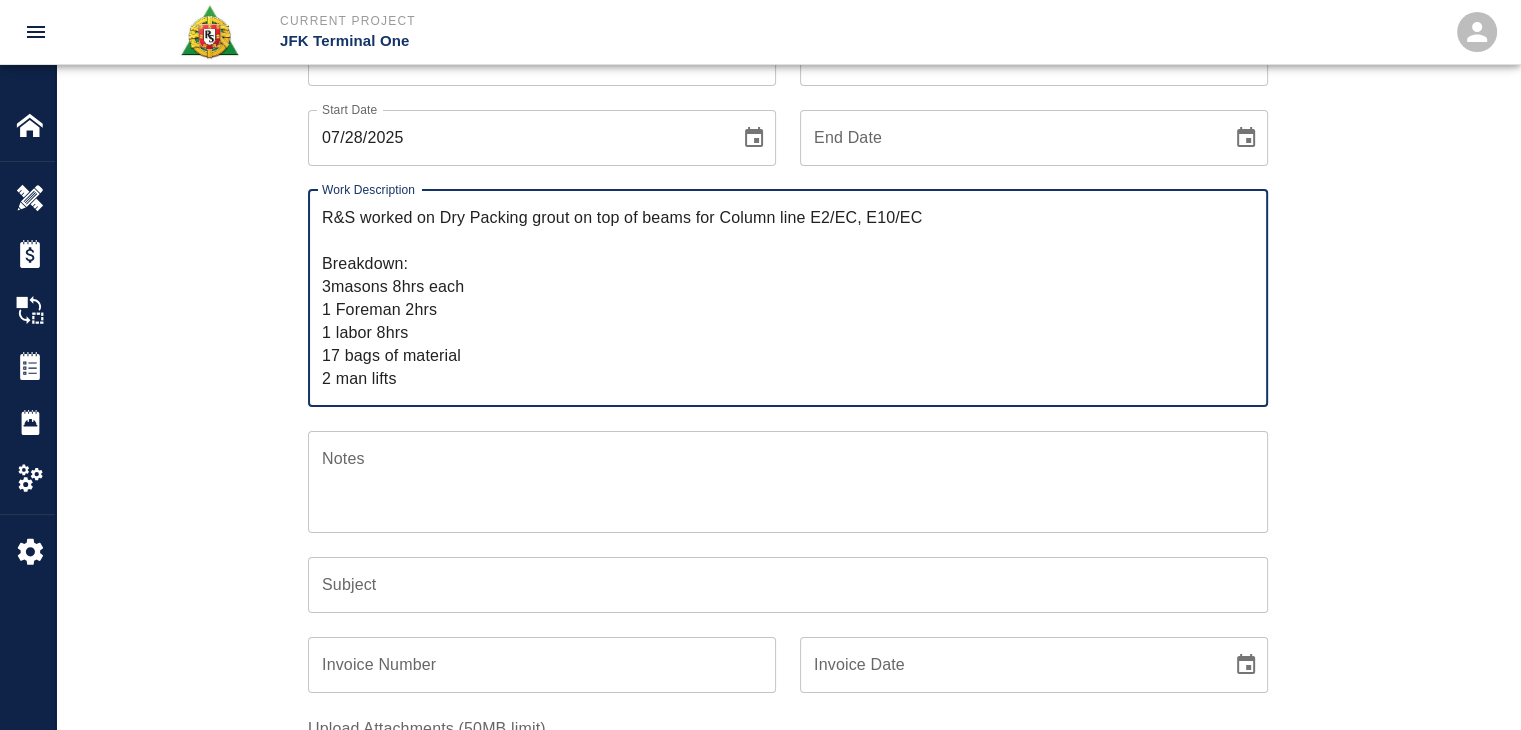drag, startPoint x: 436, startPoint y: 239, endPoint x: 443, endPoint y: 221, distance: 19.313208 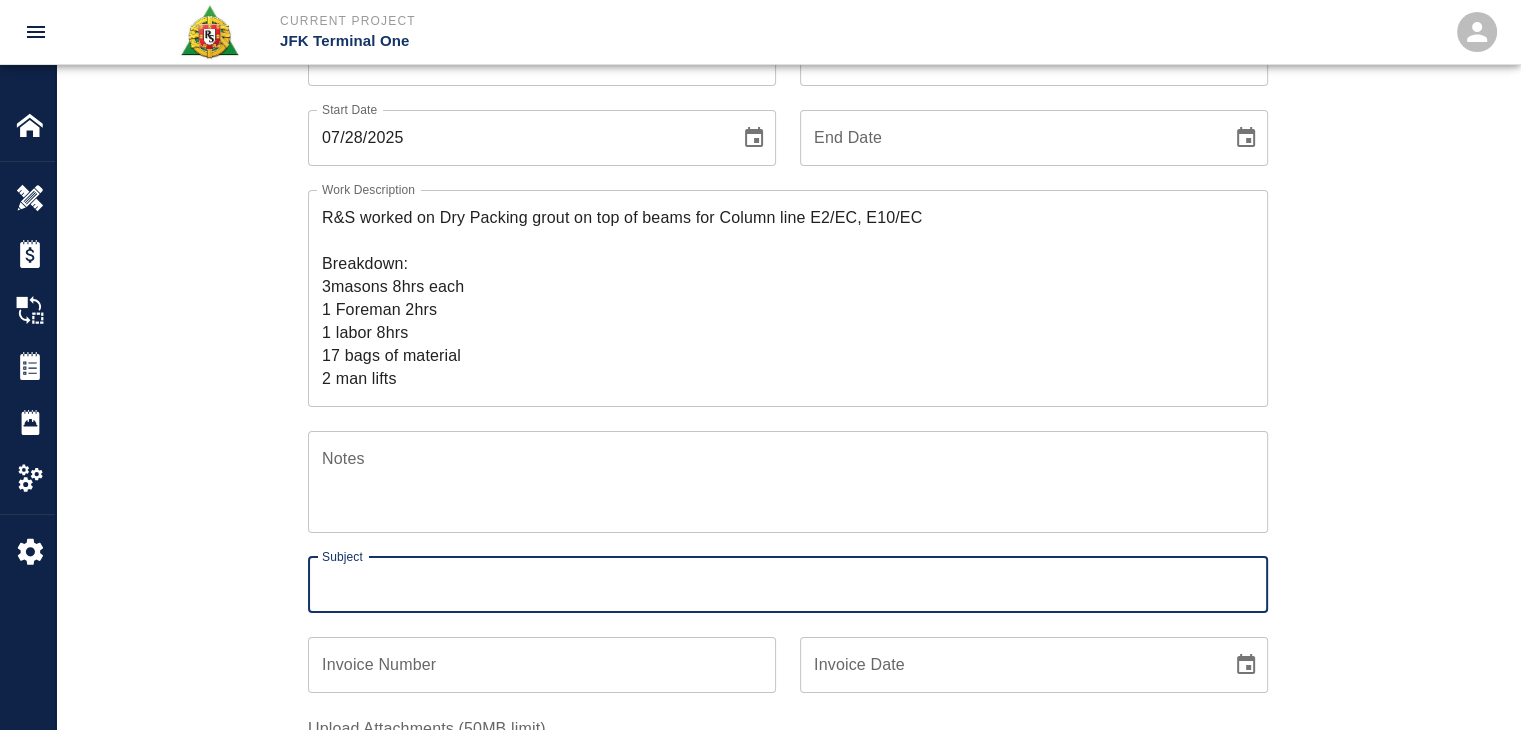 paste on "Dry Packing grout on top of beams for Column line E2/EC, E10/EC" 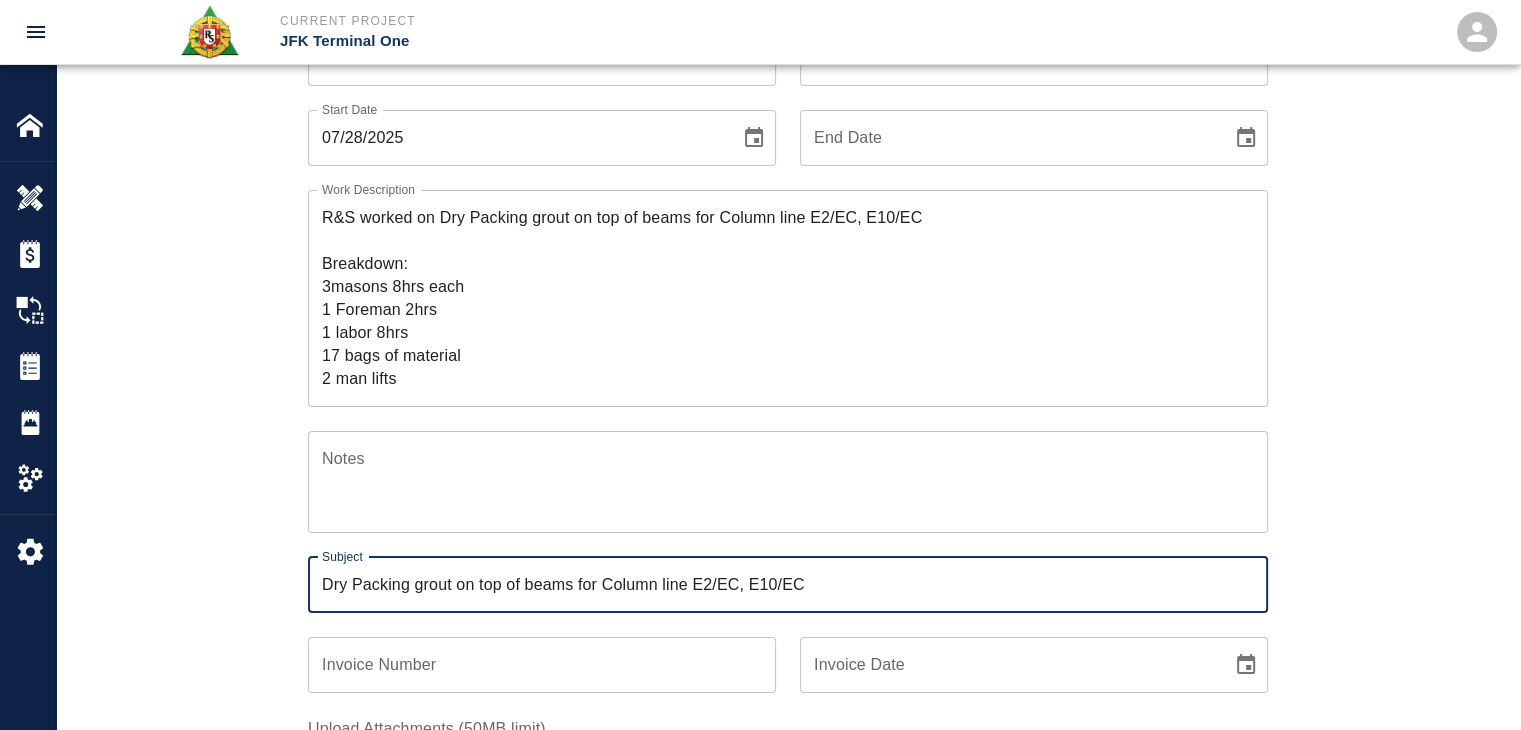 type on "Dry Packing grout on top of beams for Column line E2/EC, E10/EC" 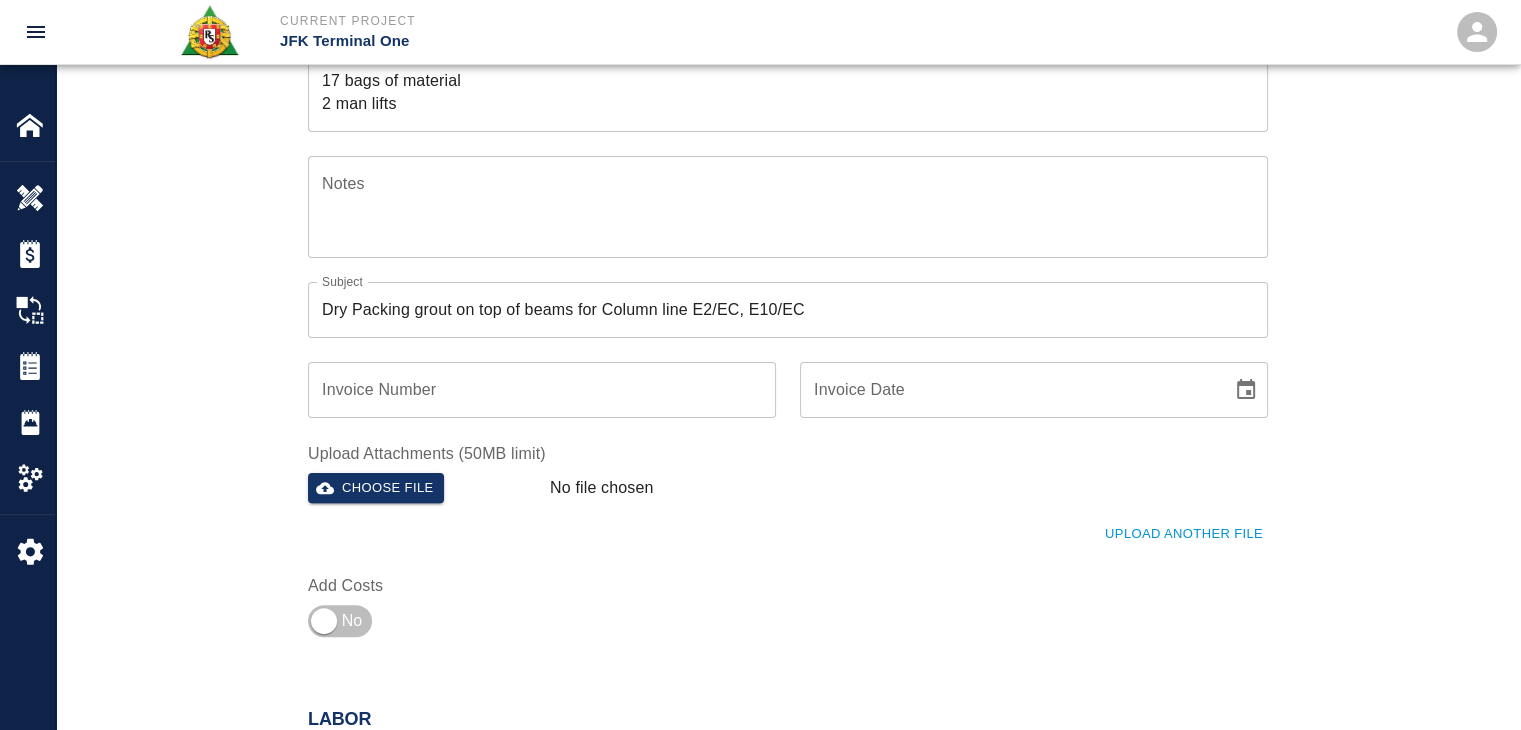 scroll, scrollTop: 478, scrollLeft: 0, axis: vertical 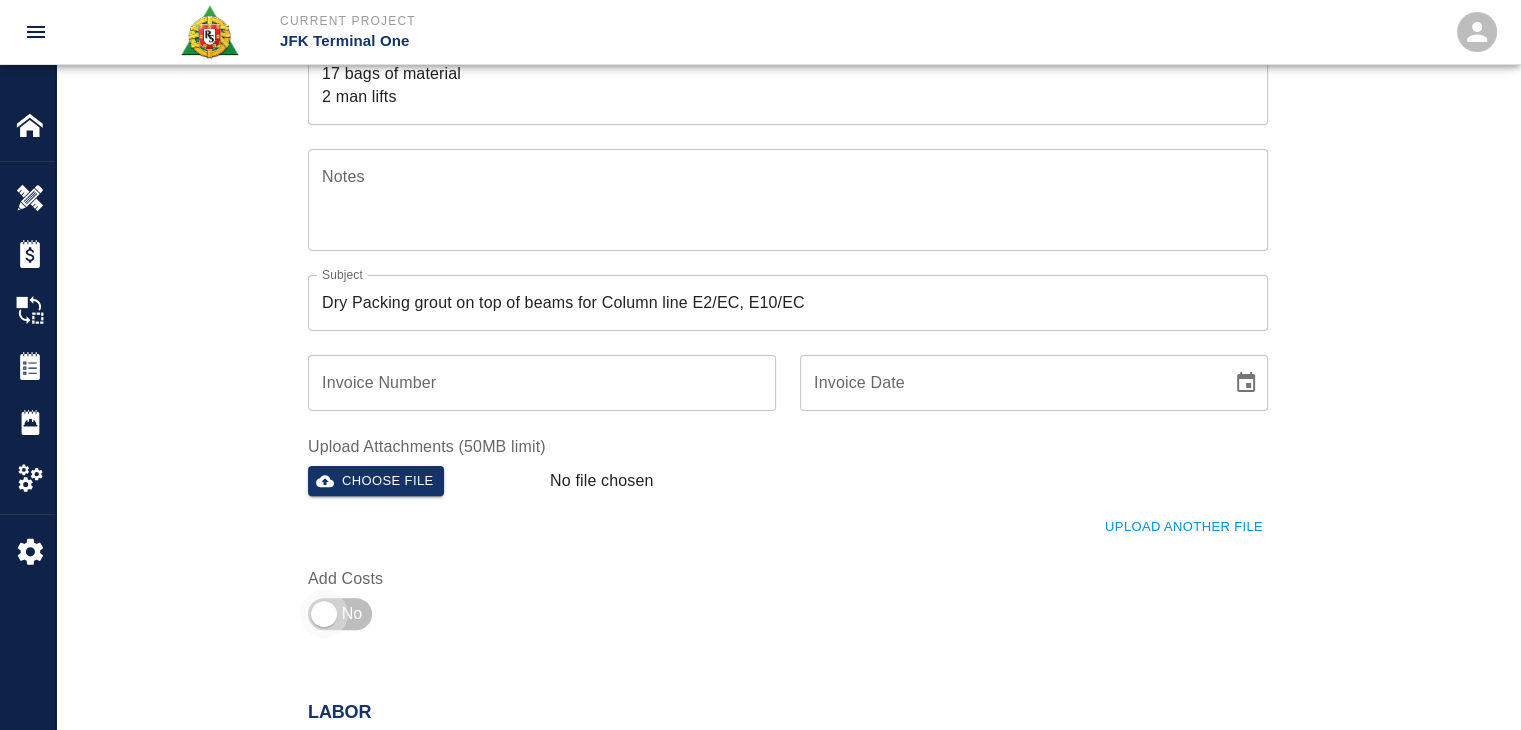 click at bounding box center (324, 614) 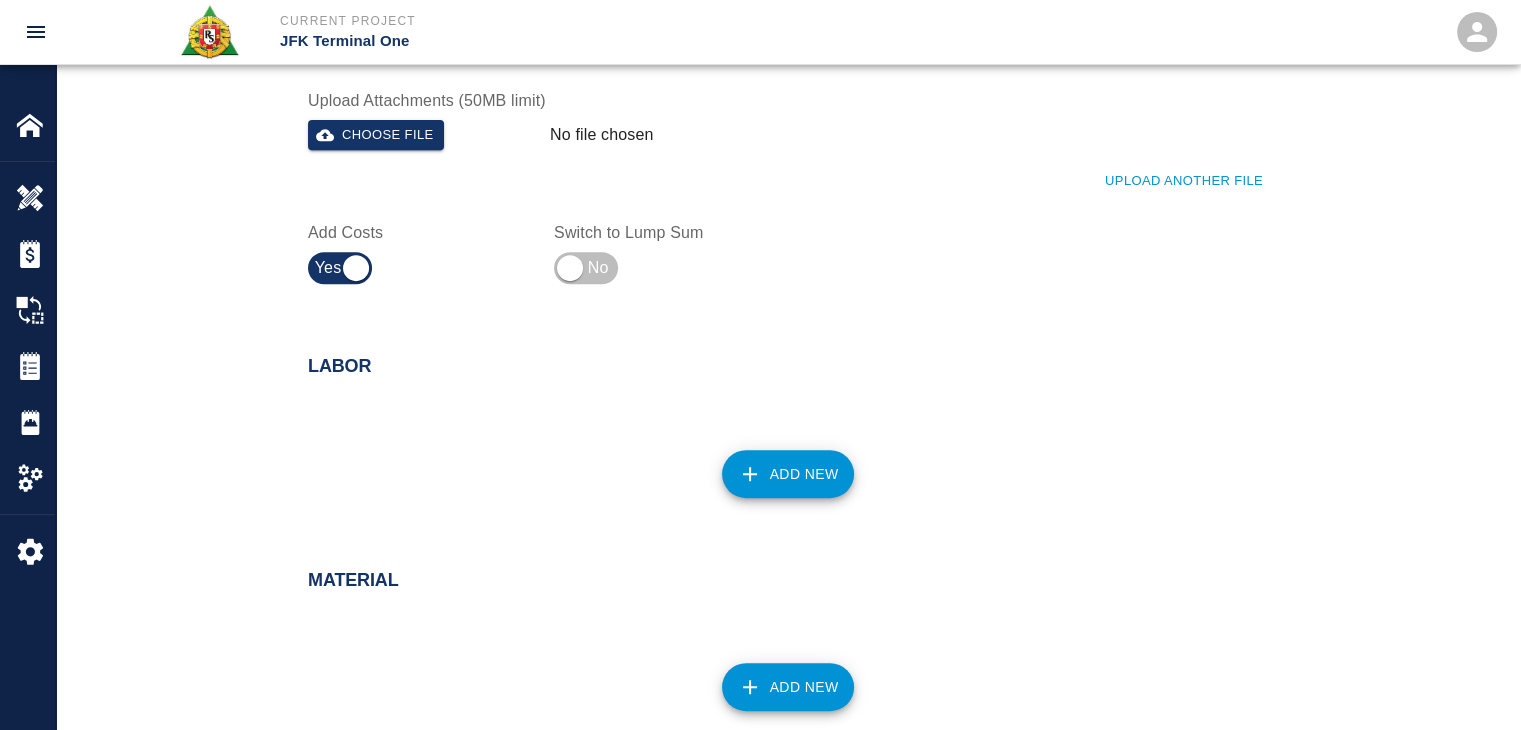 scroll, scrollTop: 824, scrollLeft: 0, axis: vertical 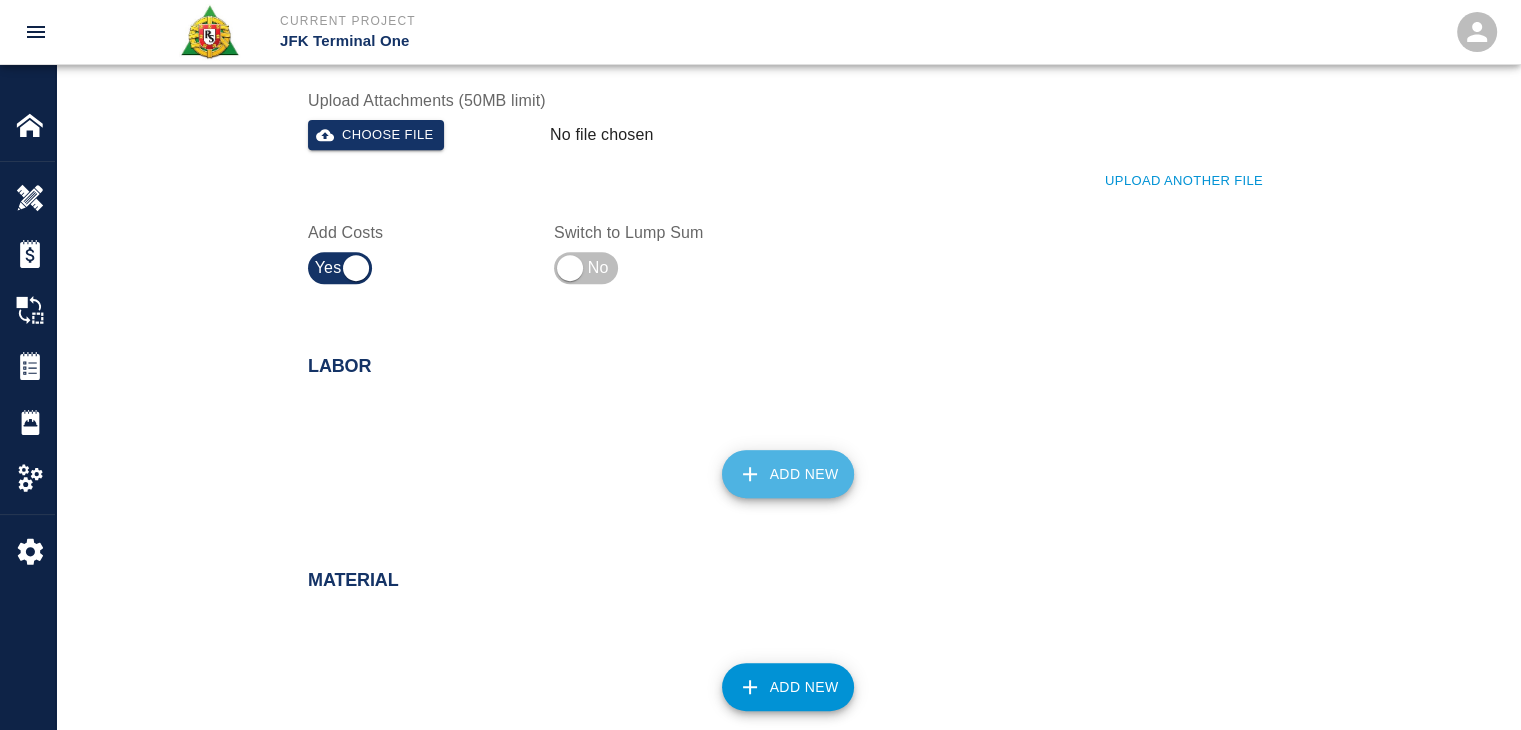 click on "Add New" at bounding box center [788, 474] 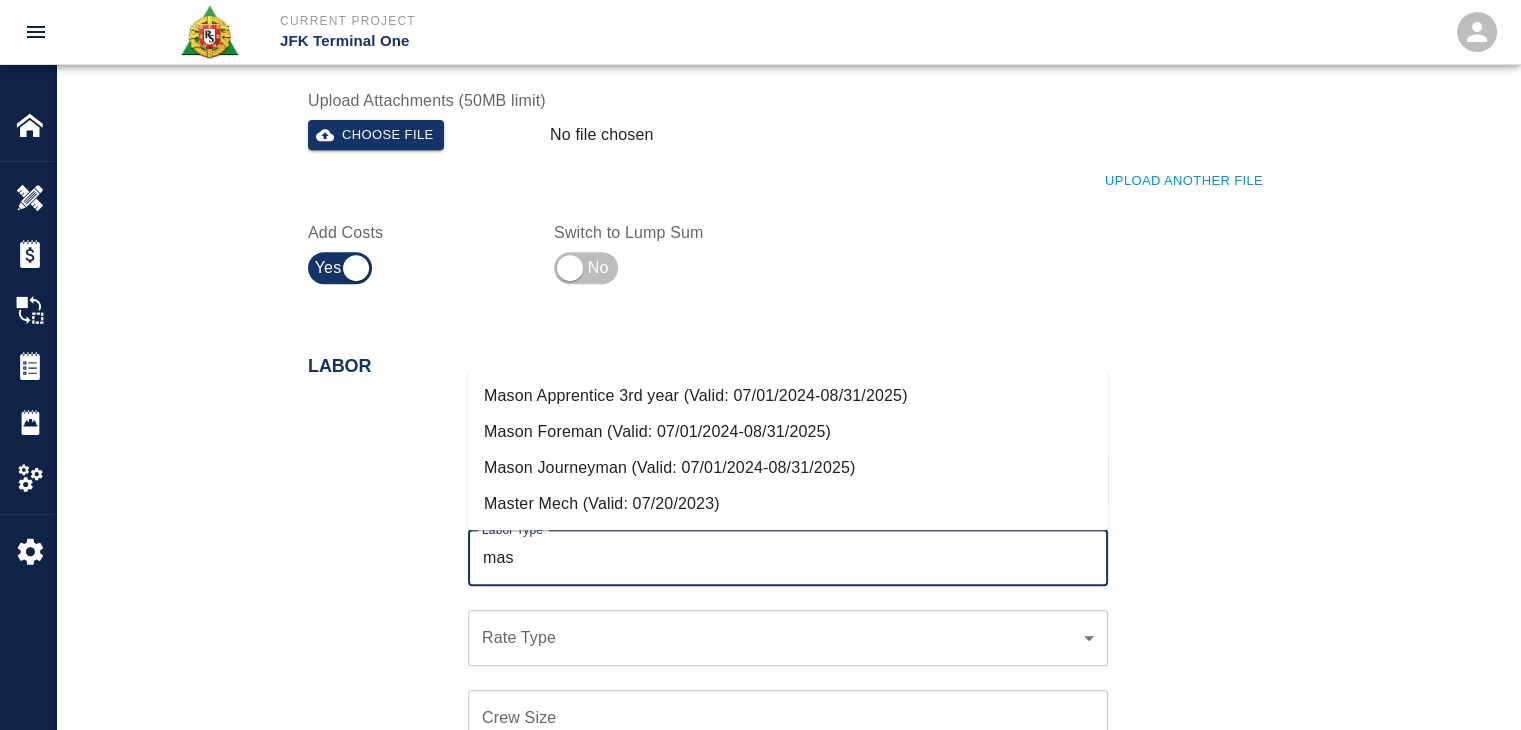 click on "Mason Journeyman  (Valid: 07/01/2024-08/31/2025)" at bounding box center (788, 468) 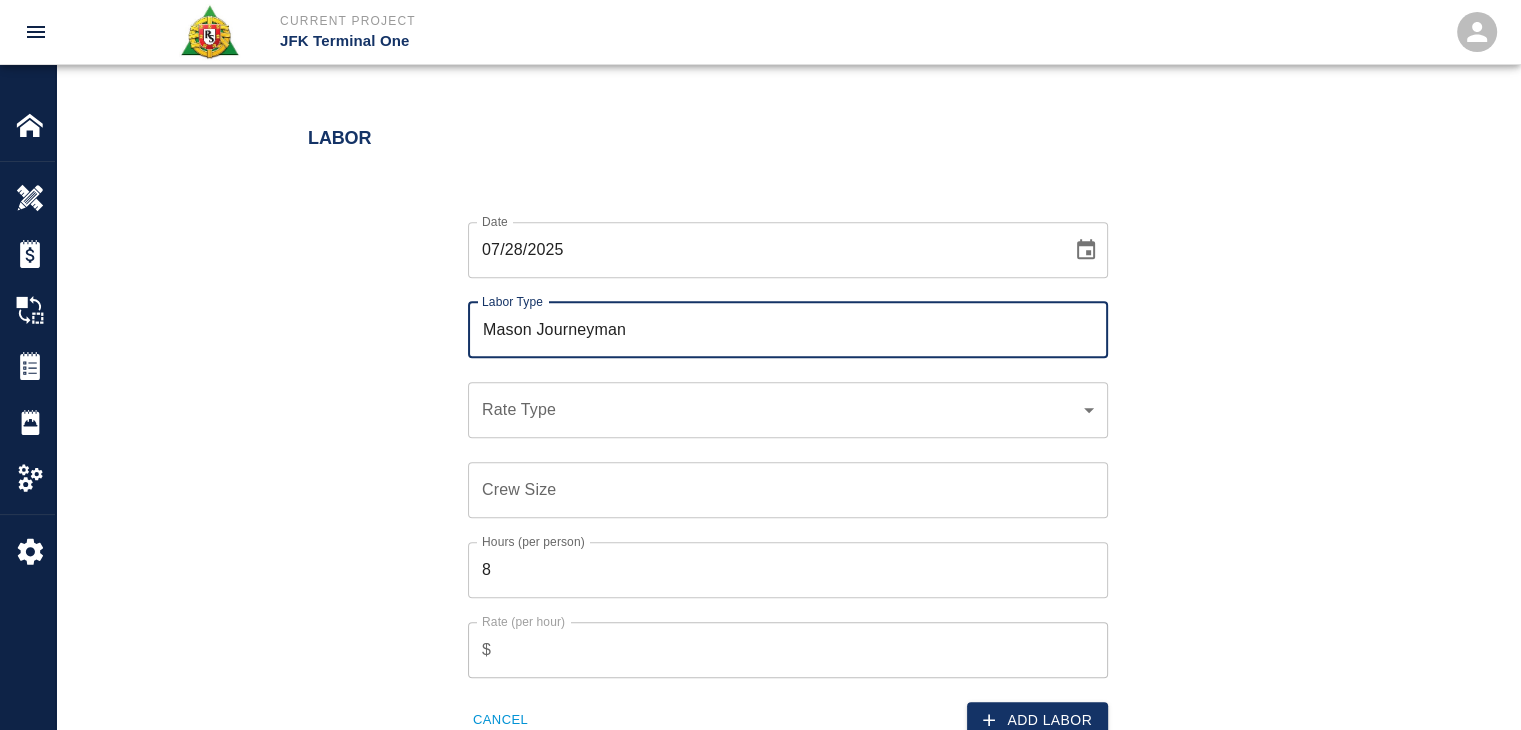 scroll, scrollTop: 1056, scrollLeft: 0, axis: vertical 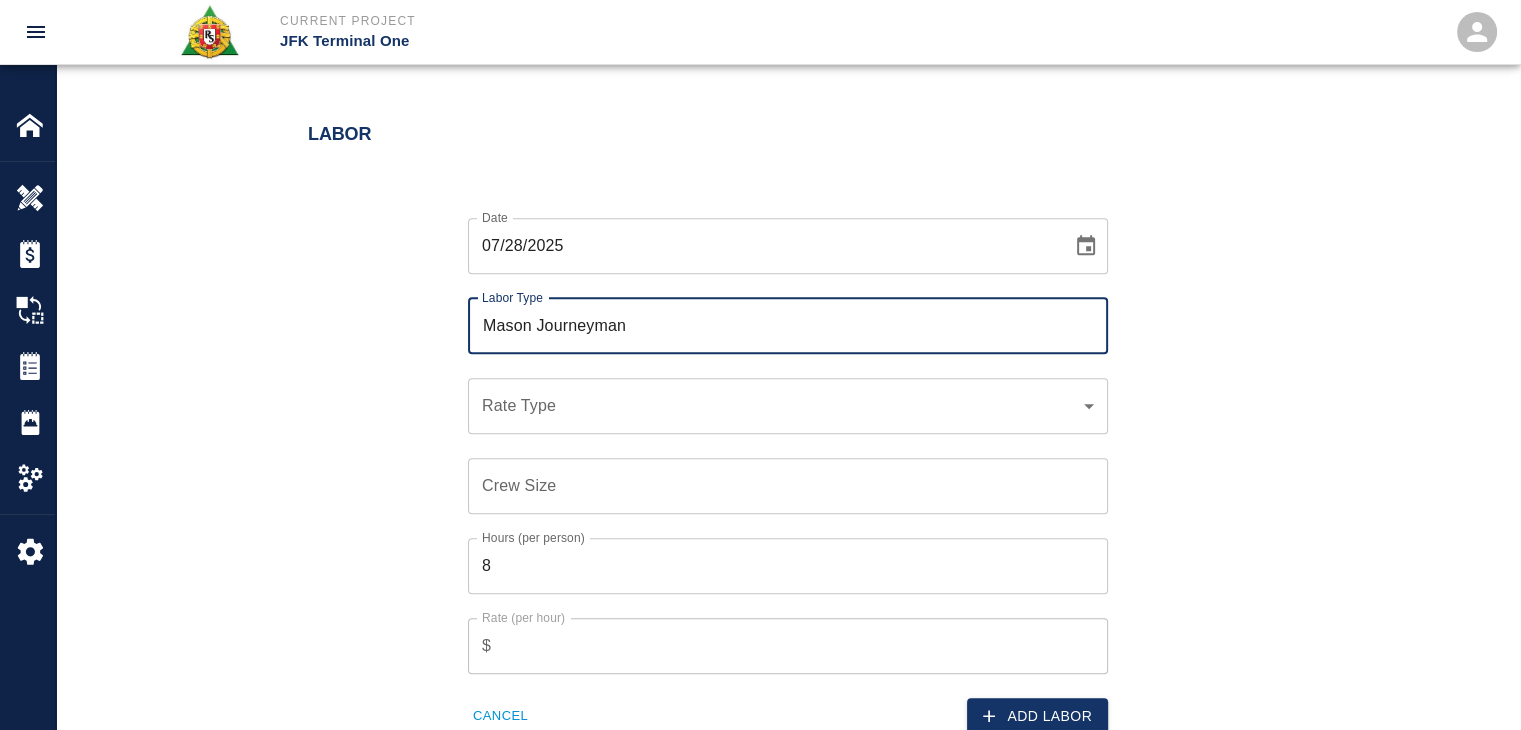 type on "Mason Journeyman" 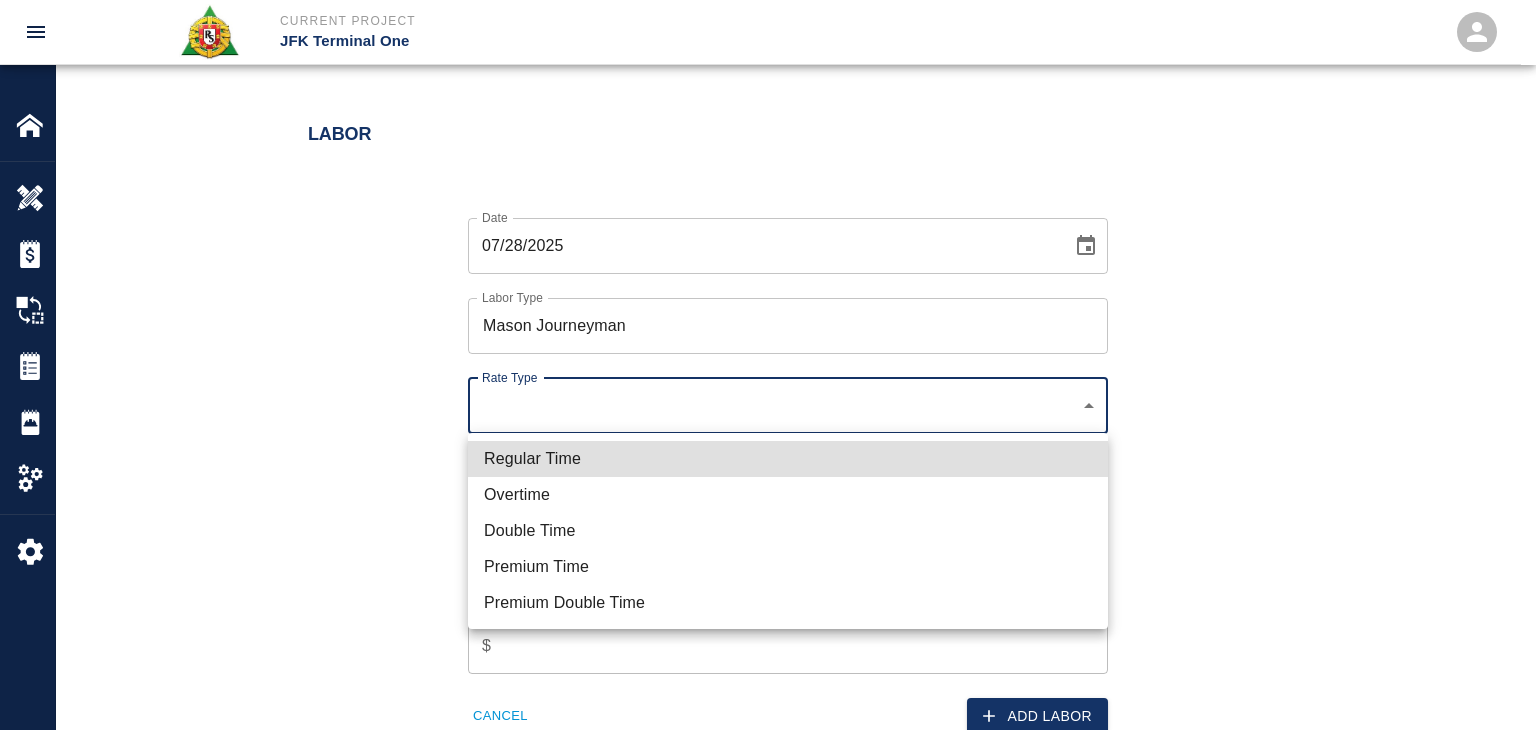 click on "Regular Time" at bounding box center (788, 459) 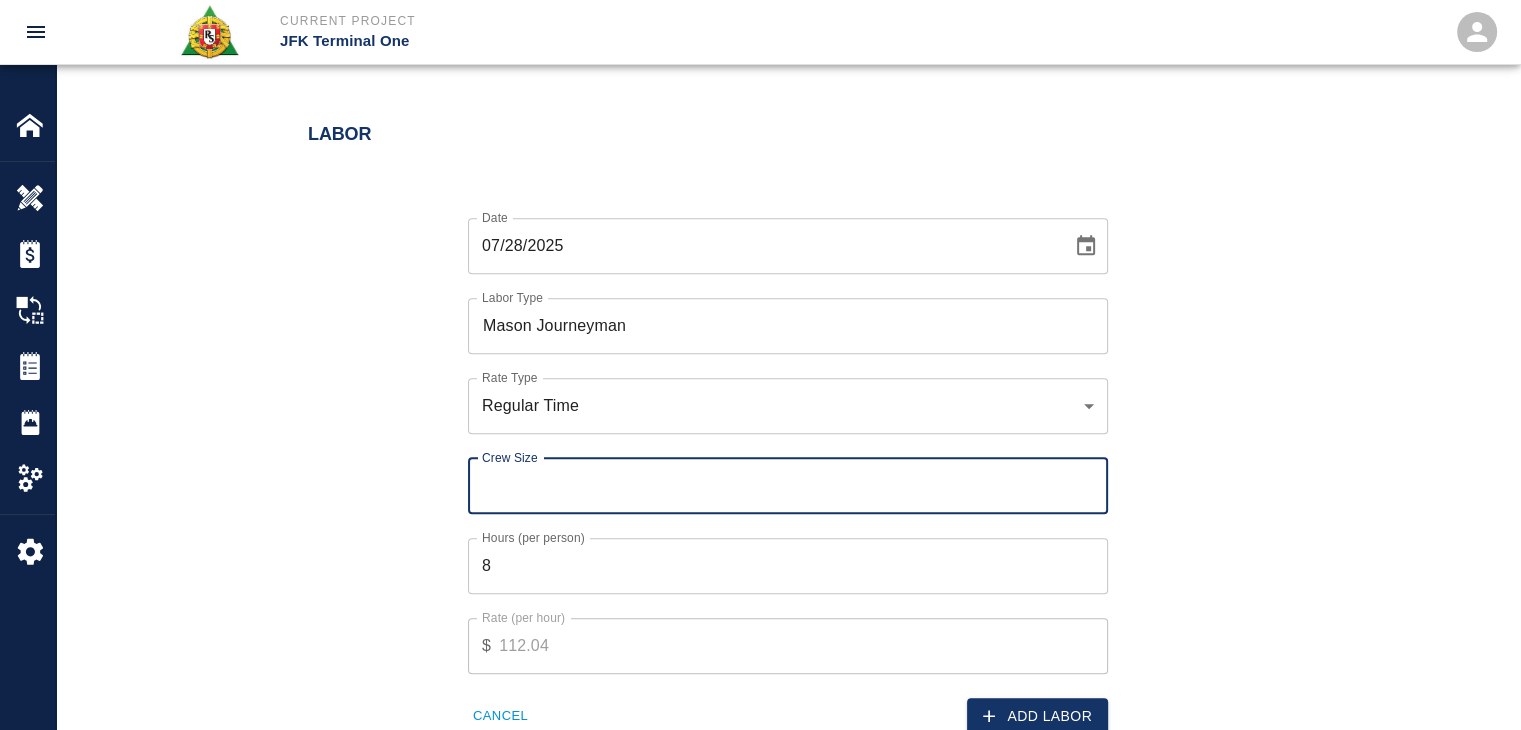 click on "Crew Size" at bounding box center [788, 486] 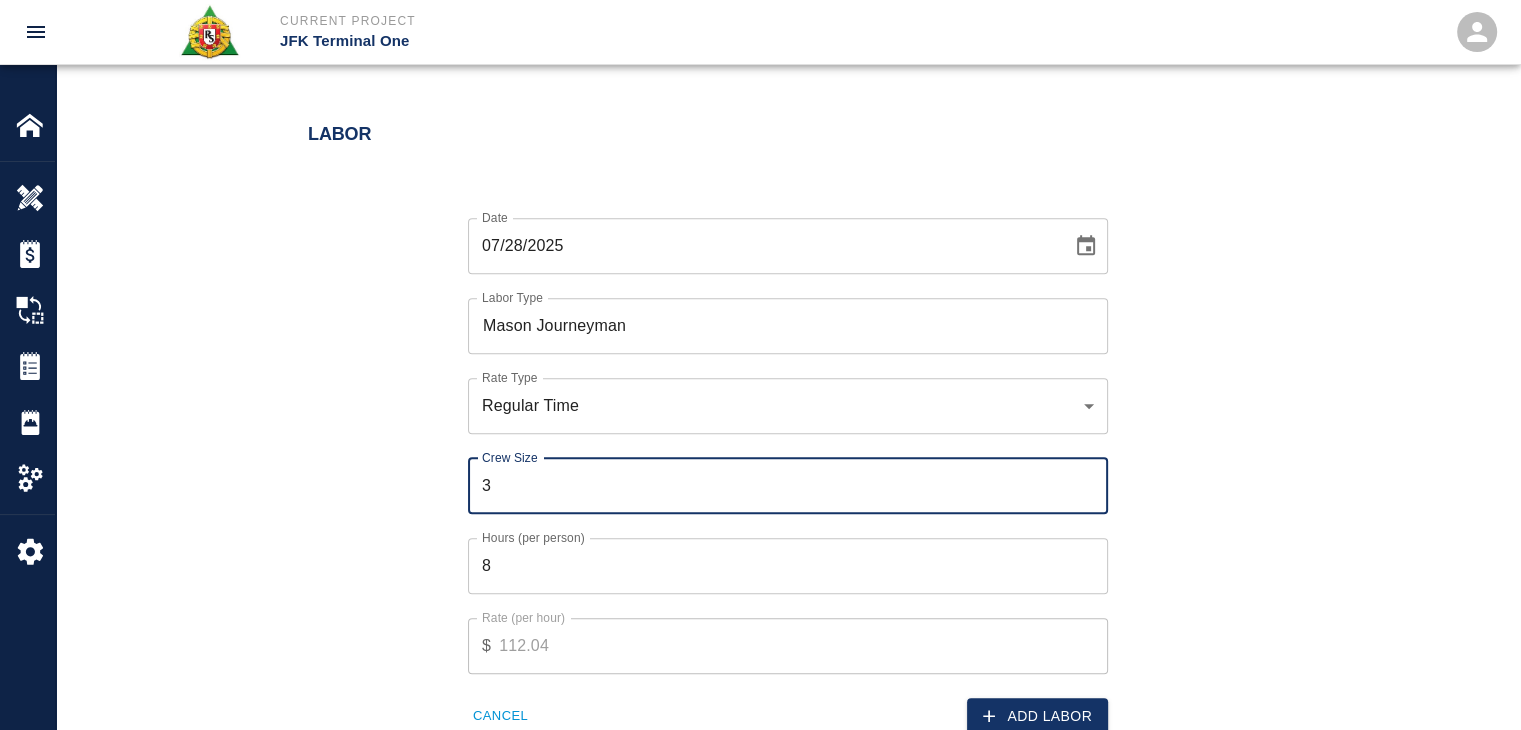 type on "3" 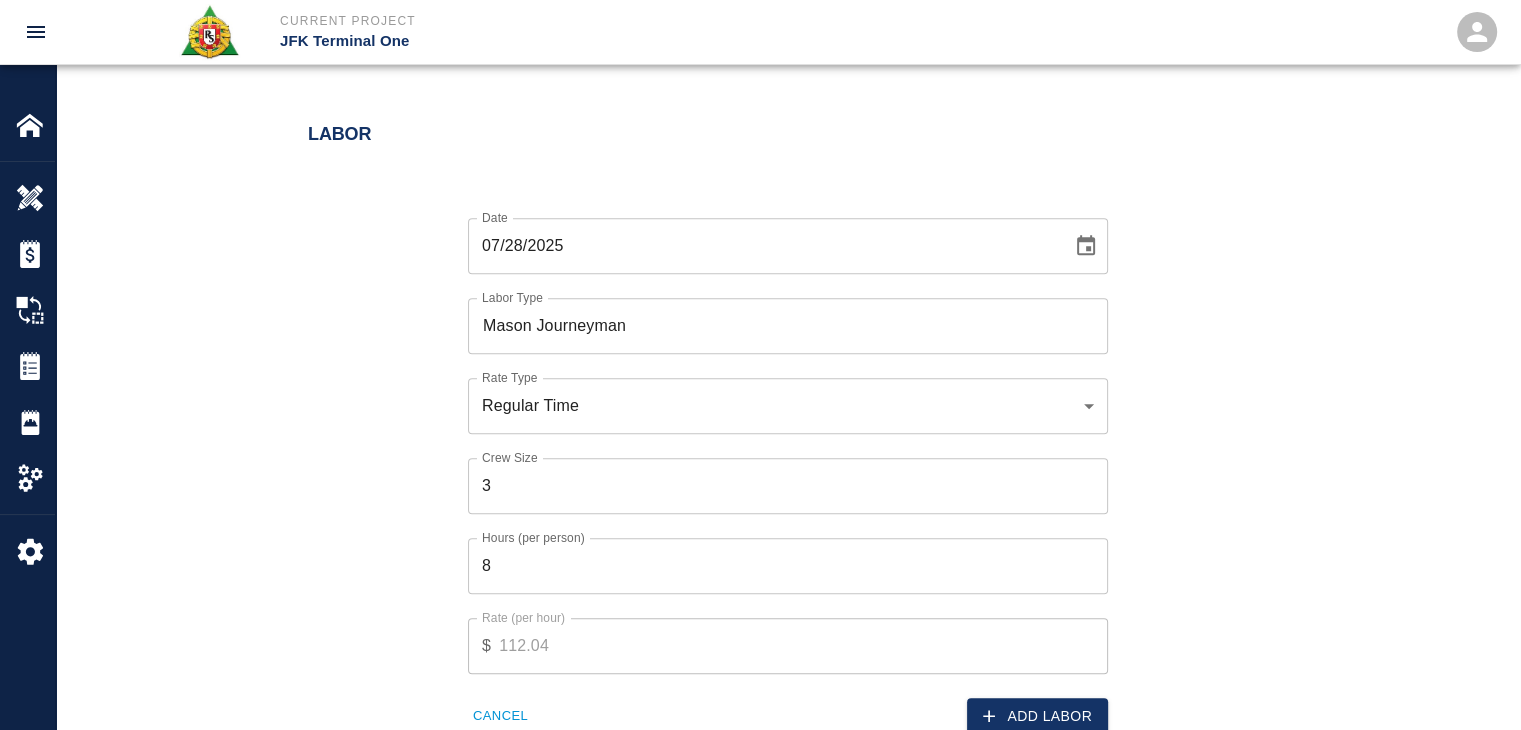 click on "Date 07/28/2025 Date Labor Type Mason Journeyman Labor Type Rate Type Regular Time rate_rt Rate Type Crew Size 3 Crew Size Hours (per person) 8 Hours (per person) Rate (per hour) $ 112.04 Rate (per hour) Cancel Add Labor" at bounding box center [776, 460] 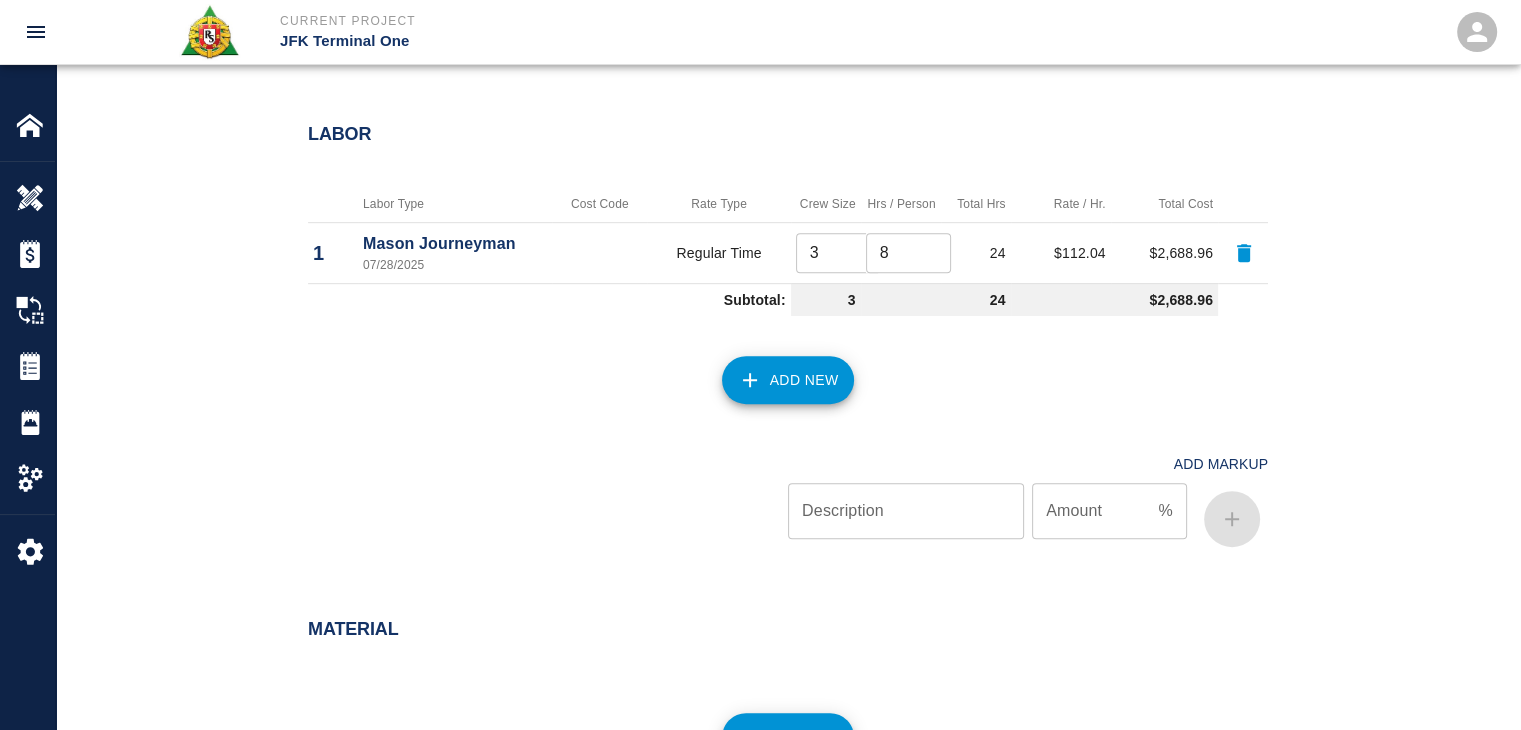 click on "Add New" at bounding box center [788, 380] 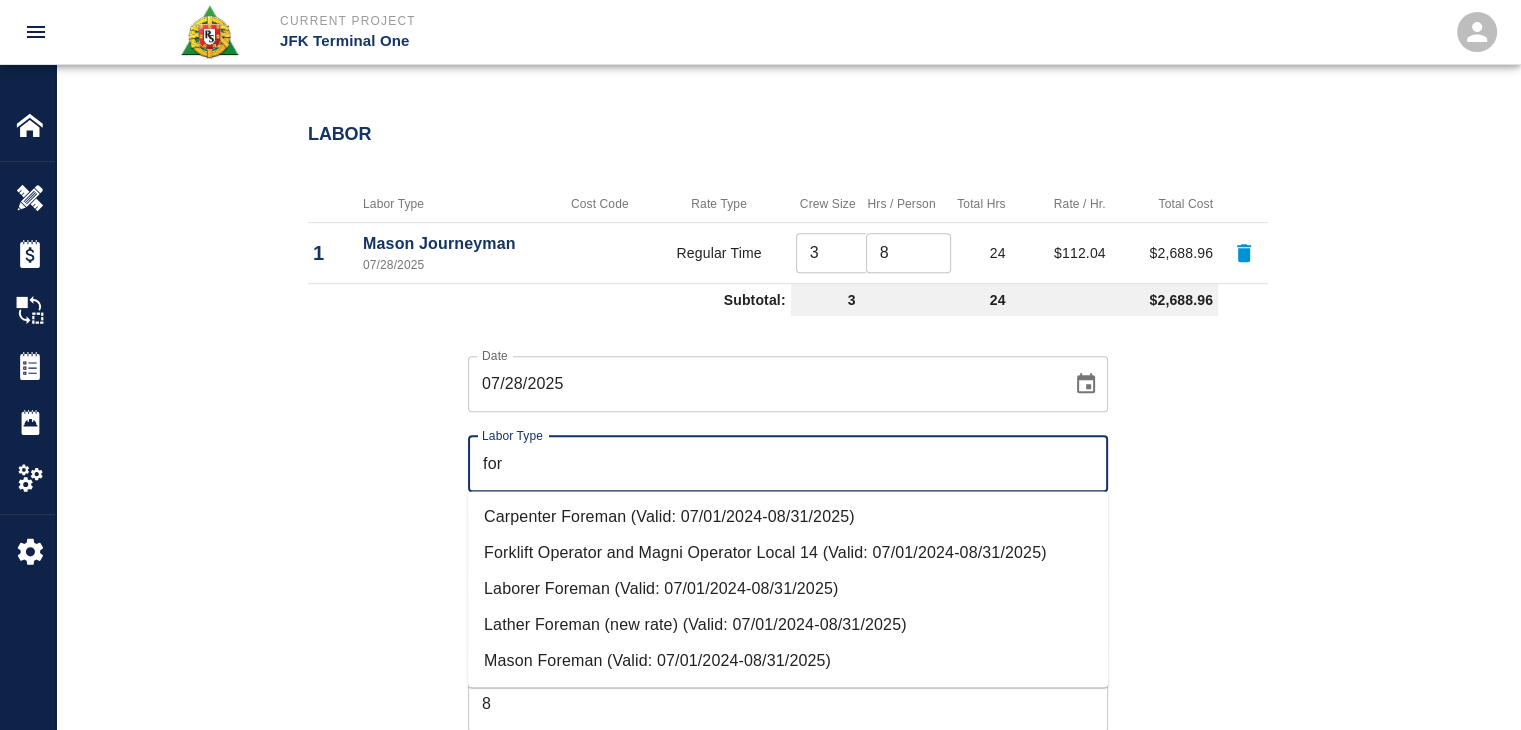 click on "Mason Foreman (Valid: 07/01/2024-08/31/2025)" at bounding box center [788, 661] 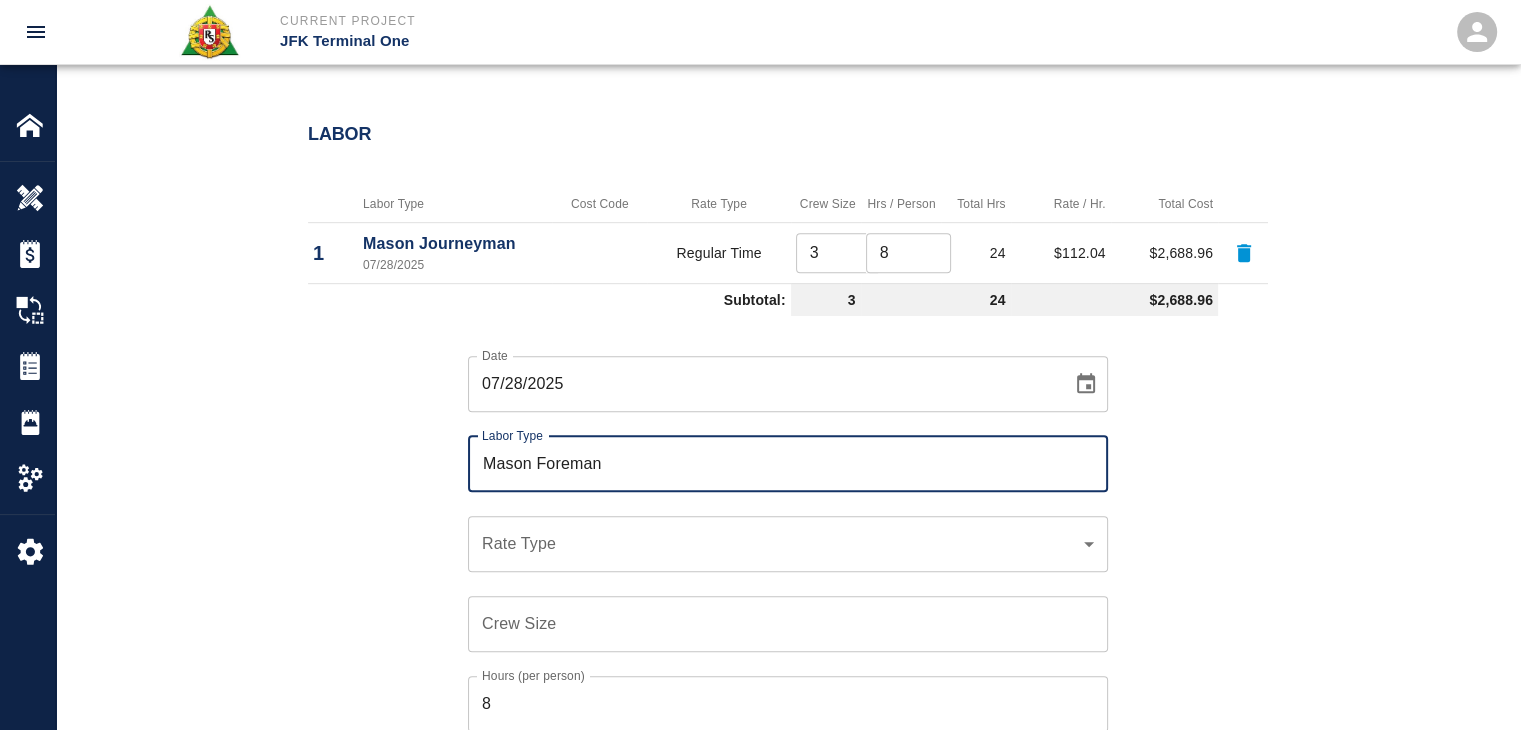 type on "Mason Foreman" 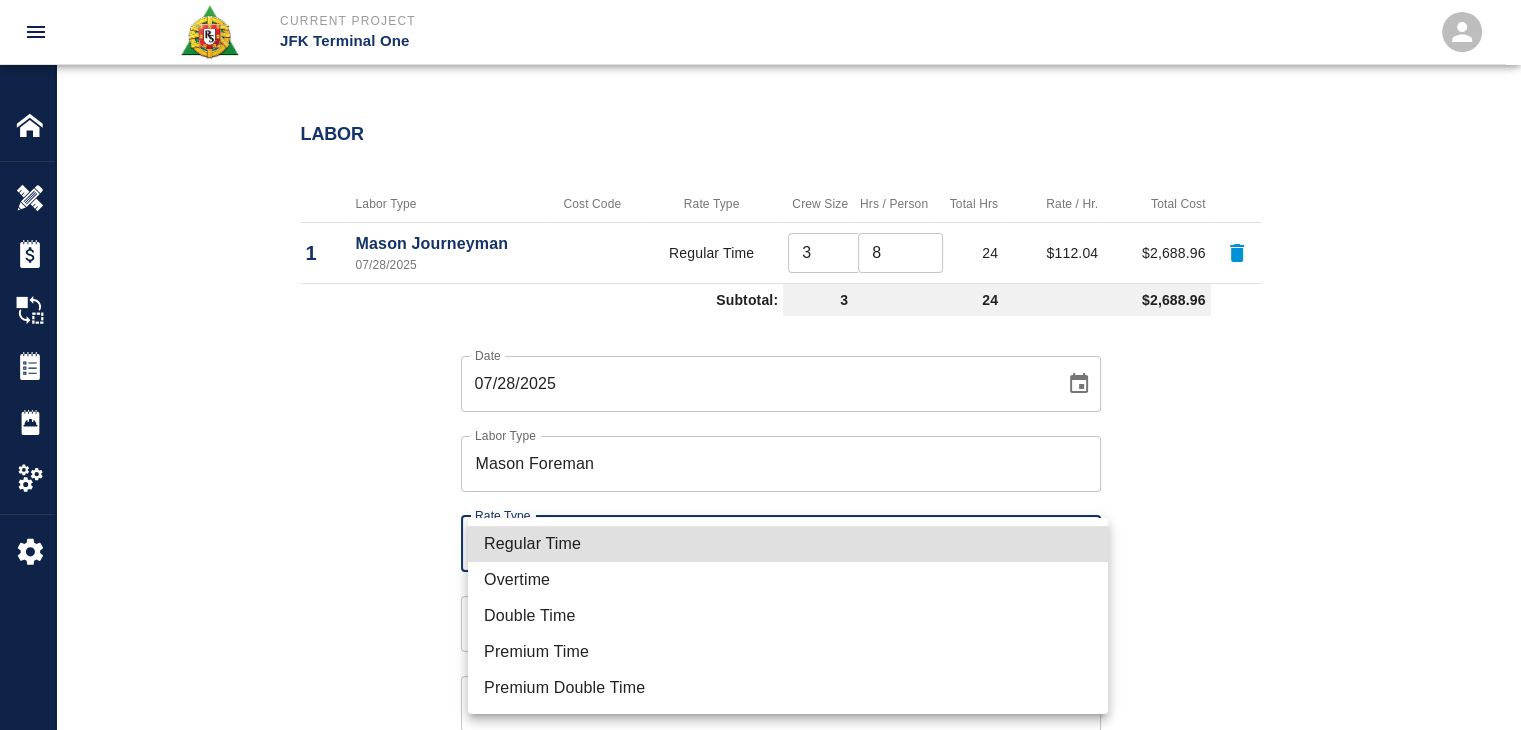 click on "Current Project JFK Terminal One Home JFK Terminal One Overview Estimates Change Orders Tickets Daily Reports Project Settings Settings Powered By Terms of Service  |  Privacy Policy Add Ticket Ticket Number 1272 Ticket Number PCO Number 1070 PCO Number Start Date  07/28/2025 Start Date  End Date End Date Work Description R&S worked on Dry Packing grout on top of beams for Column line E2/EC, E10/EC
Breakdown:
3masons 8hrs each
1 Foreman 2hrs
1 labor 8hrs
17 bags of material
2 man lifts  x Work Description Notes x Notes Subject Dry Packing grout on top of beams for Column line E2/EC, E10/EC Subject Invoice Number Invoice Number Invoice Date Invoice Date Upload Attachments (50MB limit) Choose file No file chosen Upload Another File Add Costs Switch to Lump Sum Labor Labor Type Cost Code Rate Type Crew Size Hrs / Person Total Hrs Rate / Hr. Total Cost 1 Mason Journeyman  07/28/2025 Regular Time 3 ​ 8 ​ 24 $112.04 $2,688.96 Subtotal: 3 24 $2,688.96 Date 07/28/2025 Date Labor Type Mason Foreman Labor Type 8" at bounding box center [760, -691] 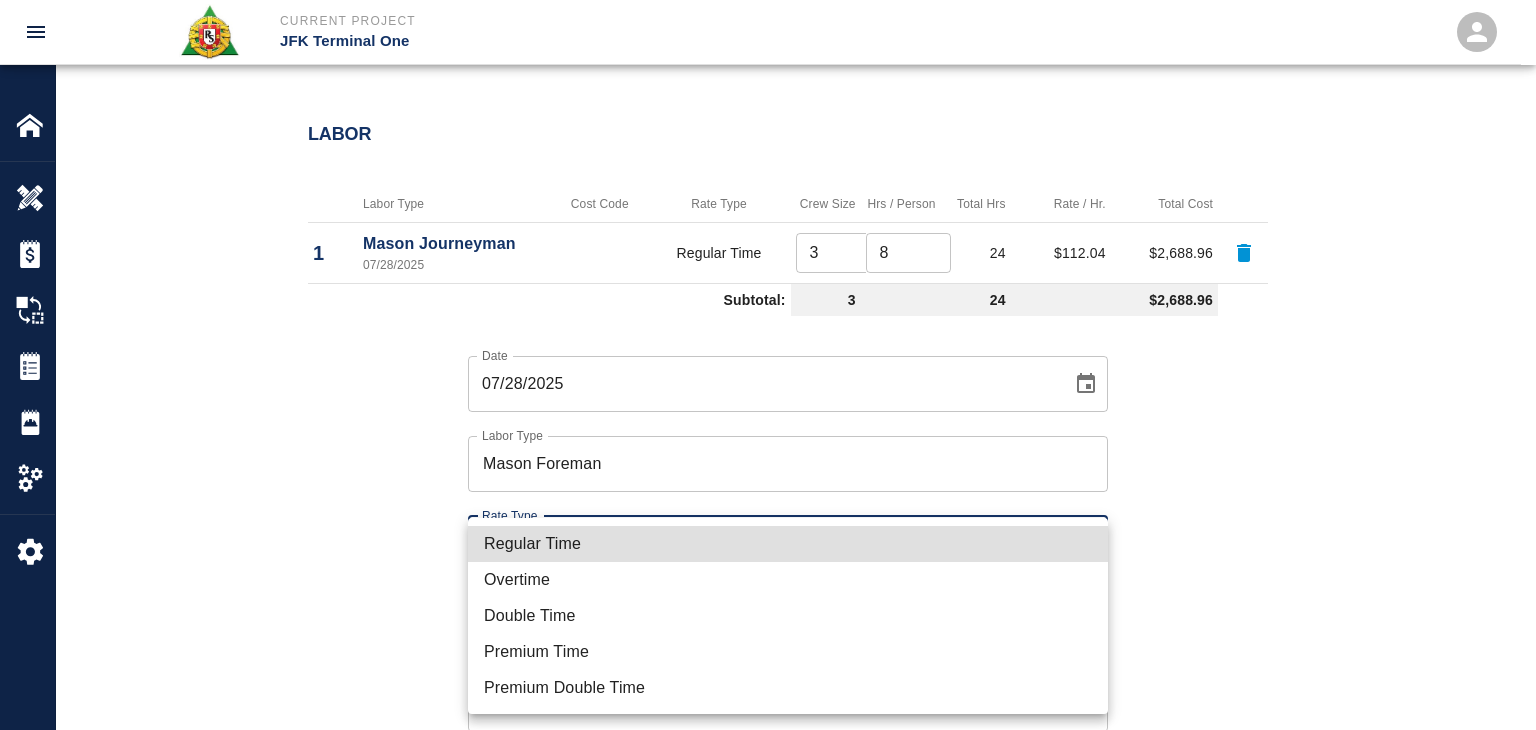 click on "Regular Time" at bounding box center (788, 544) 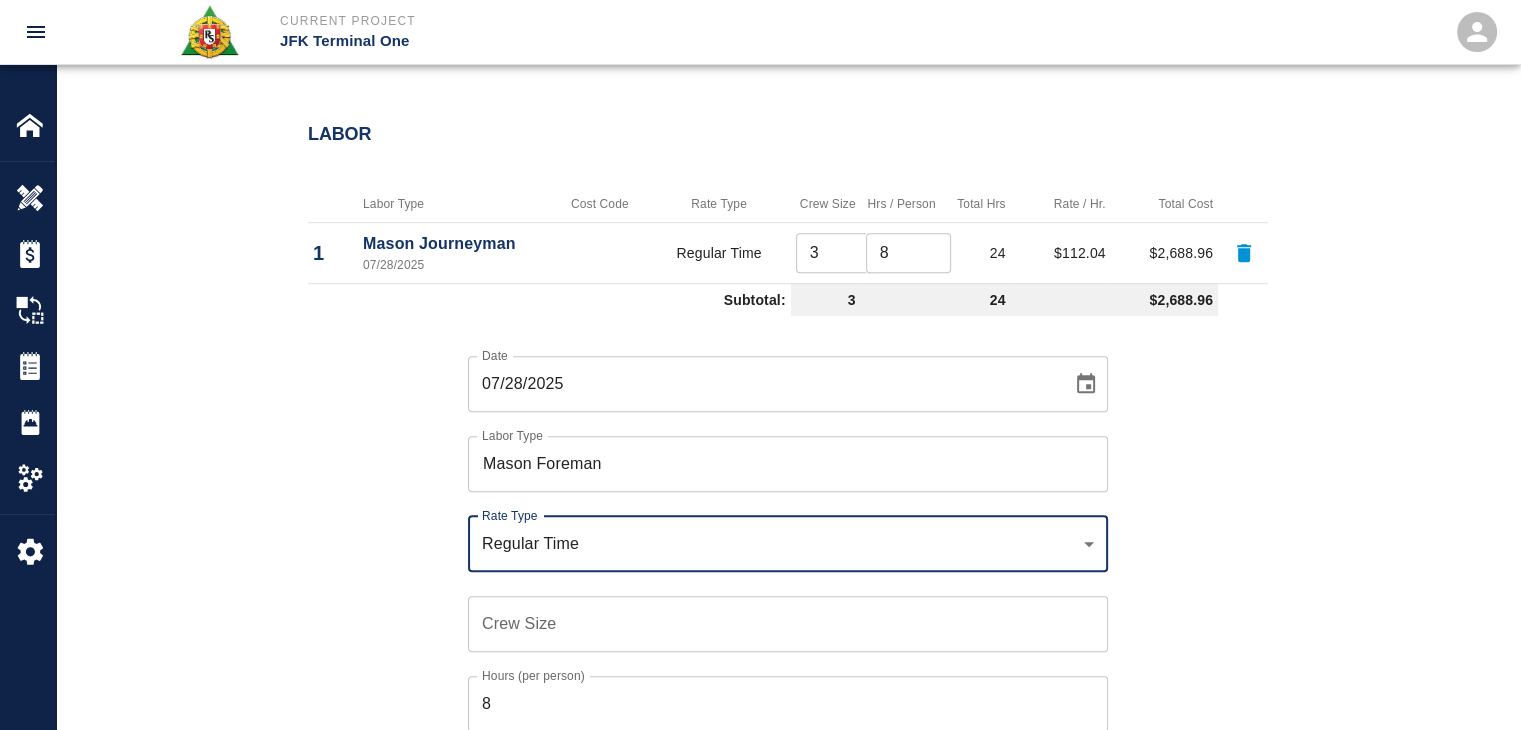 scroll, scrollTop: 1154, scrollLeft: 0, axis: vertical 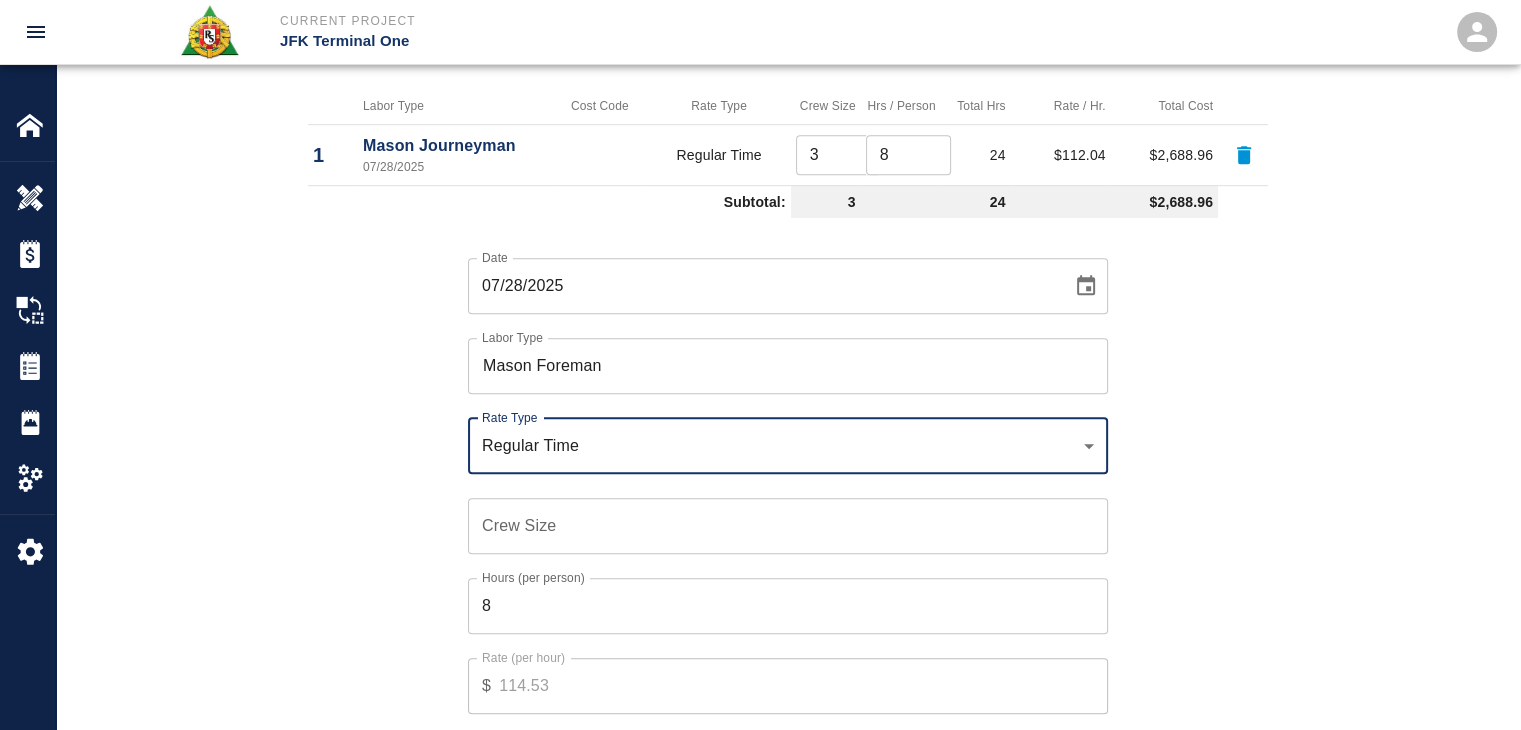 click on "Crew Size" at bounding box center [788, 526] 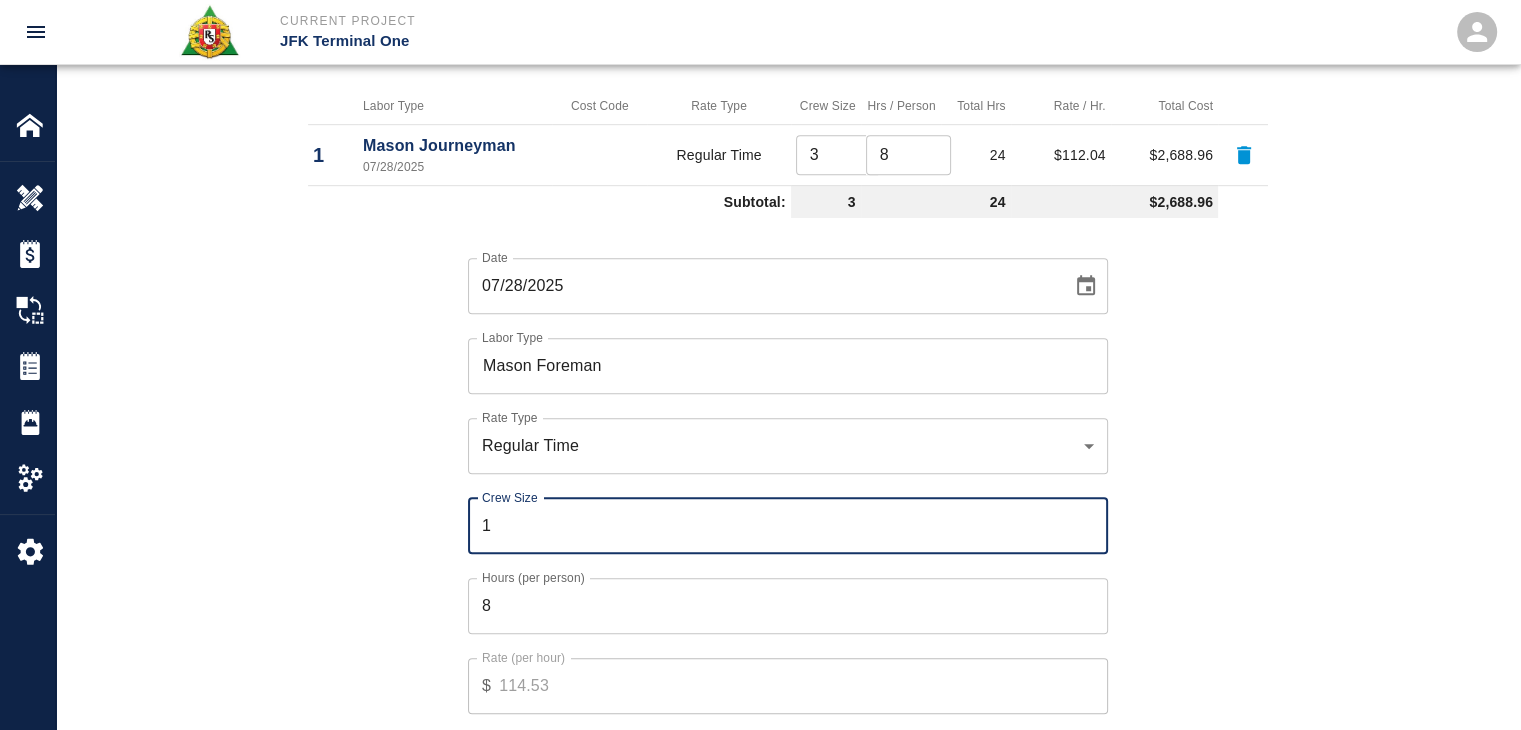type on "1" 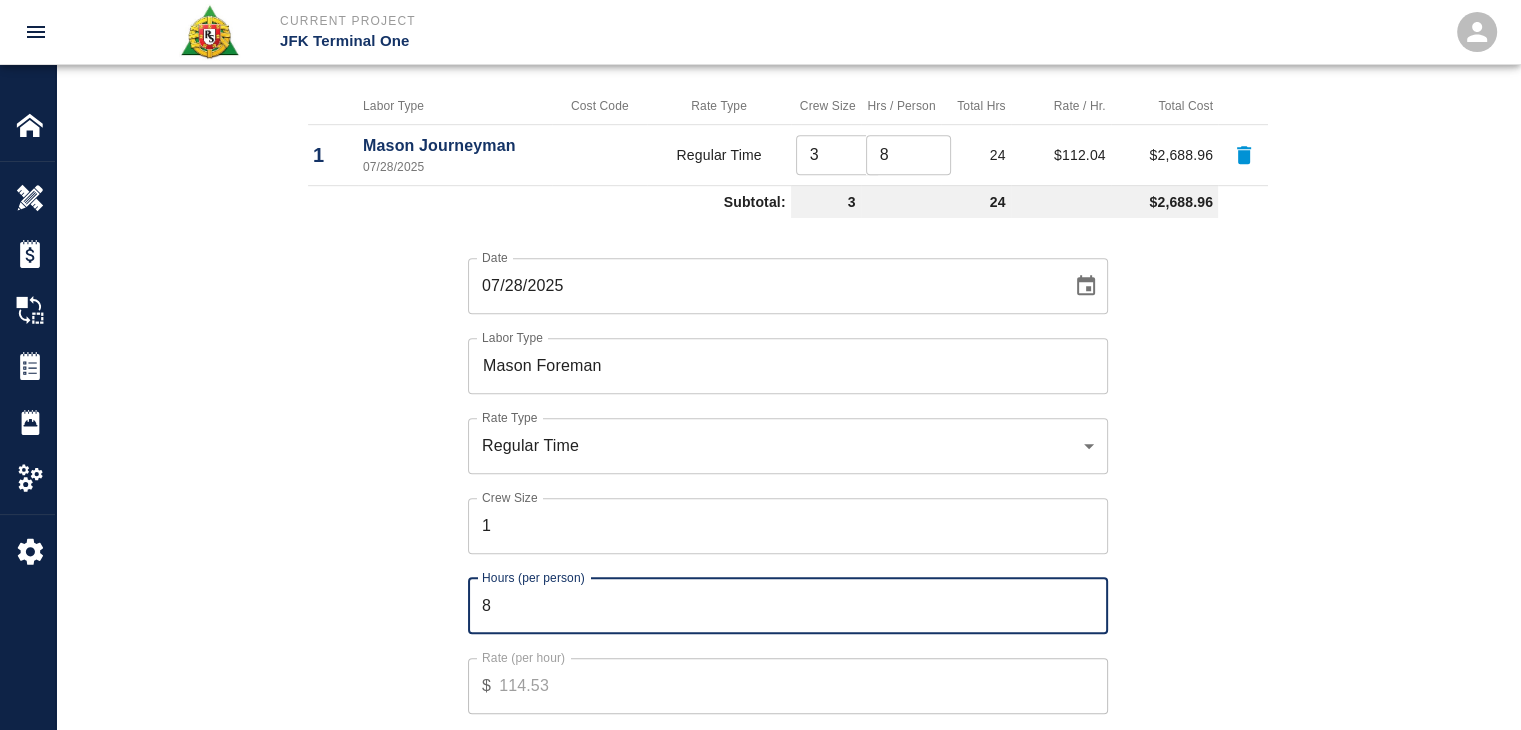 click on "8" at bounding box center [788, 606] 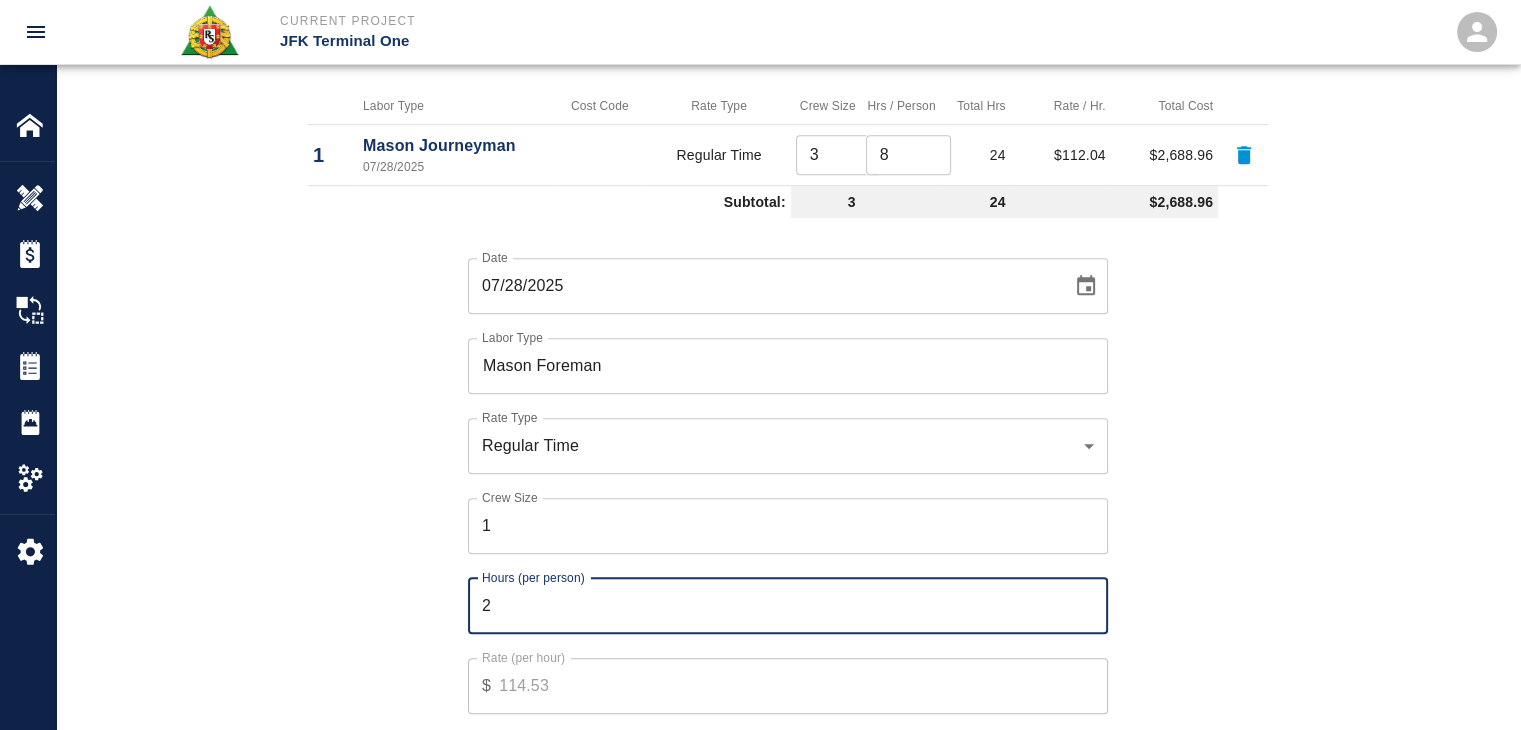 type on "2" 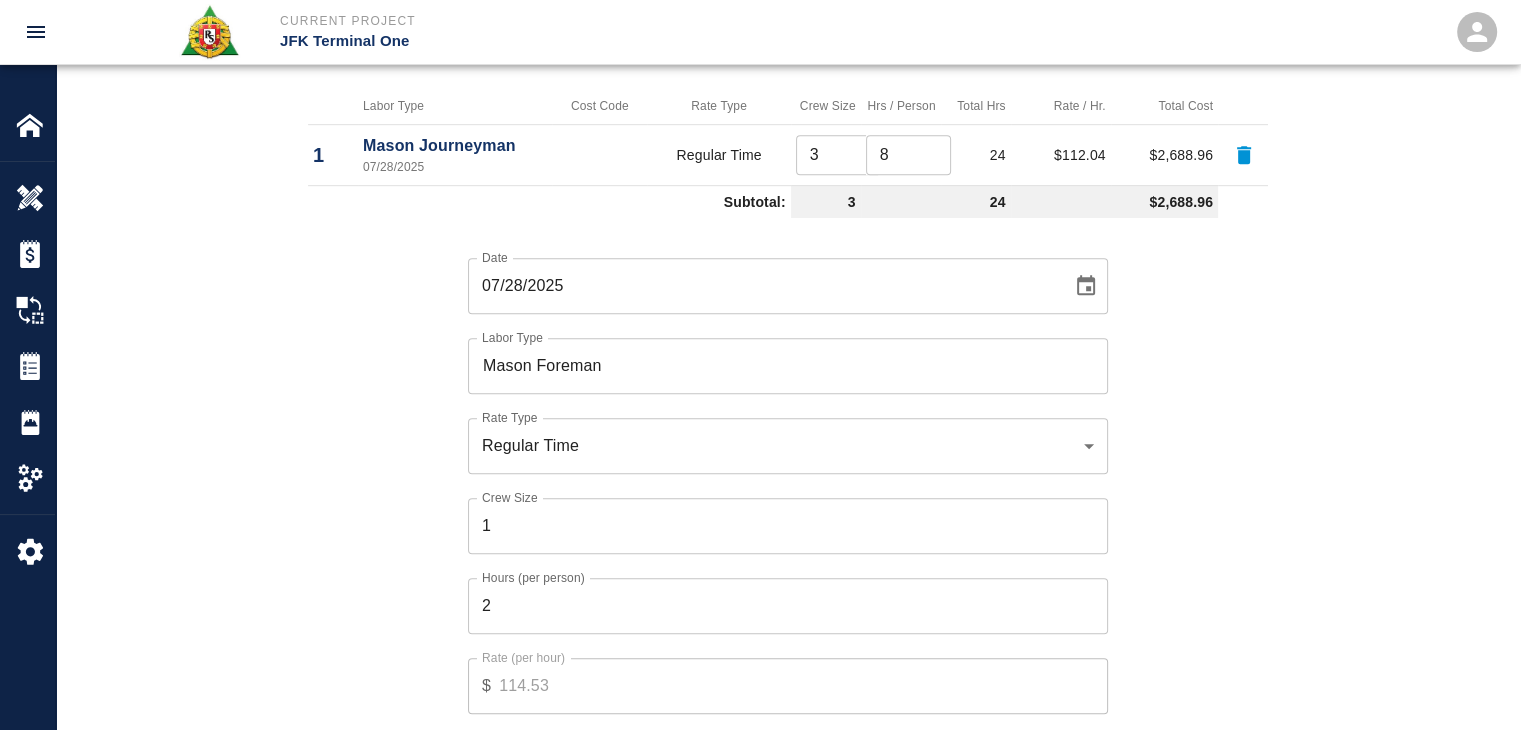 scroll, scrollTop: 1251, scrollLeft: 0, axis: vertical 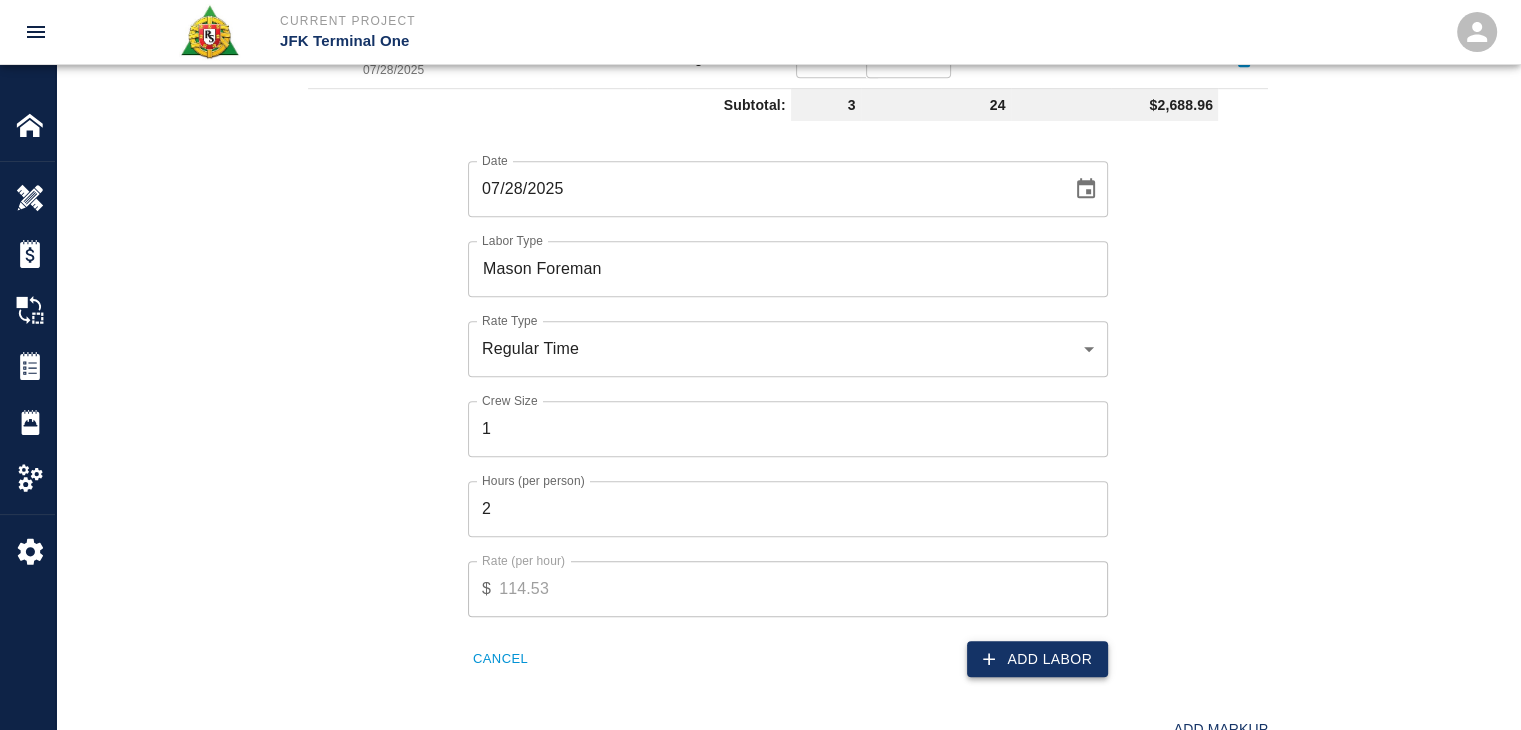 click on "Add Labor" at bounding box center [1037, 659] 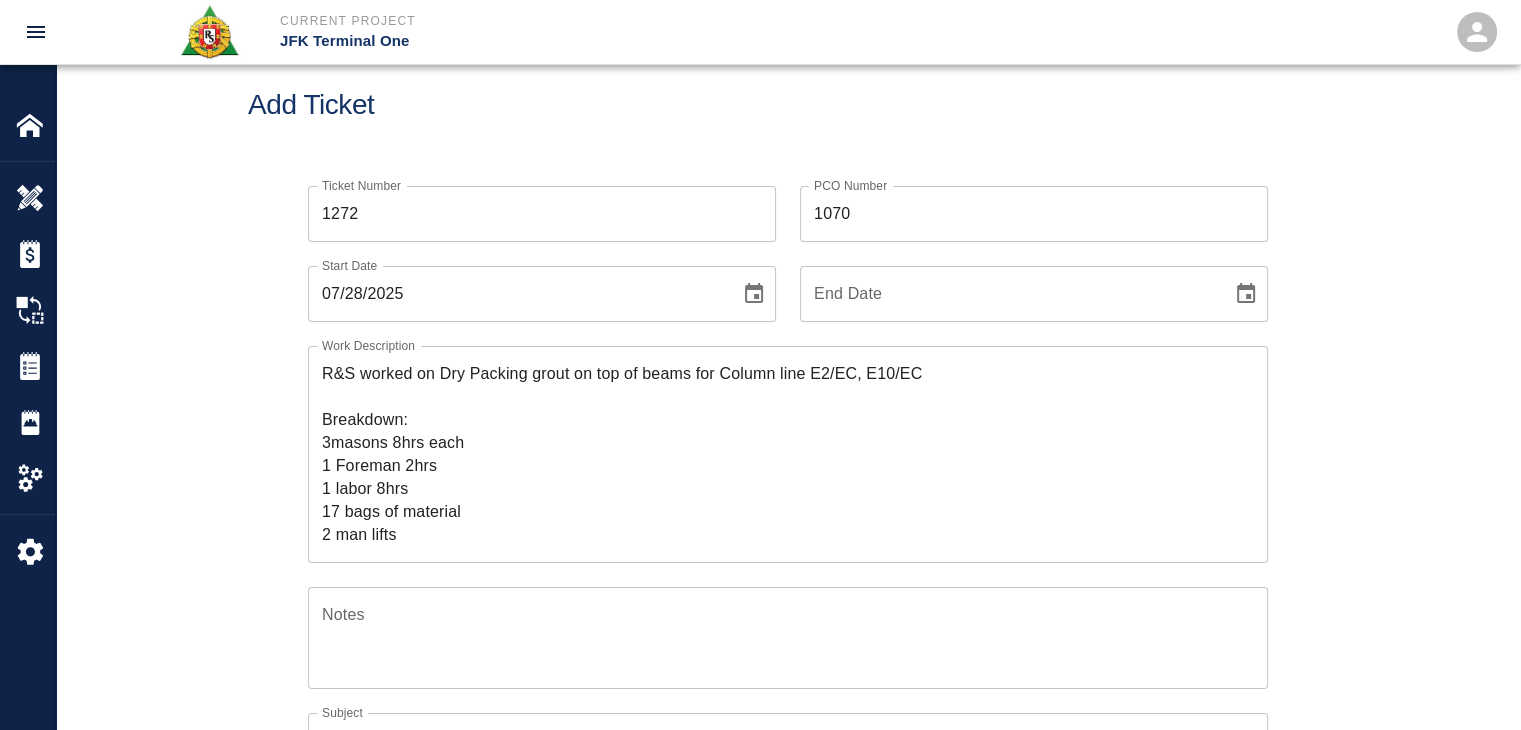 scroll, scrollTop: 42, scrollLeft: 0, axis: vertical 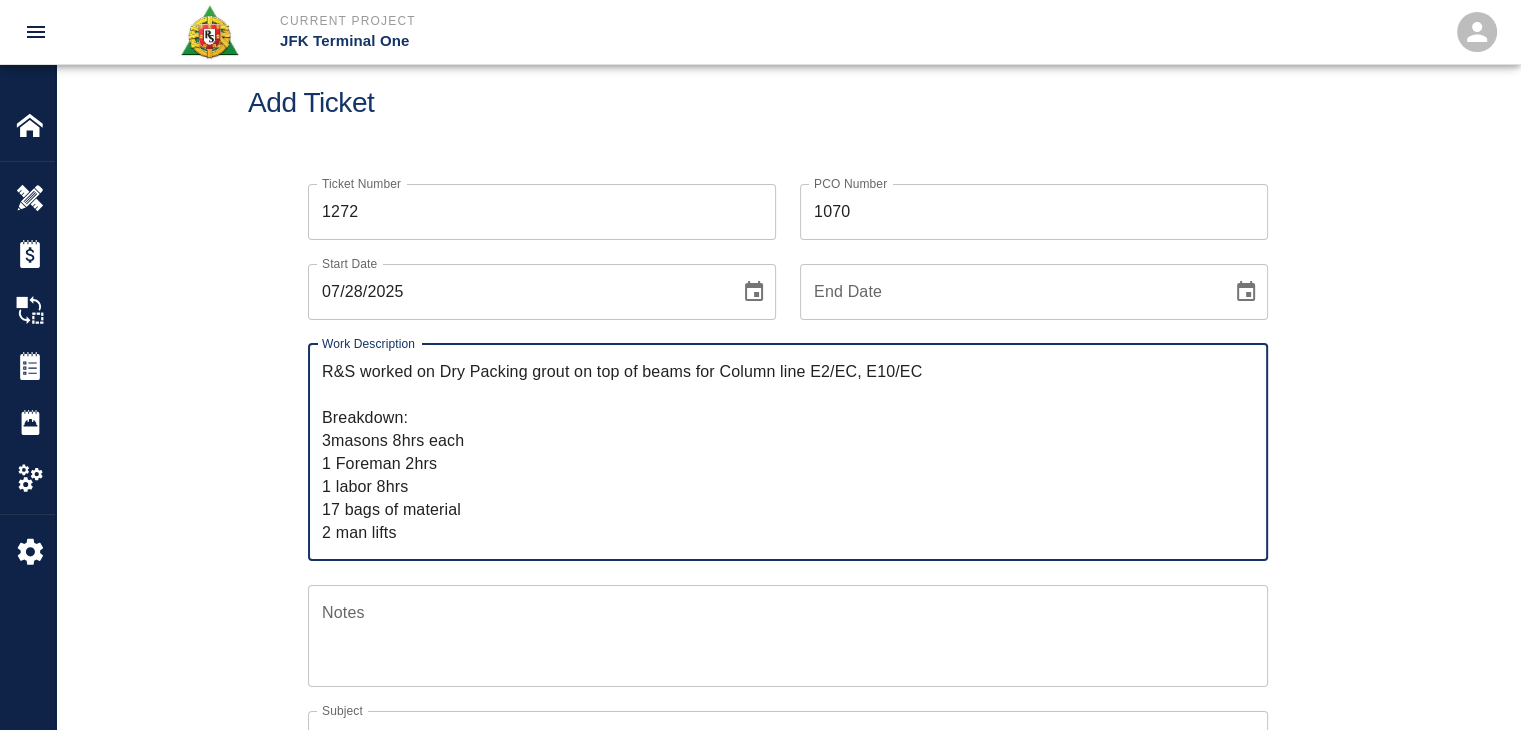 click on "R&S worked on Dry Packing grout on top of beams for Column line E2/EC, E10/EC
Breakdown:
3masons 8hrs each
1 Foreman 2hrs
1 labor 8hrs
17 bags of material
2 man lifts" at bounding box center [788, 452] 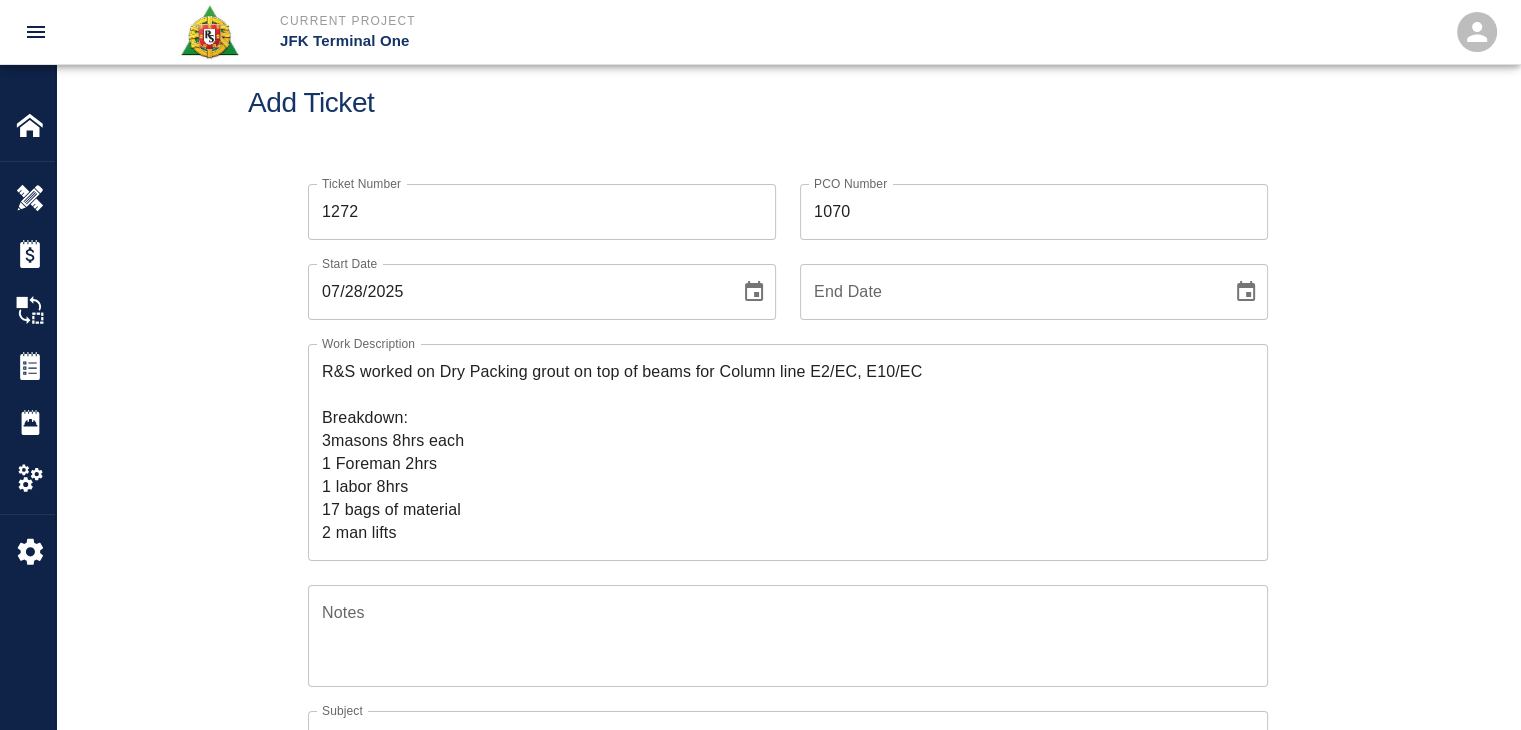 click on "R&S worked on Dry Packing grout on top of beams for Column line E2/EC, E10/EC
Breakdown:
3masons 8hrs each
1 Foreman 2hrs
1 labor 8hrs
17 bags of material
2 man lifts" at bounding box center [788, 452] 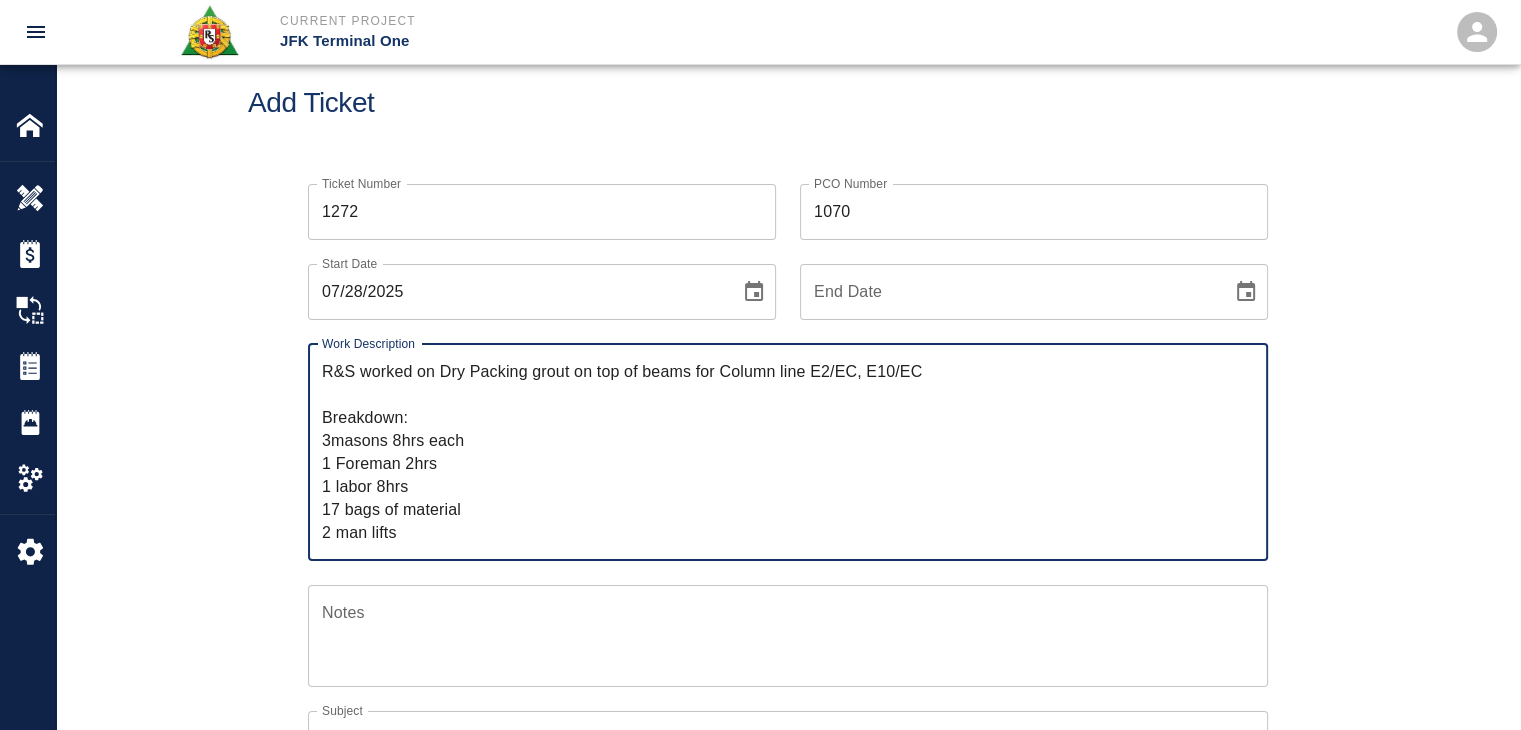 click on "R&S worked on Dry Packing grout on top of beams for Column line E2/EC, E10/EC
Breakdown:
3masons 8hrs each
1 Foreman 2hrs
1 labor 8hrs
17 bags of material
2 man lifts" at bounding box center (788, 452) 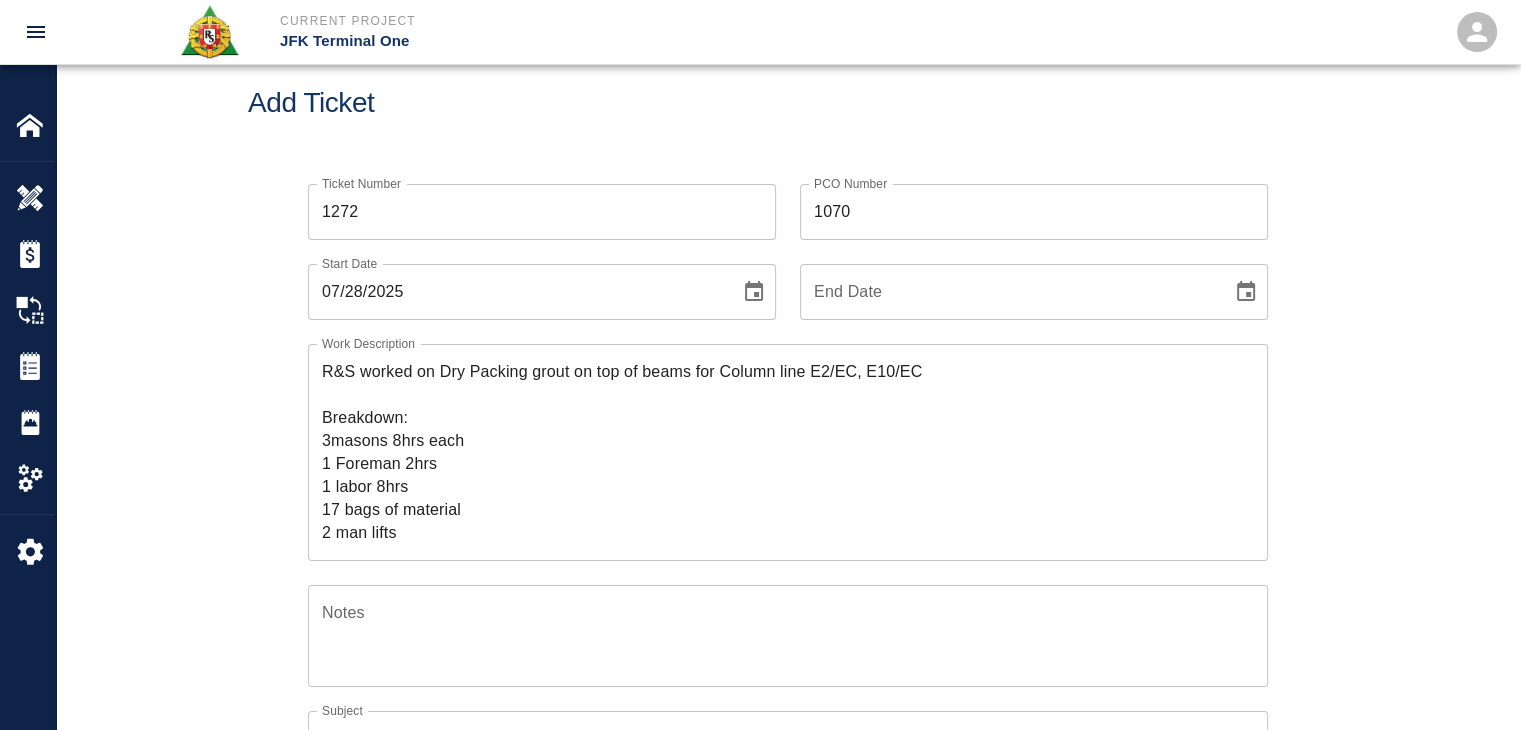 click on "Ticket Number 1272 Ticket Number PCO Number 1070 PCO Number Start Date  07/28/2025 Start Date  End Date End Date Work Description R&S worked on Dry Packing grout on top of beams for Column line E2/EC, E10/EC
Breakdown:
3masons 8hrs each
1 Foreman 2hrs
1 labor 8hrs
17 bags of material
2 man lifts  x Work Description Notes x Notes Subject Dry Packing grout on top of beams for Column line E2/EC, E10/EC Subject Invoice Number Invoice Number Invoice Date Invoice Date Upload Attachments (50MB limit) Choose file No file chosen Upload Another File Add Costs Switch to Lump Sum" at bounding box center (788, 641) 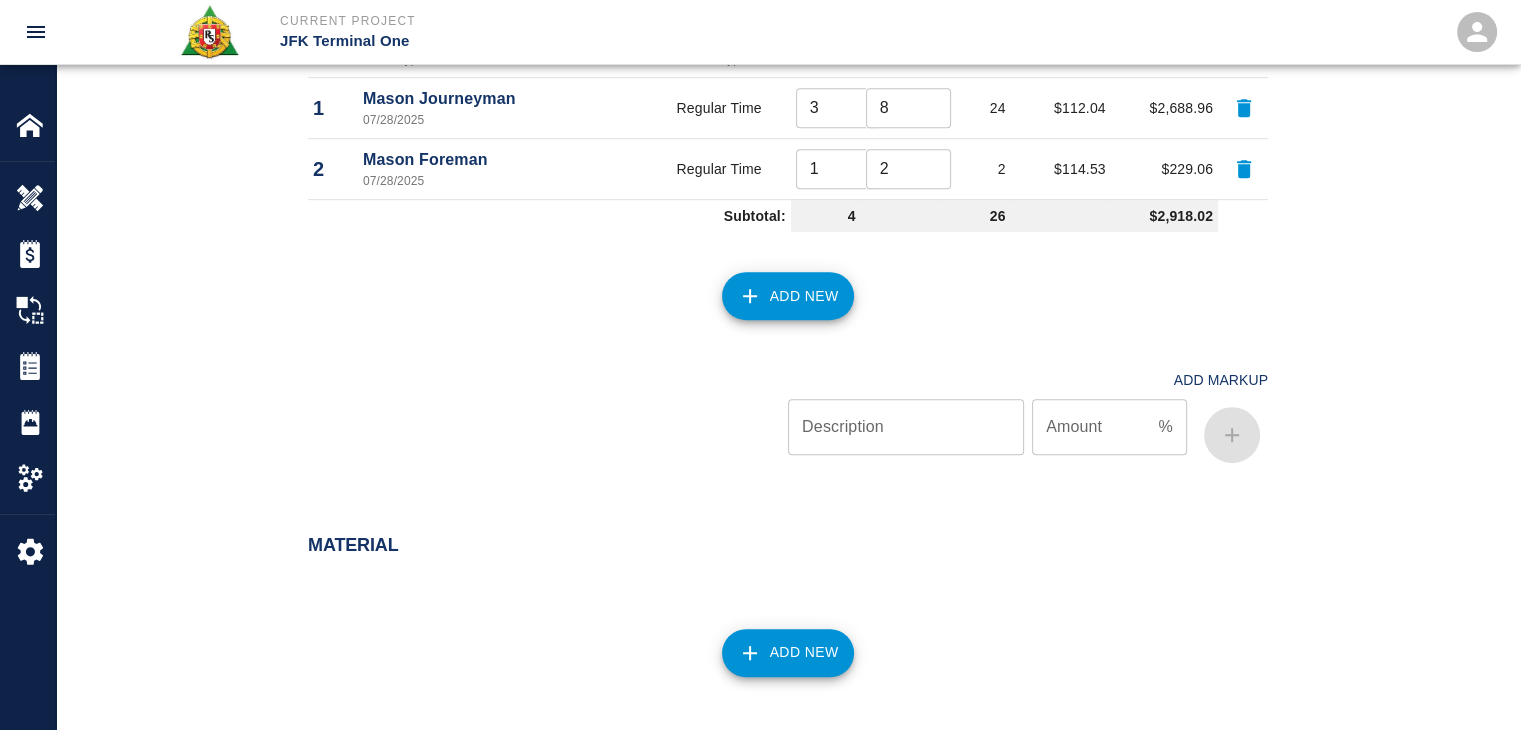 scroll, scrollTop: 1203, scrollLeft: 0, axis: vertical 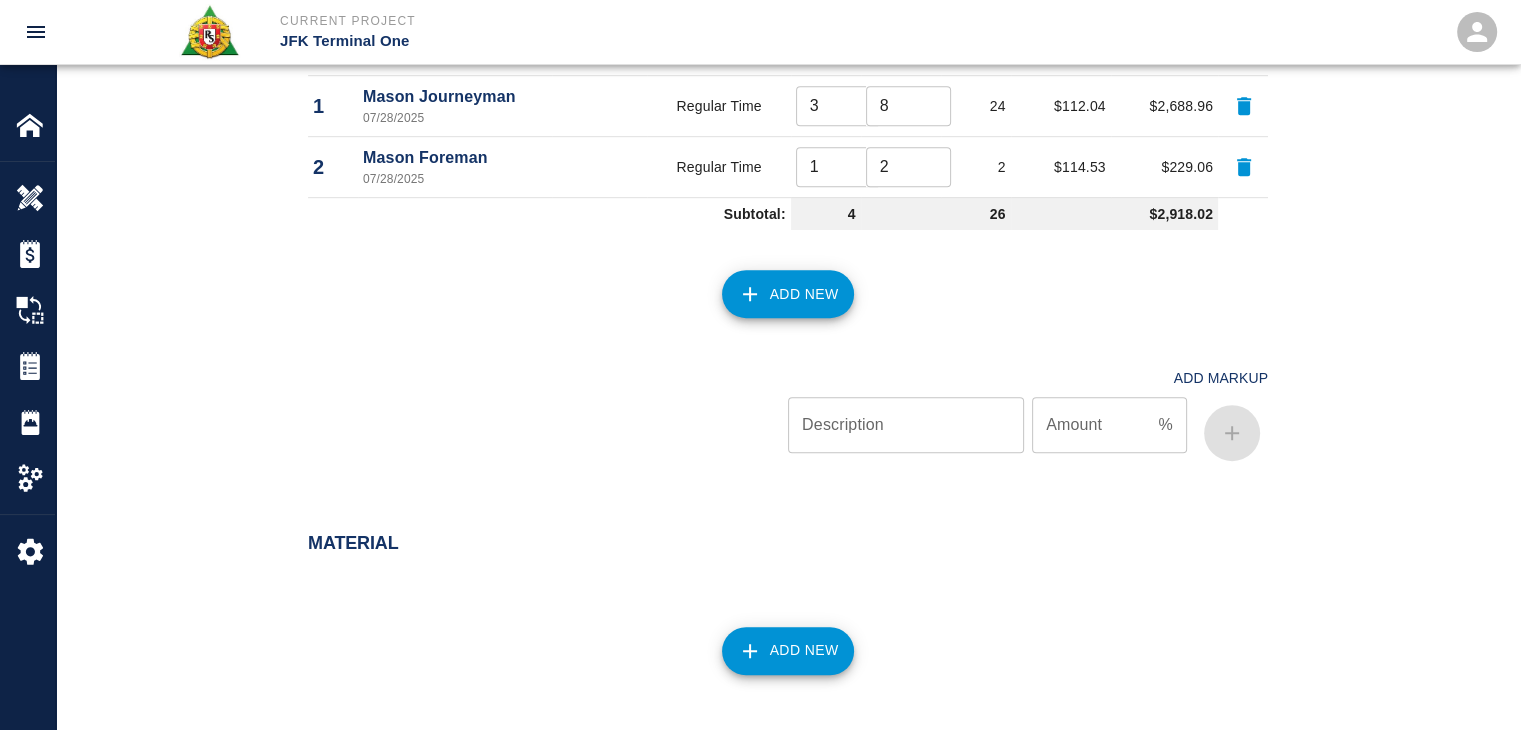 click on "Add New" at bounding box center (788, 294) 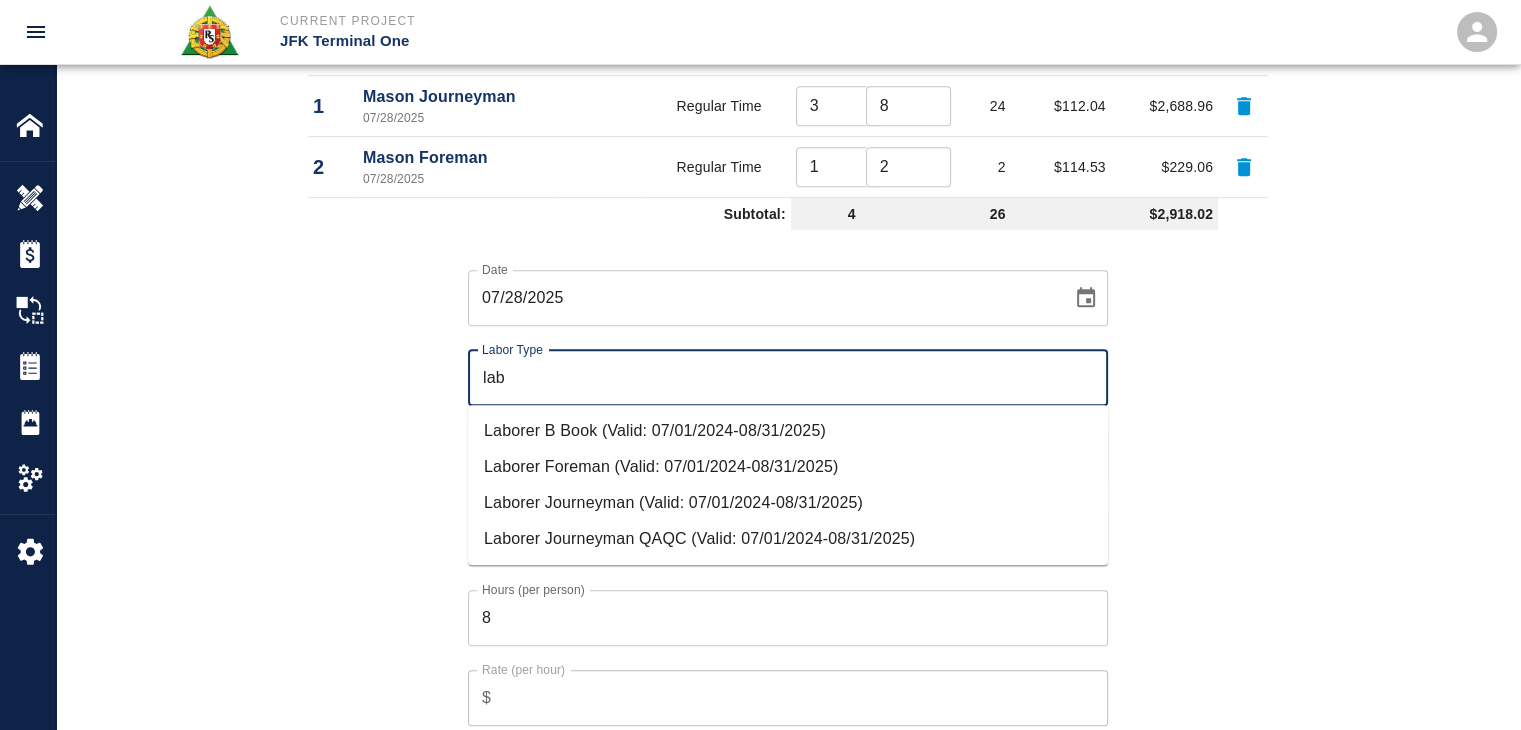 click on "Laborer Journeyman (Valid: 07/01/2024-08/31/2025)" at bounding box center [788, 503] 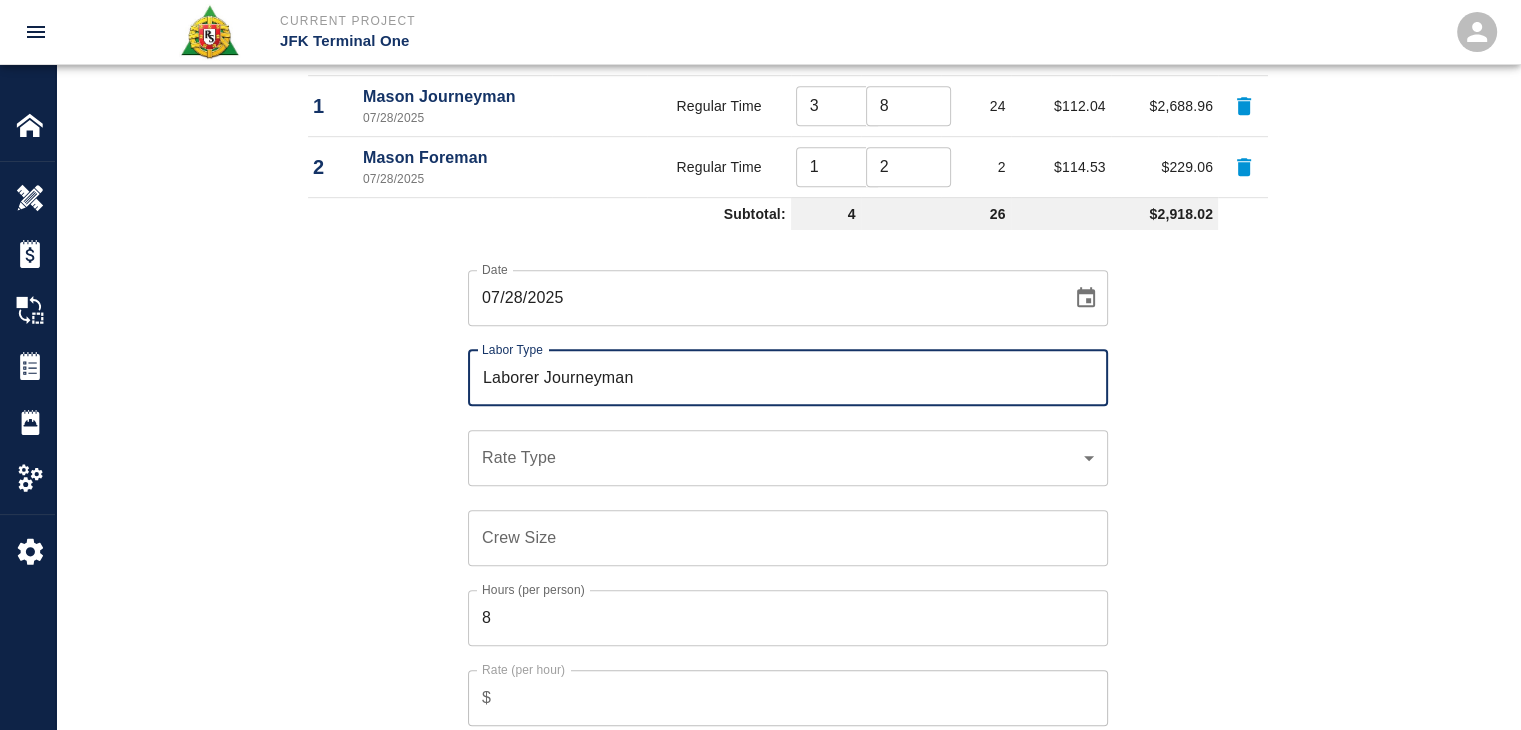 type on "Laborer Journeyman" 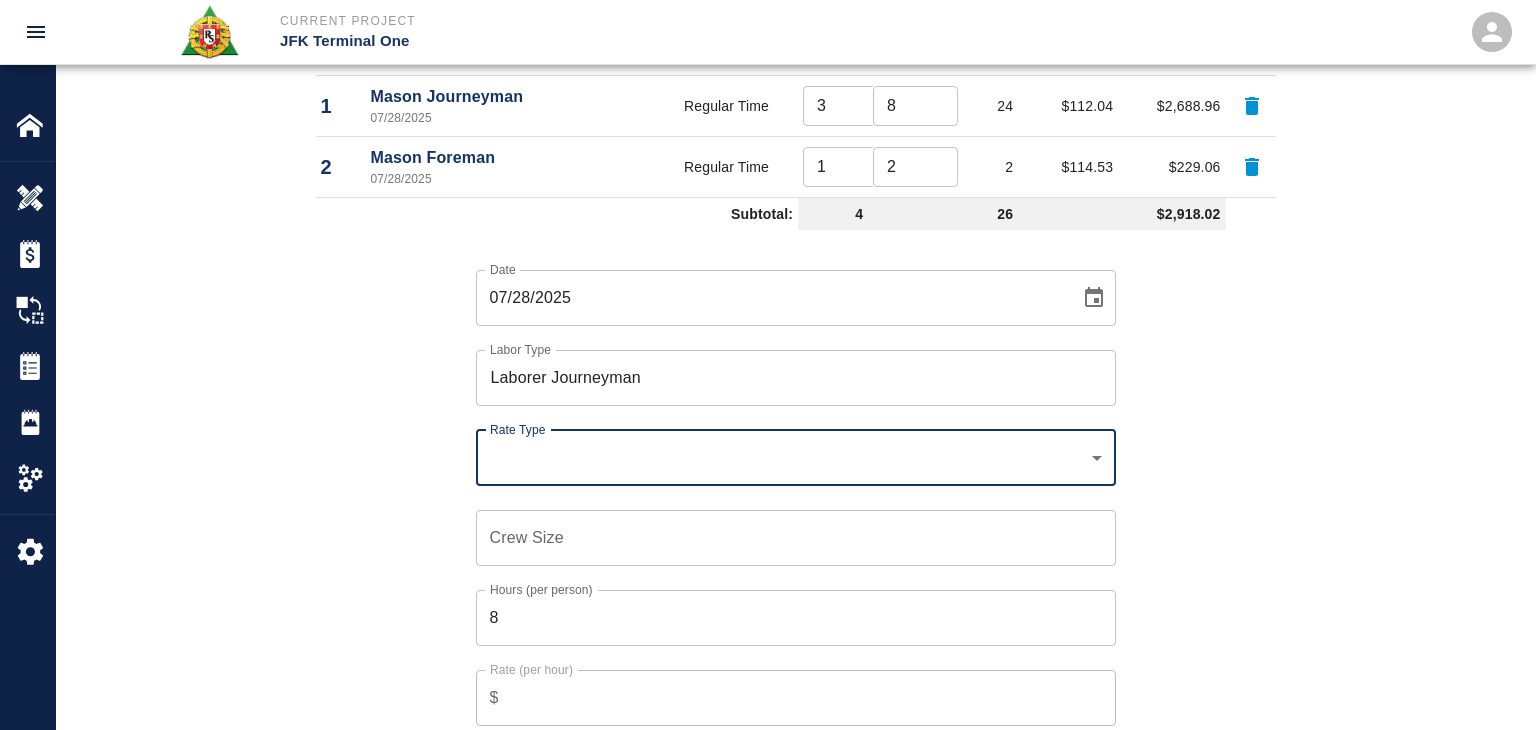 click on "Current Project JFK Terminal One Home JFK Terminal One Overview Estimates Change Orders Tickets Daily Reports Project Settings Settings Powered By Terms of Service  |  Privacy Policy Add Ticket Ticket Number 1272 Ticket Number PCO Number 1070 PCO Number Start Date  07/28/2025 Start Date  End Date End Date Work Description R&S worked on Dry Packing grout on top of beams for Column line E2/EC, E10/EC
Breakdown:
3masons 8hrs each
1 Foreman 2hrs
1 labor 8hrs
17 bags of material
2 man lifts  x Work Description Notes x Notes Subject Dry Packing grout on top of beams for Column line E2/EC, E10/EC Subject Invoice Number Invoice Number Invoice Date Invoice Date Upload Attachments (50MB limit) Choose file No file chosen Upload Another File Add Costs Switch to Lump Sum Labor Labor Type Cost Code Rate Type Crew Size Hrs / Person Total Hrs Rate / Hr. Total Cost 1 Mason Journeyman  07/28/2025 Regular Time 3 ​ 8 ​ 24 $112.04 $2,688.96 2 Mason Foreman 07/28/2025 Regular Time 1 ​ 2 ​ 2 $114.53 $229.06 Subtotal: 4 26" at bounding box center (768, -838) 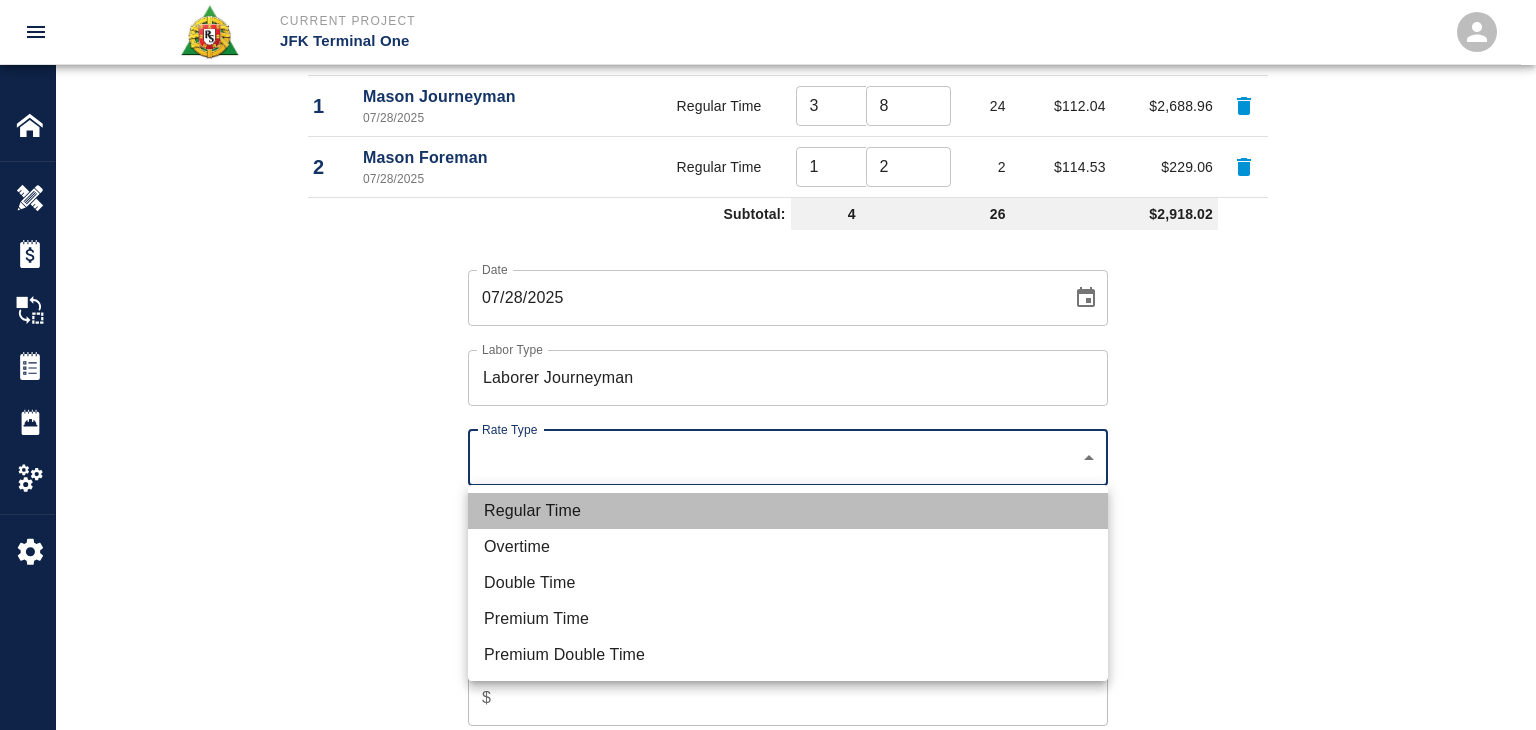 click on "Regular Time" at bounding box center (788, 511) 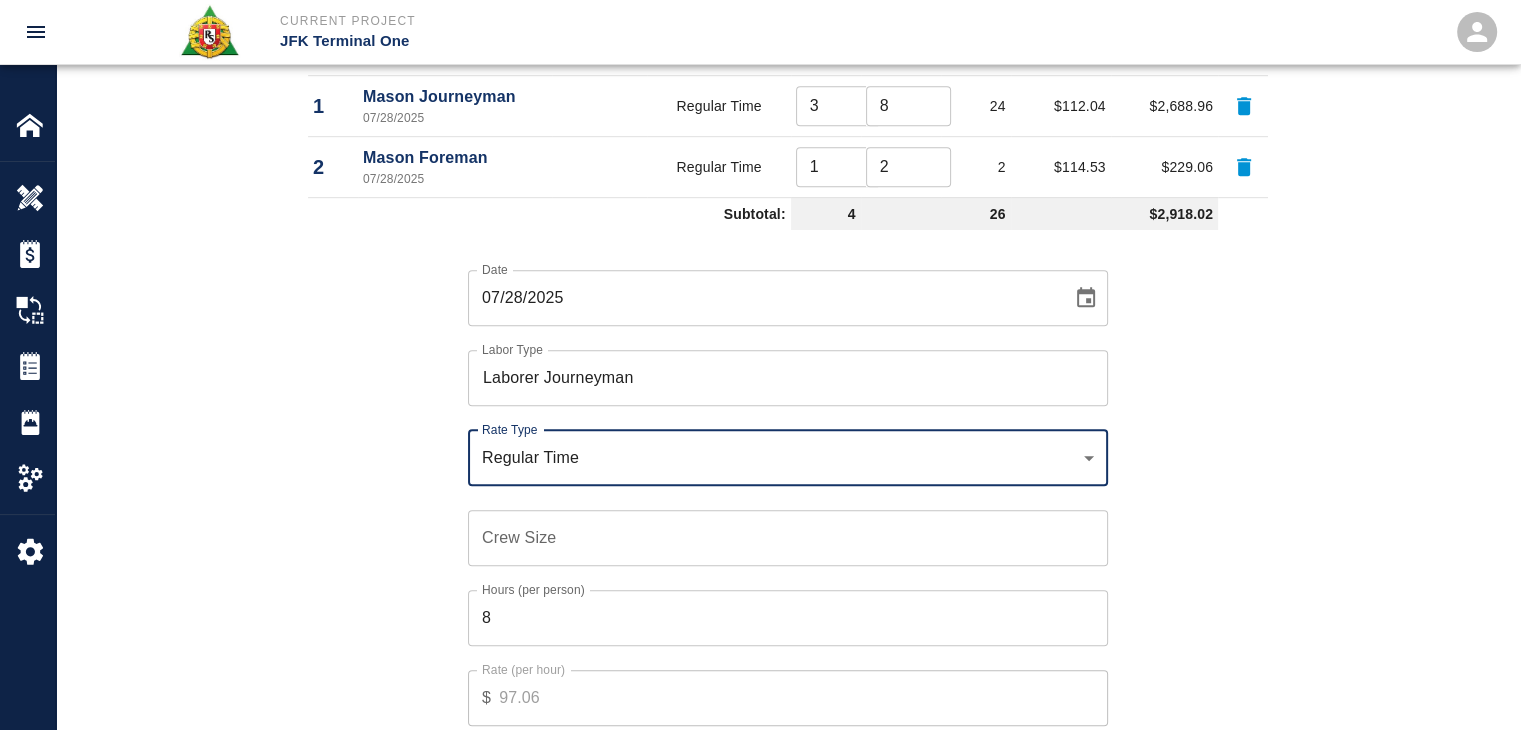 click on "Crew Size" at bounding box center [788, 538] 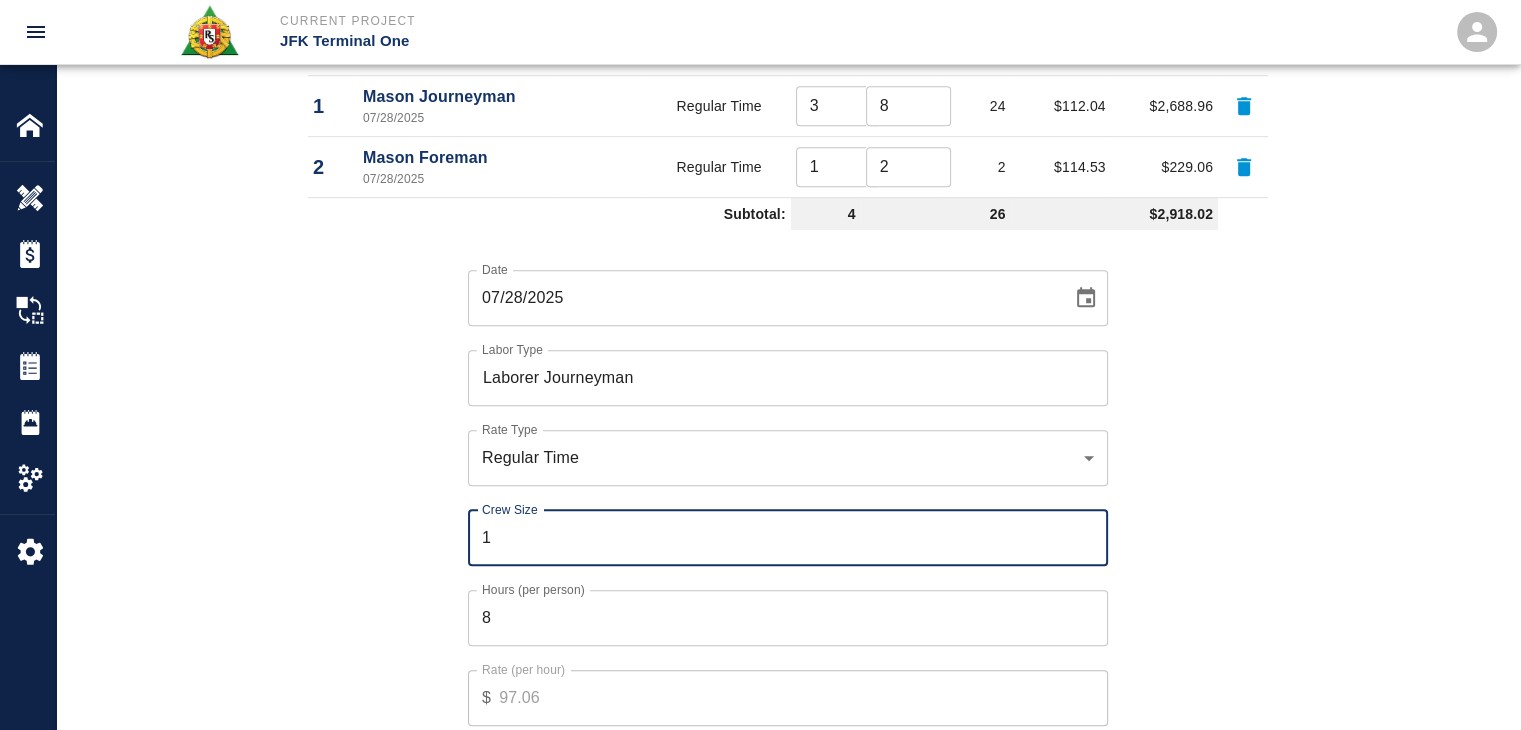 type on "1" 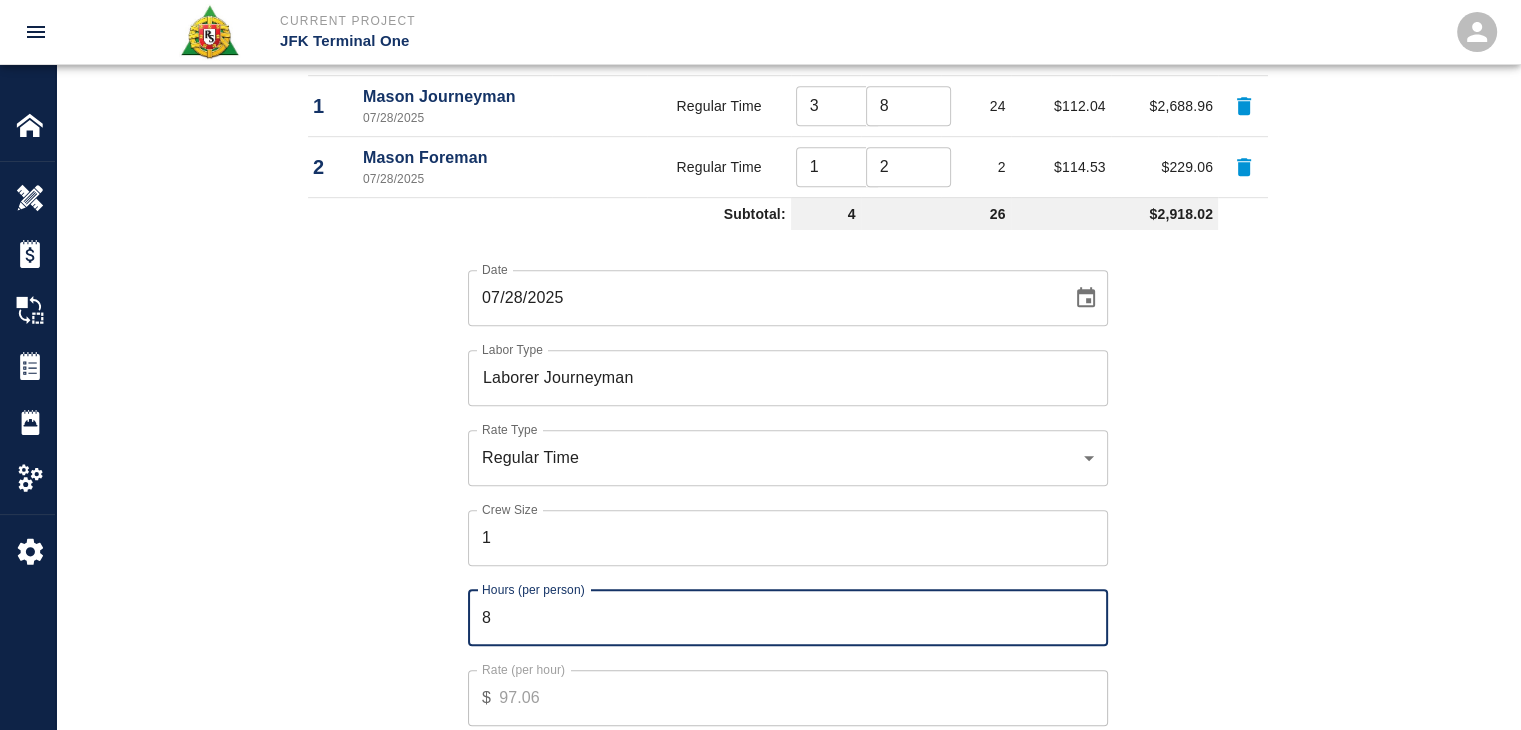 click on "8" at bounding box center [788, 618] 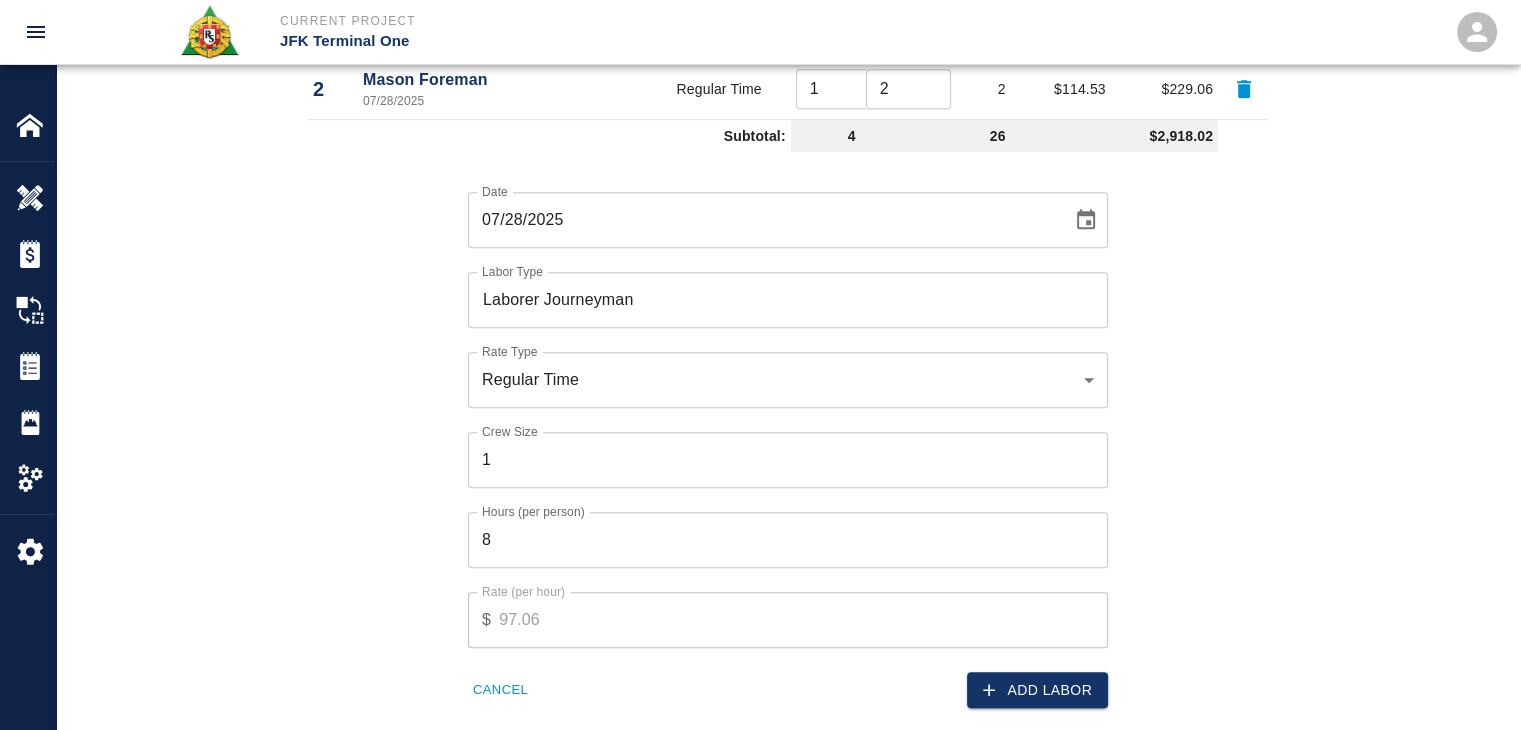 scroll, scrollTop: 1284, scrollLeft: 0, axis: vertical 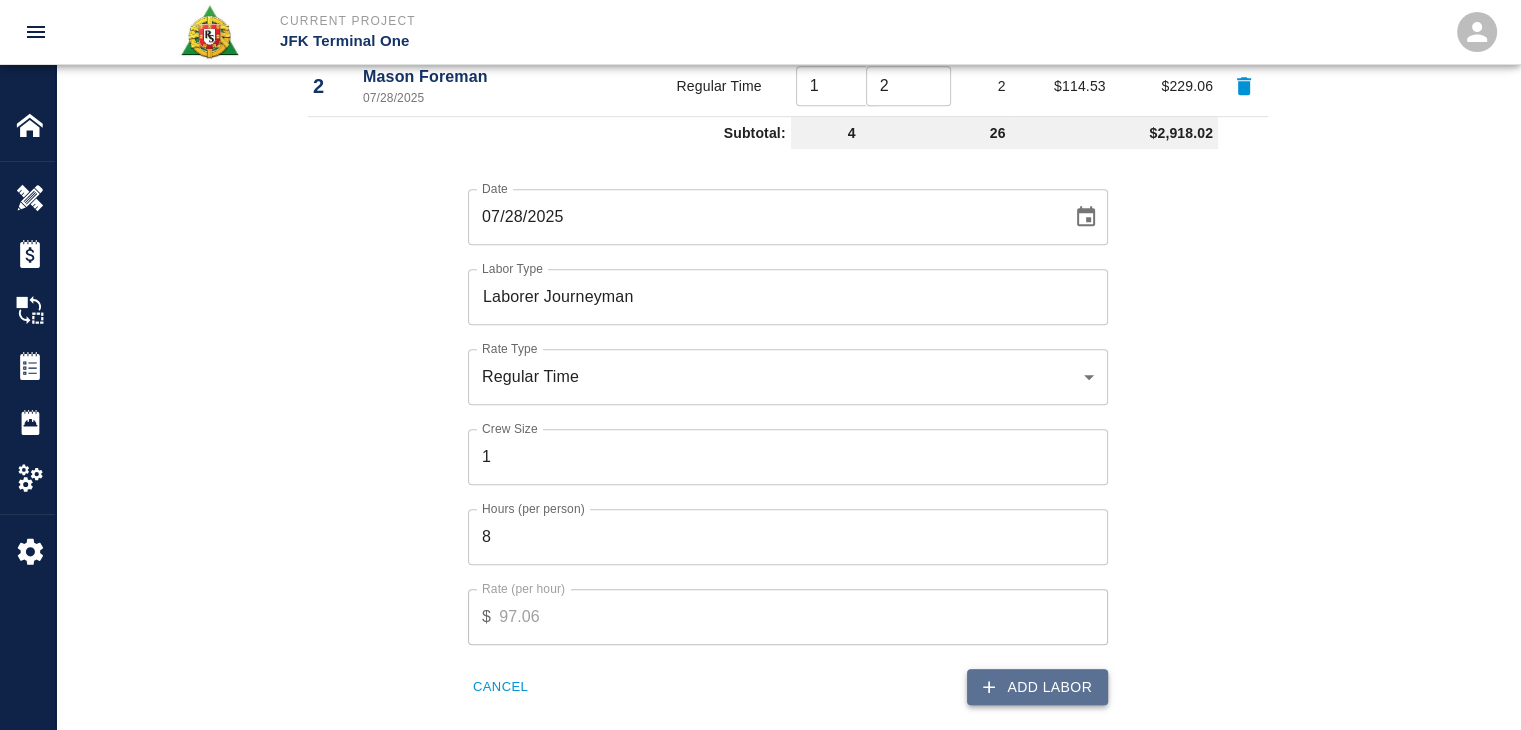 click on "Add Labor" at bounding box center [1037, 687] 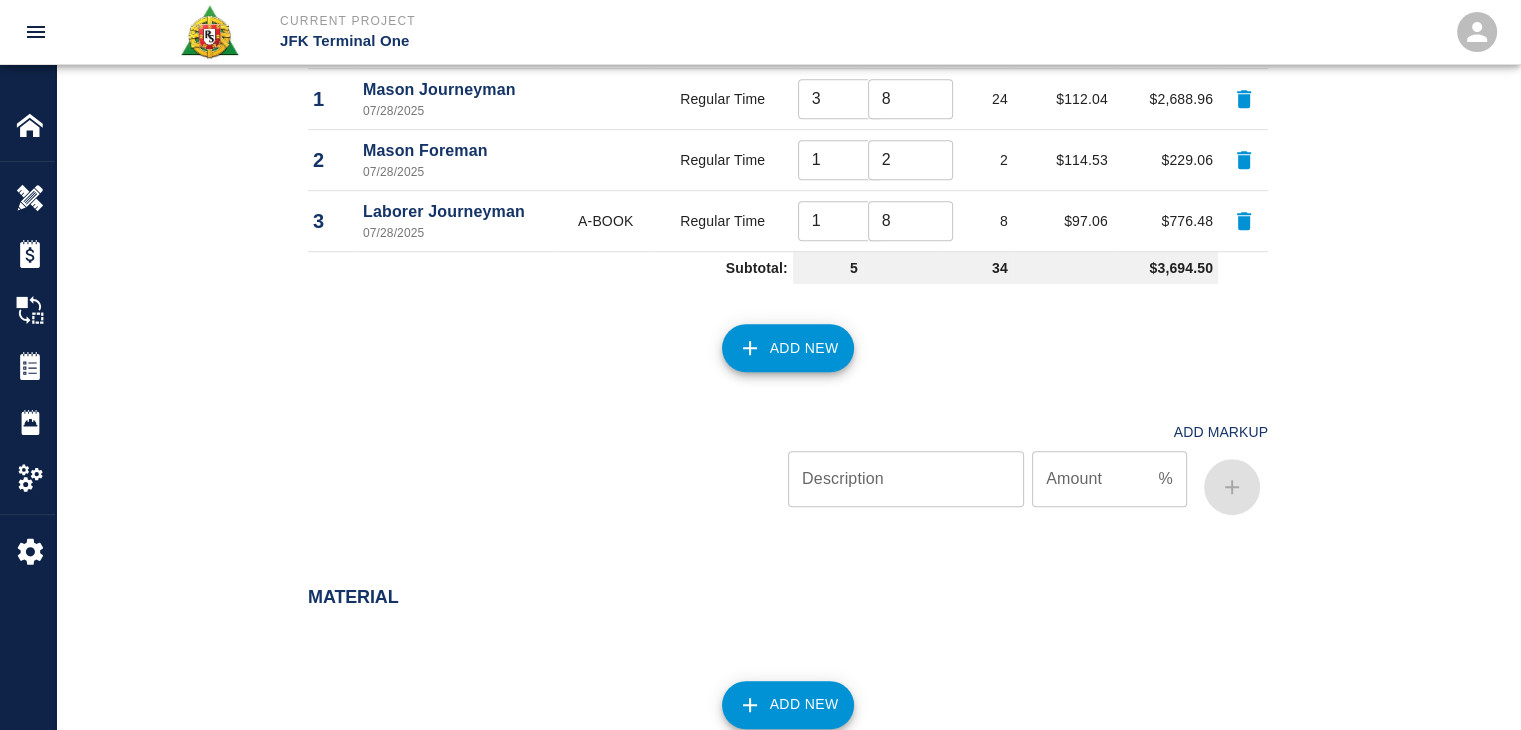 scroll, scrollTop: 1679, scrollLeft: 0, axis: vertical 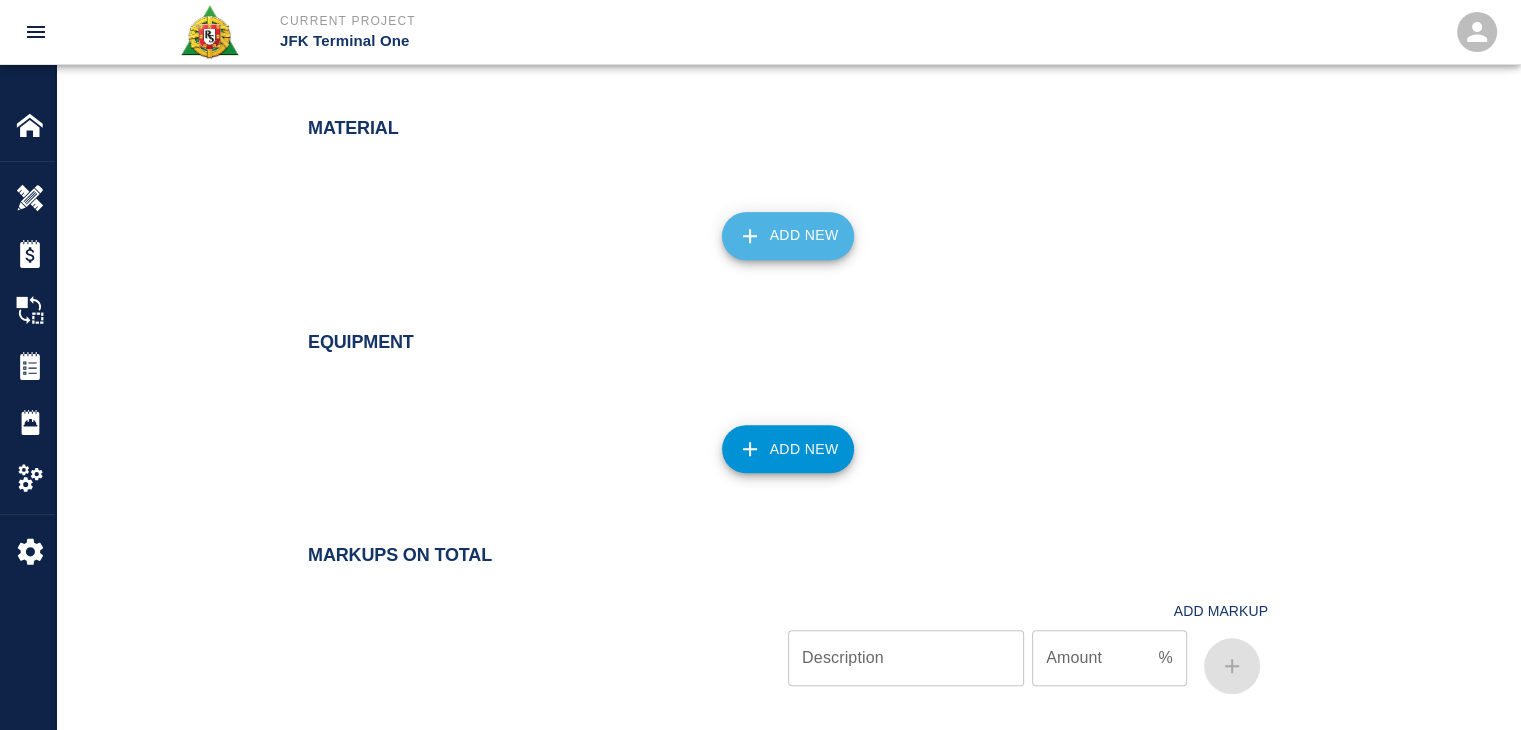 click on "Add New" at bounding box center (788, 236) 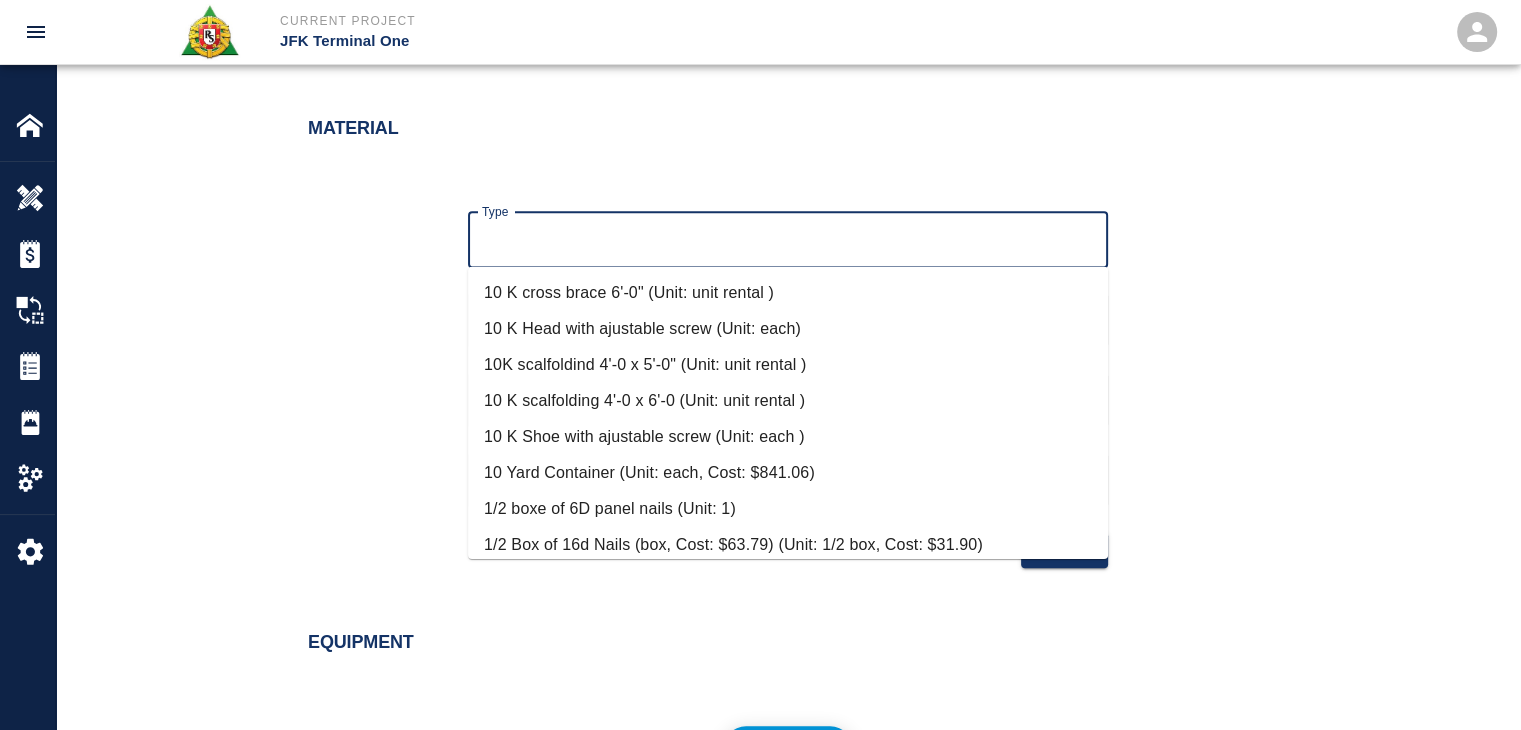 click on "Type" at bounding box center [788, 240] 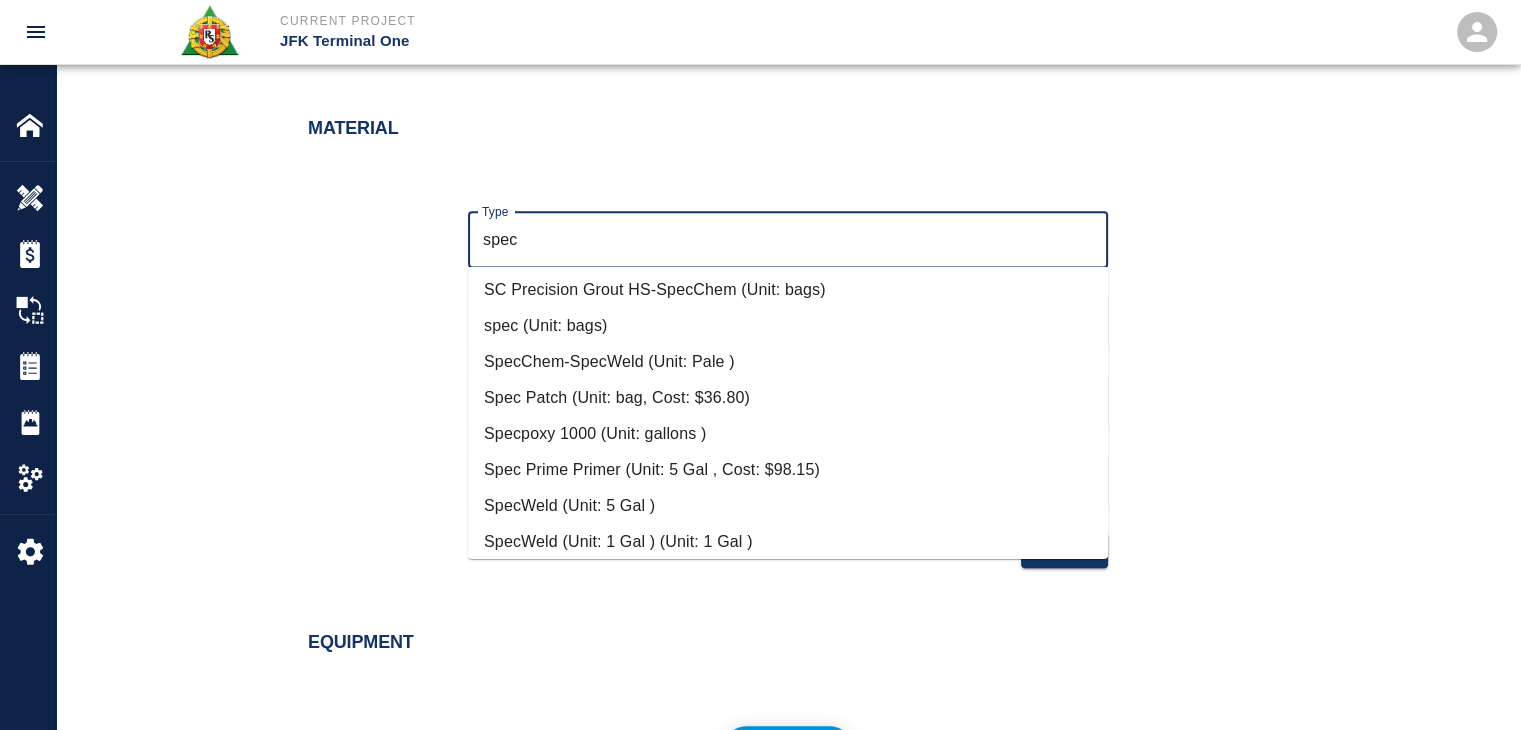 scroll, scrollTop: 336, scrollLeft: 0, axis: vertical 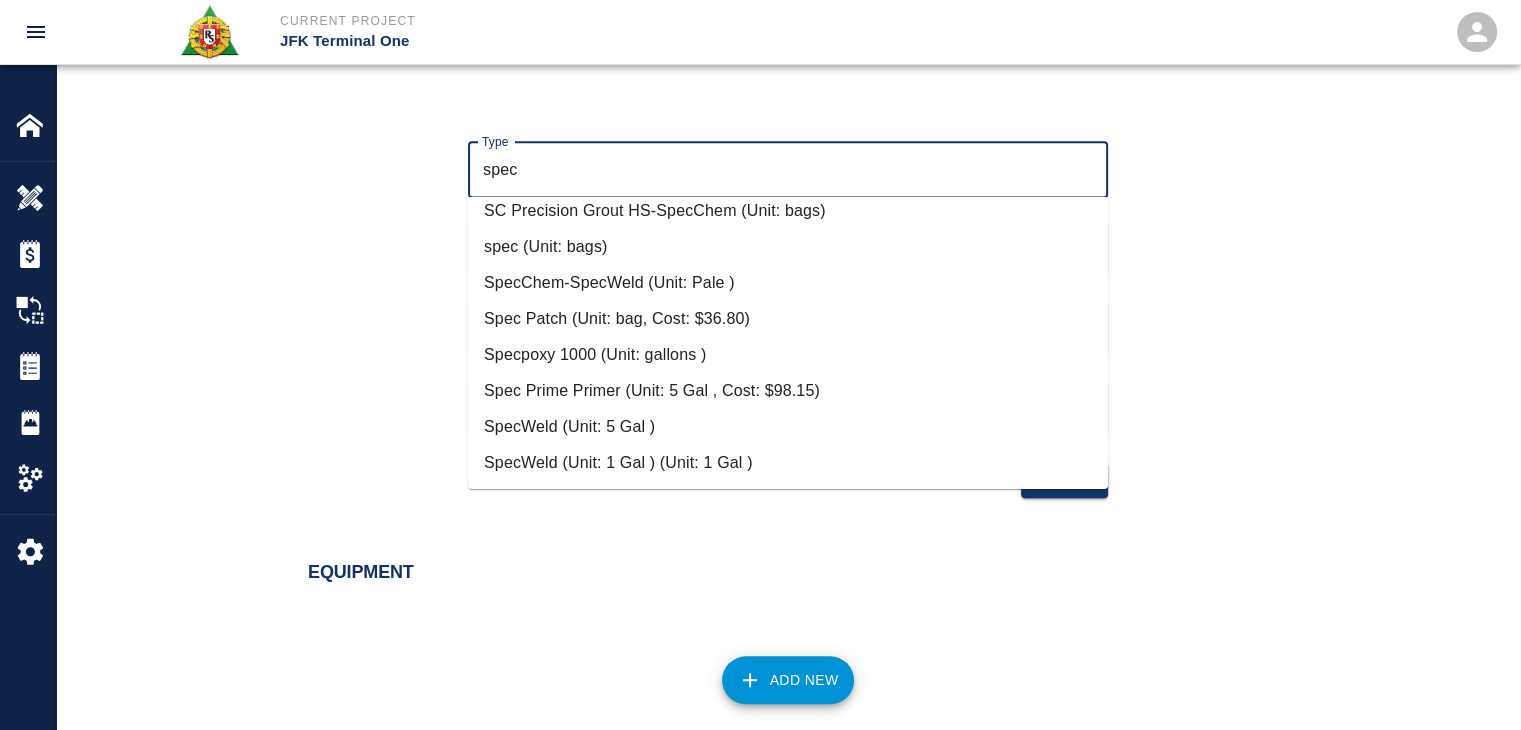 click on "Spec Patch (Unit: bag, Cost: $36.80)" at bounding box center [788, 319] 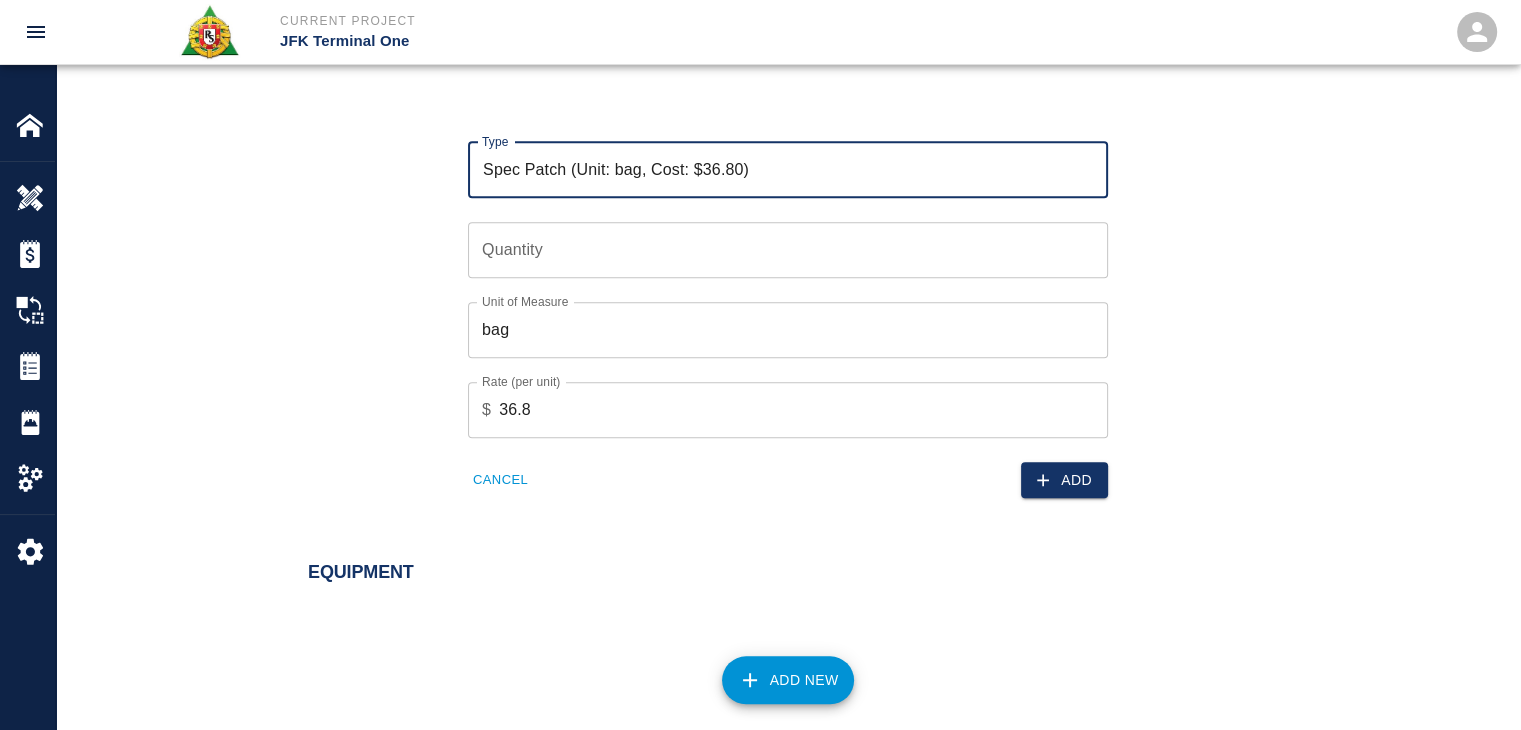 type on "Spec Patch (Unit: bag, Cost: $36.80)" 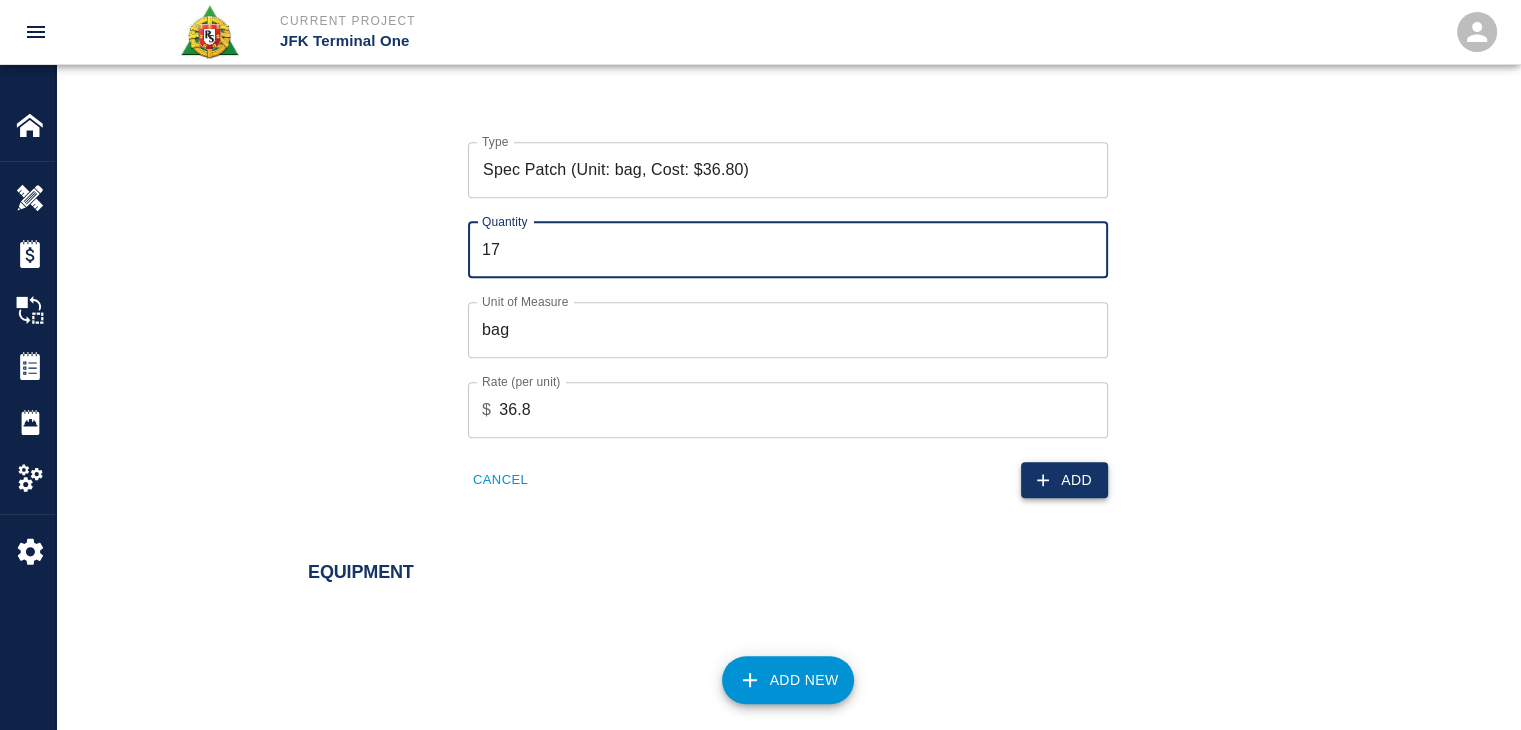 type on "17" 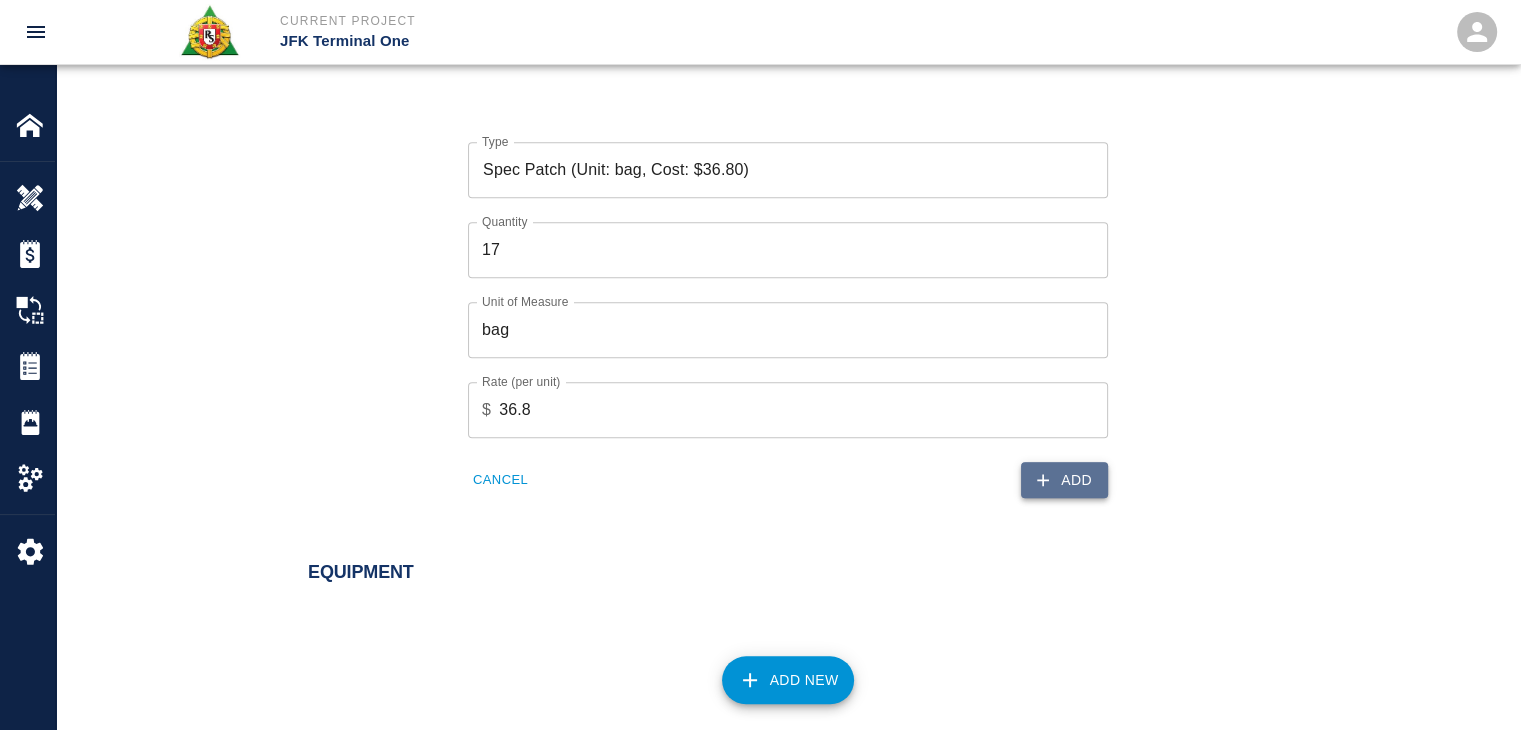 click on "Add" at bounding box center [1064, 480] 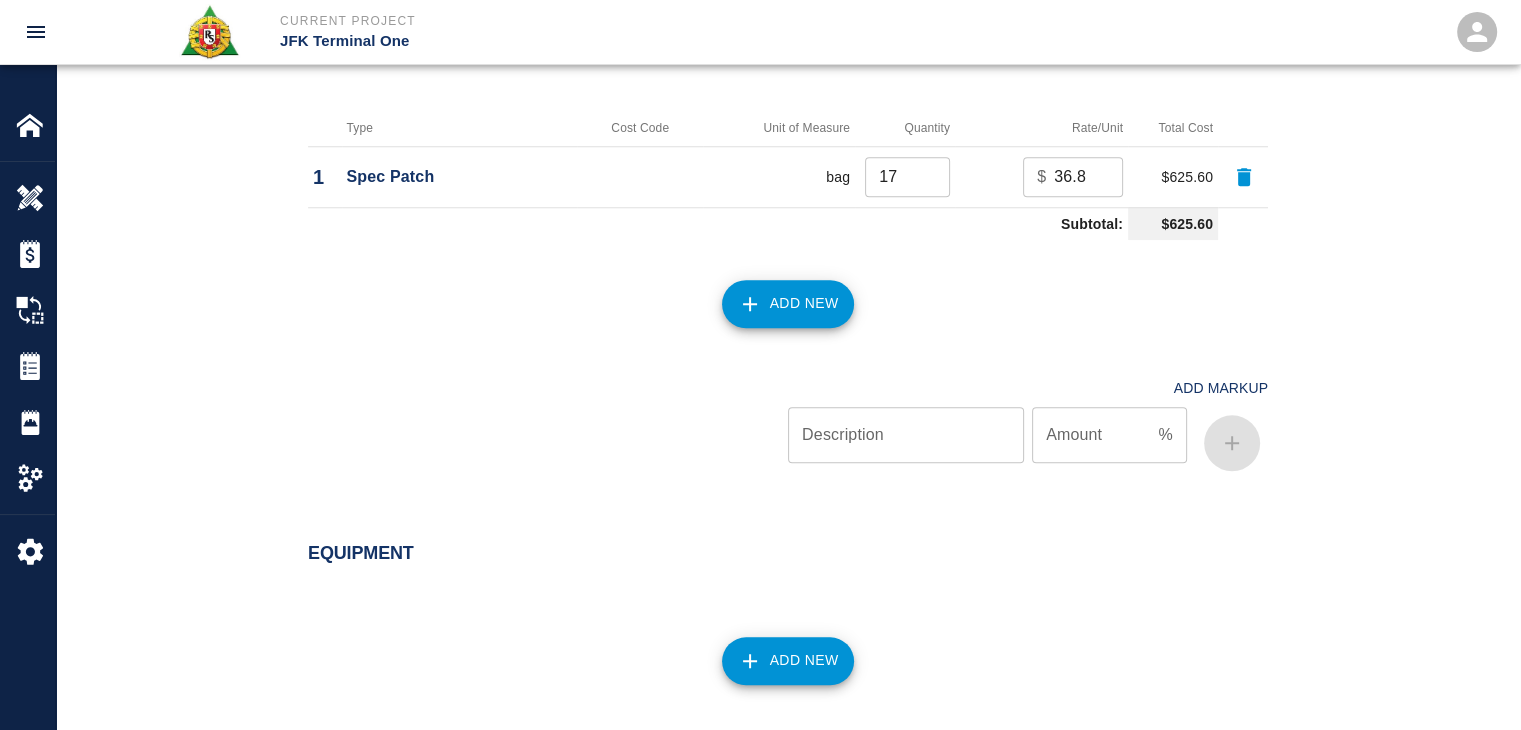 click on "Add New" at bounding box center (788, 304) 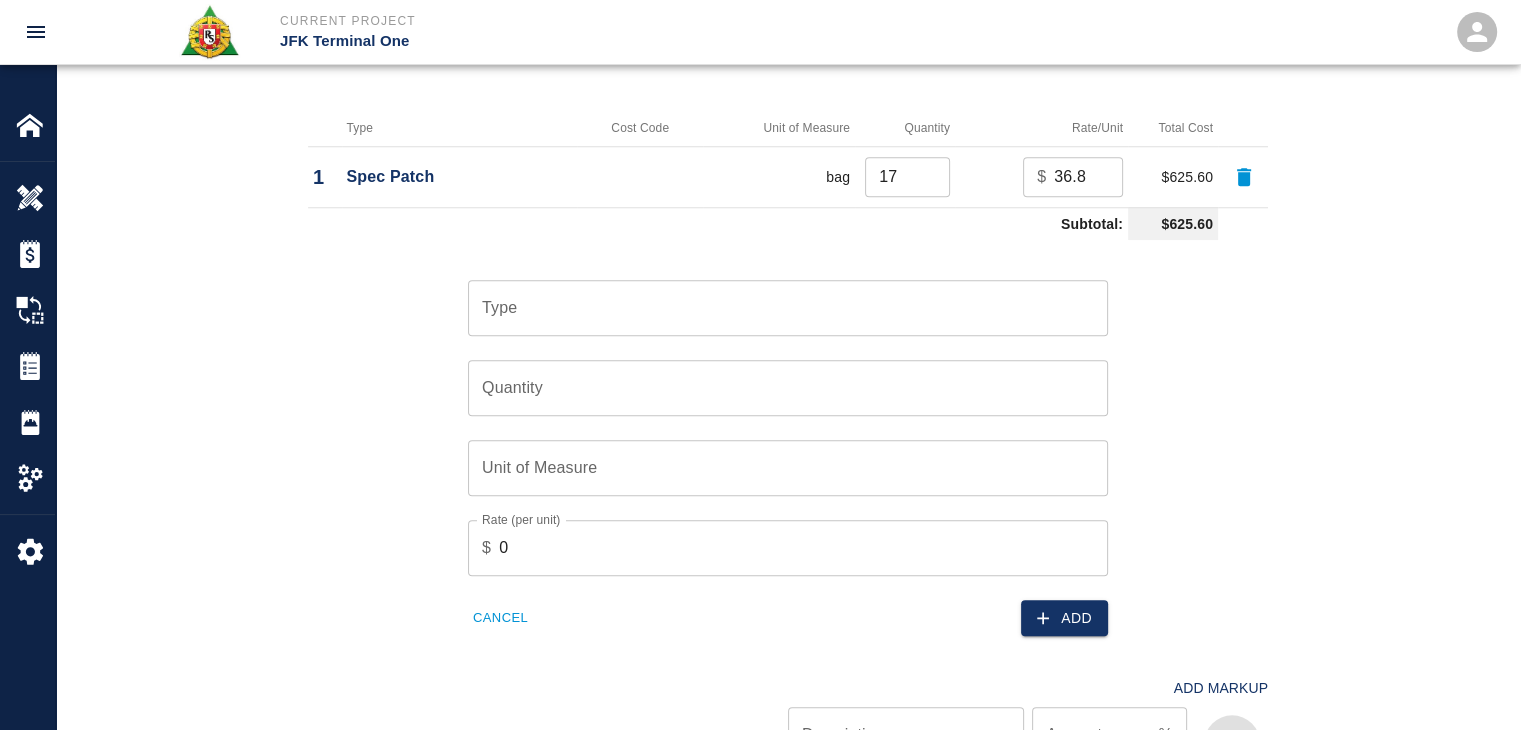 click on "Type" at bounding box center [788, 308] 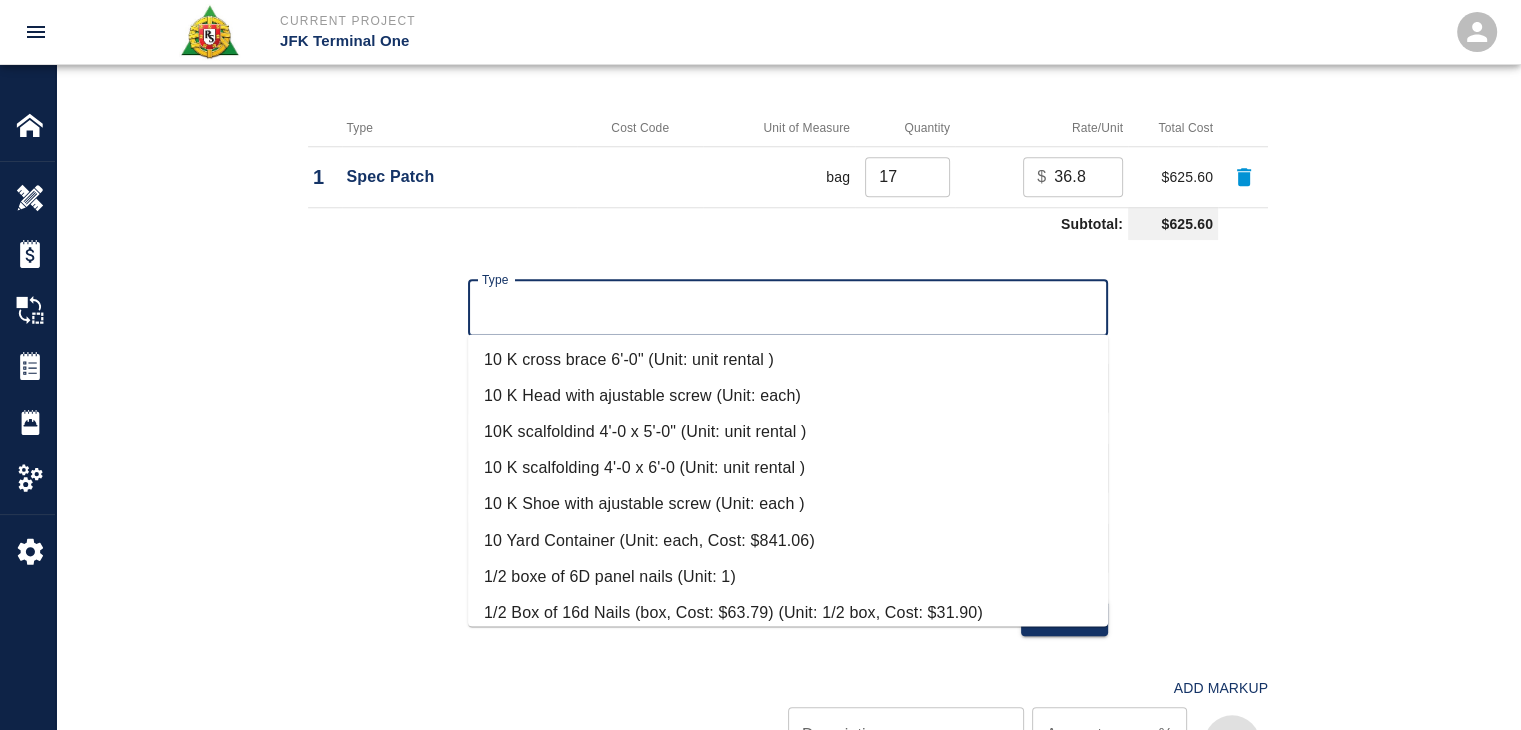 click on "Type Type Quantity Quantity Unit of Measure Unit of Measure Rate (per unit) $ 0 Rate (per unit) Cancel Add" at bounding box center (776, 442) 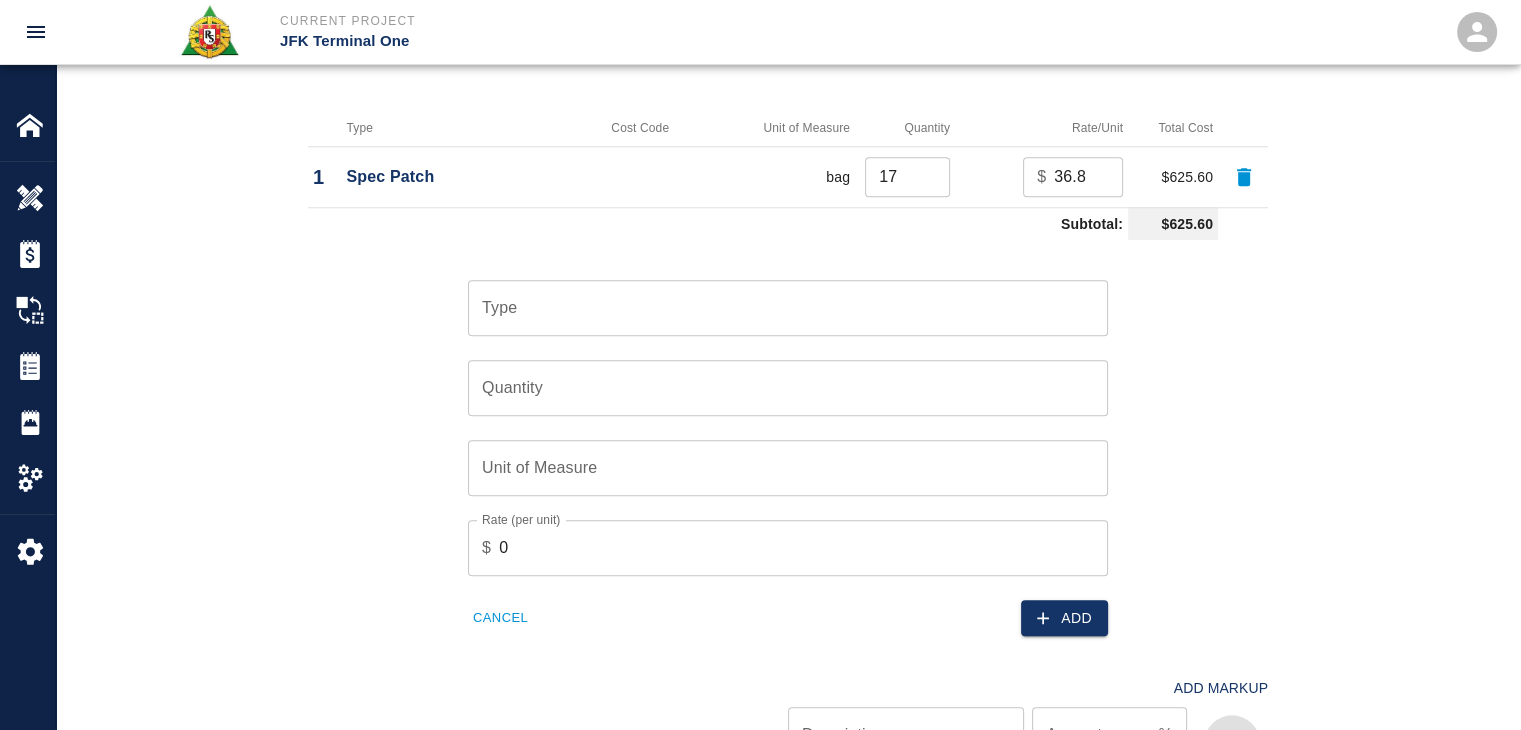 click on "Cancel" at bounding box center [500, 618] 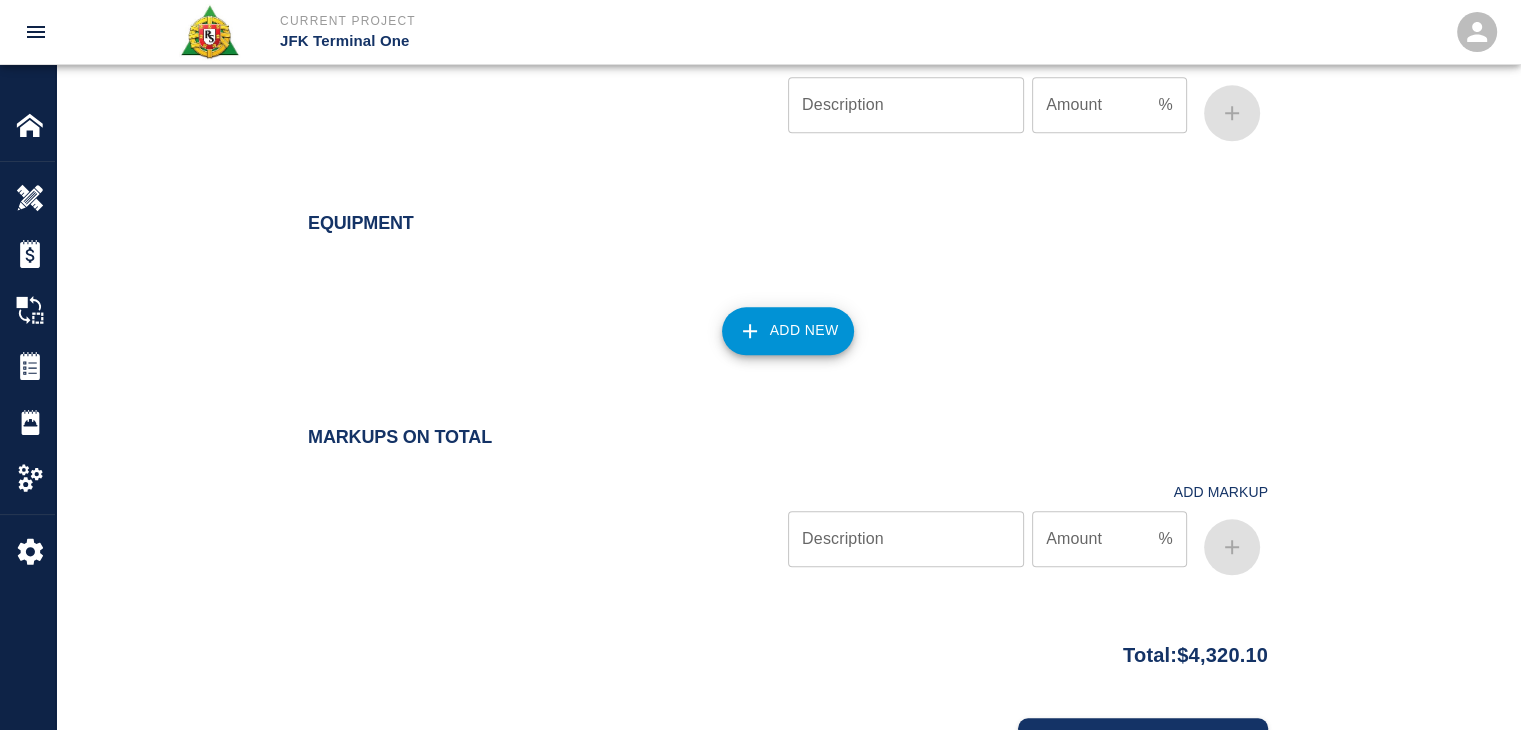 scroll, scrollTop: 2089, scrollLeft: 0, axis: vertical 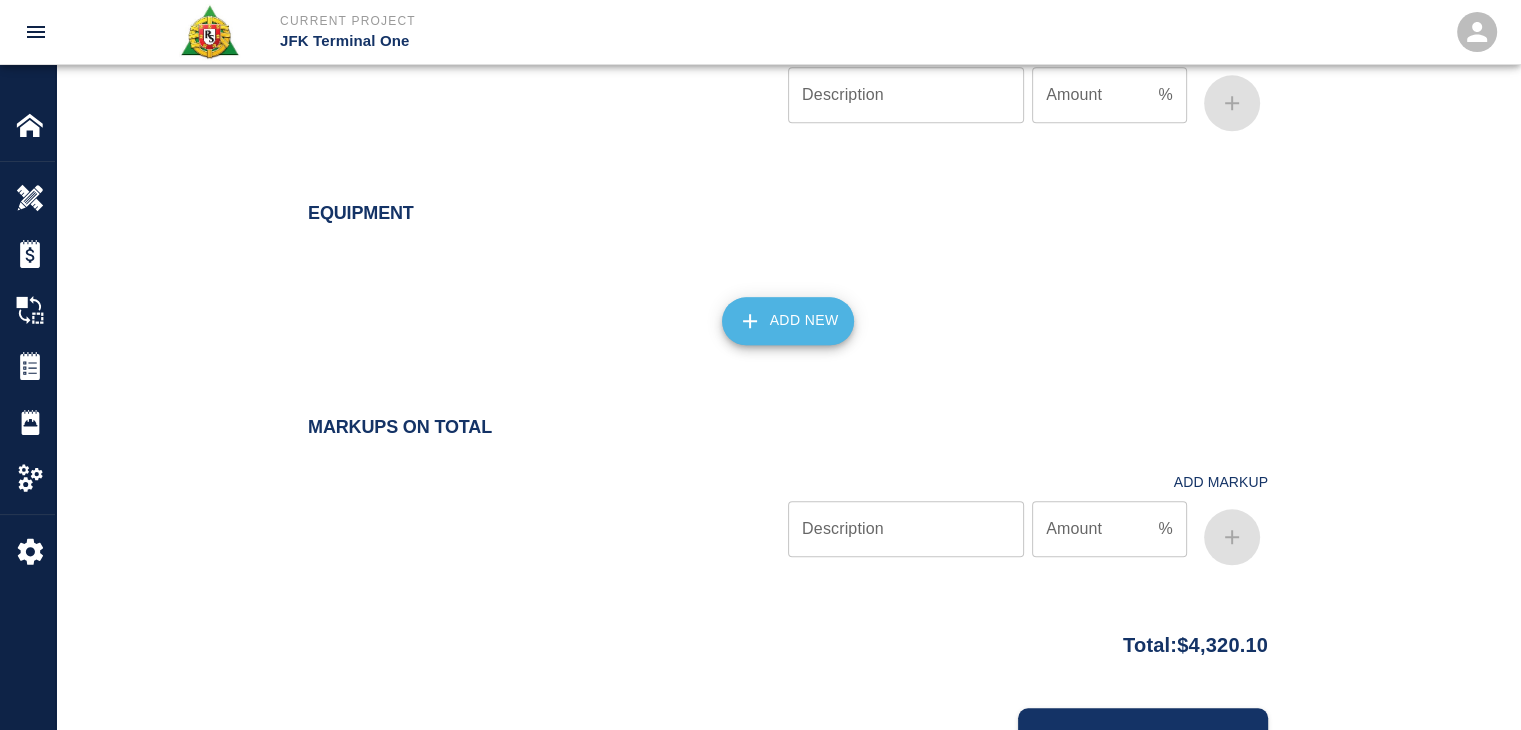 click on "Add New" at bounding box center (788, 321) 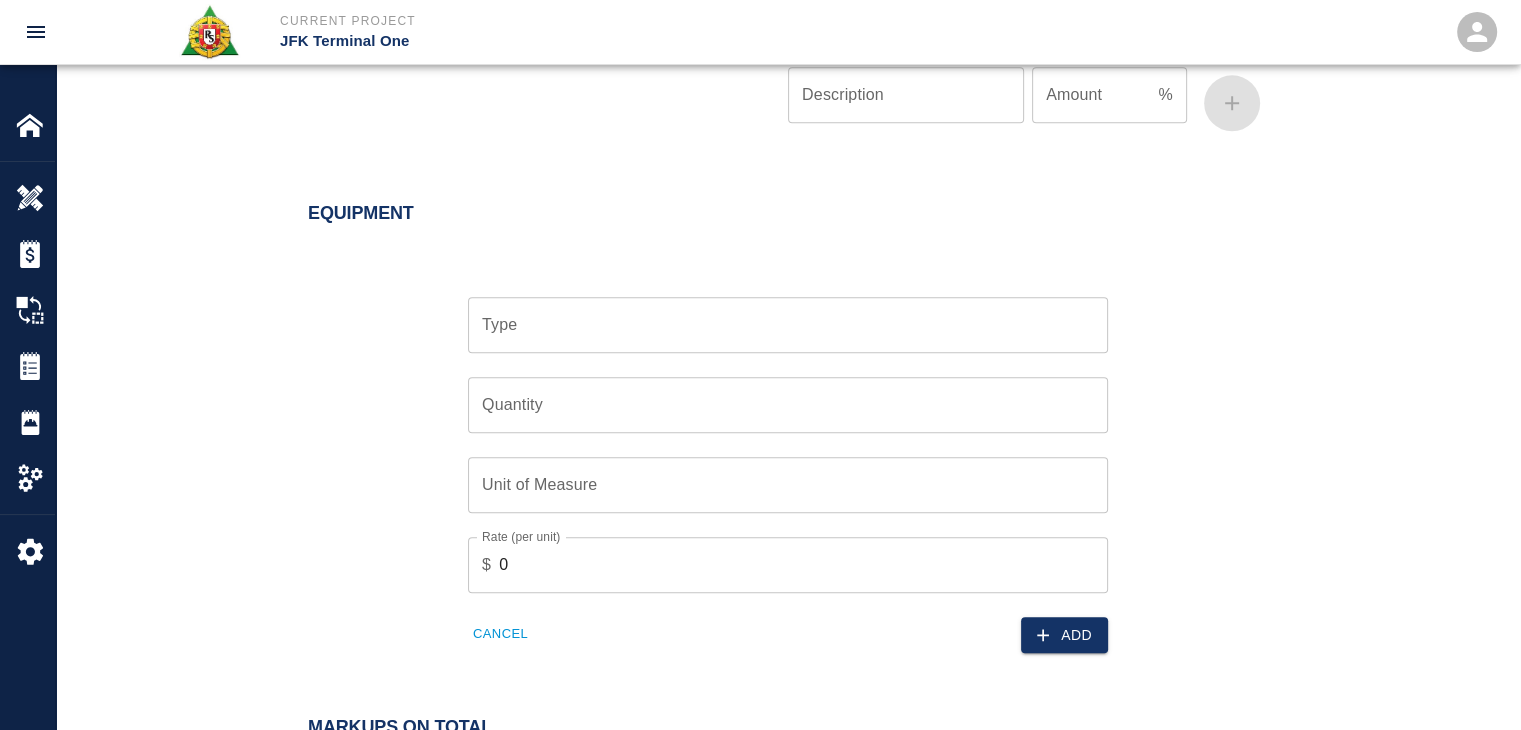 click on "Type" at bounding box center (788, 325) 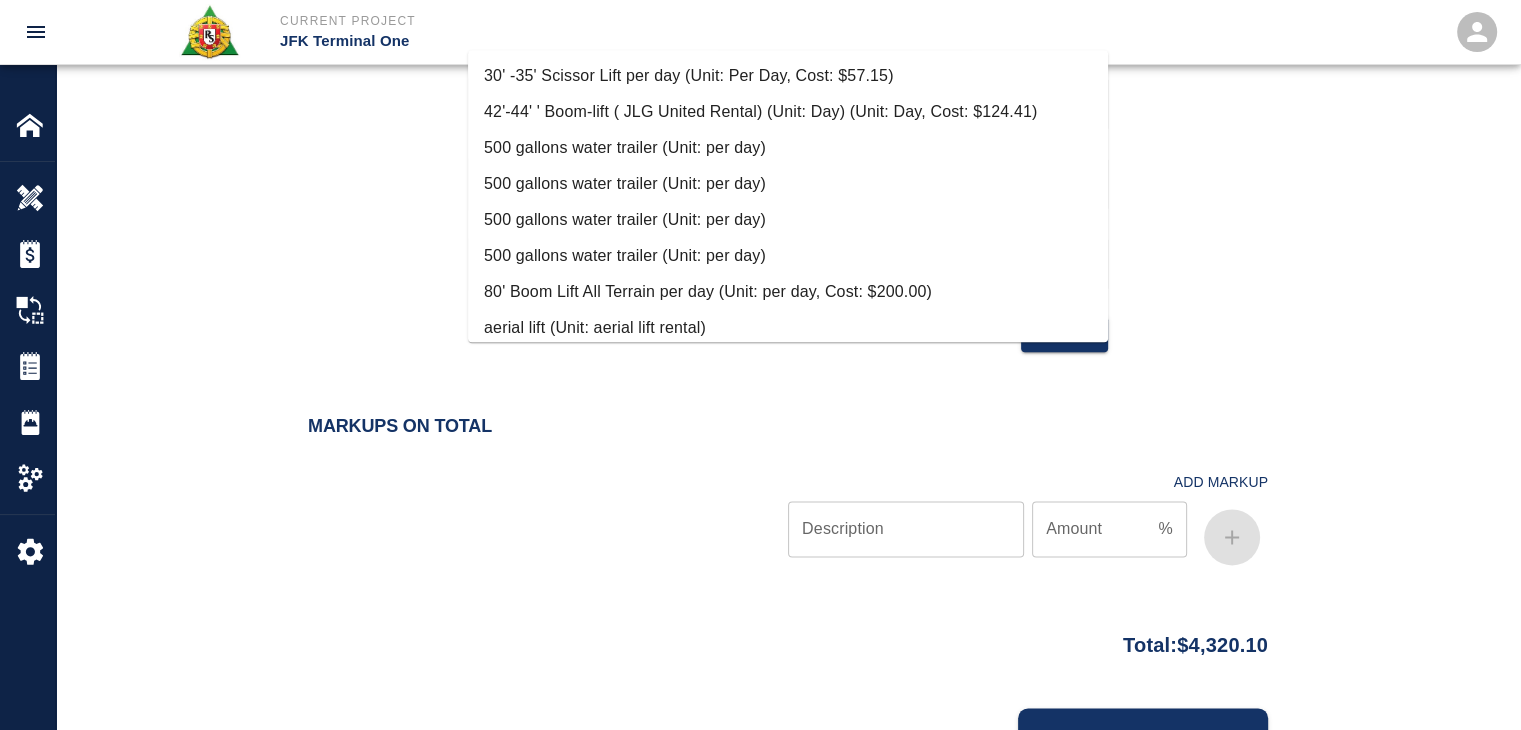 scroll, scrollTop: 2484, scrollLeft: 0, axis: vertical 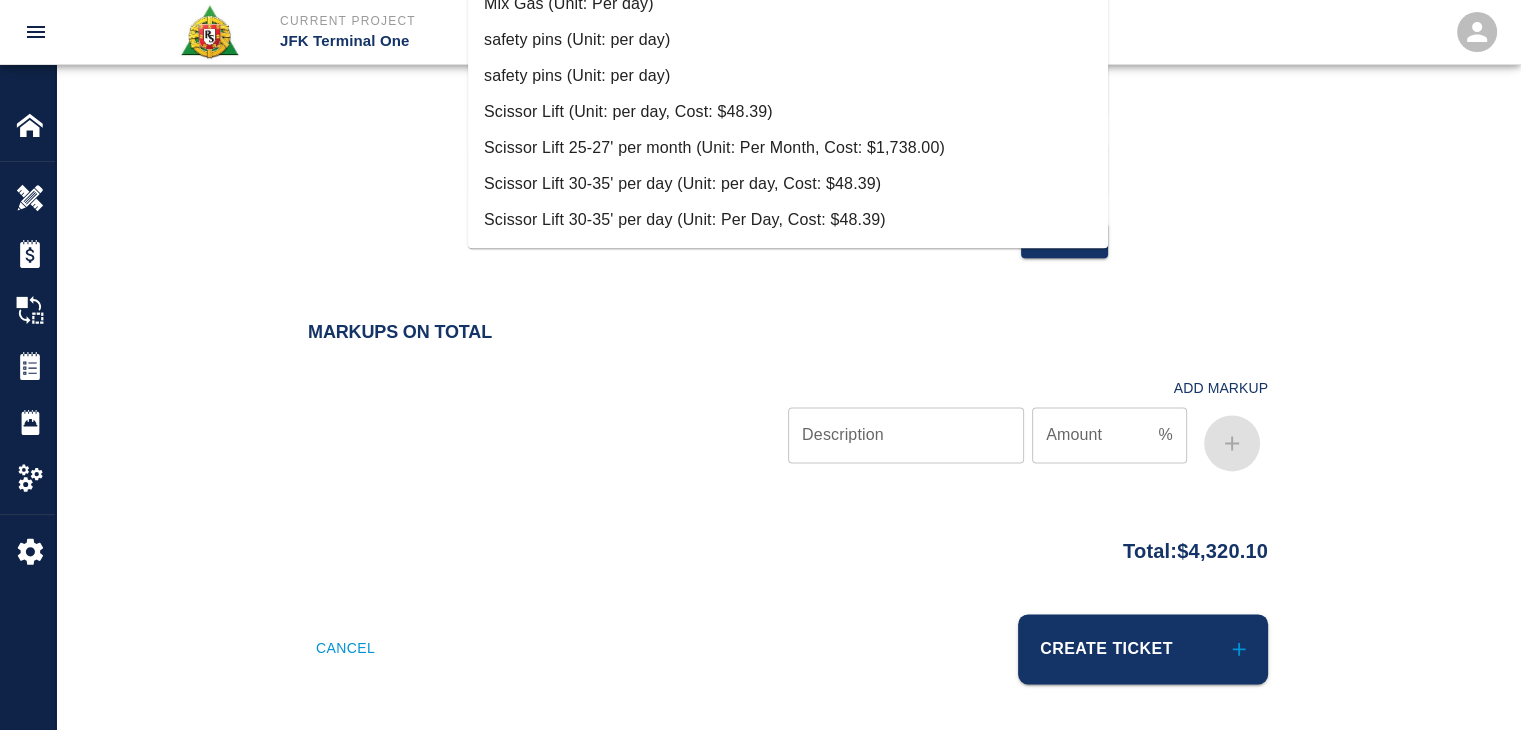 click on "Scissor Lift  (Unit: per day, Cost: $48.39)" at bounding box center (788, 112) 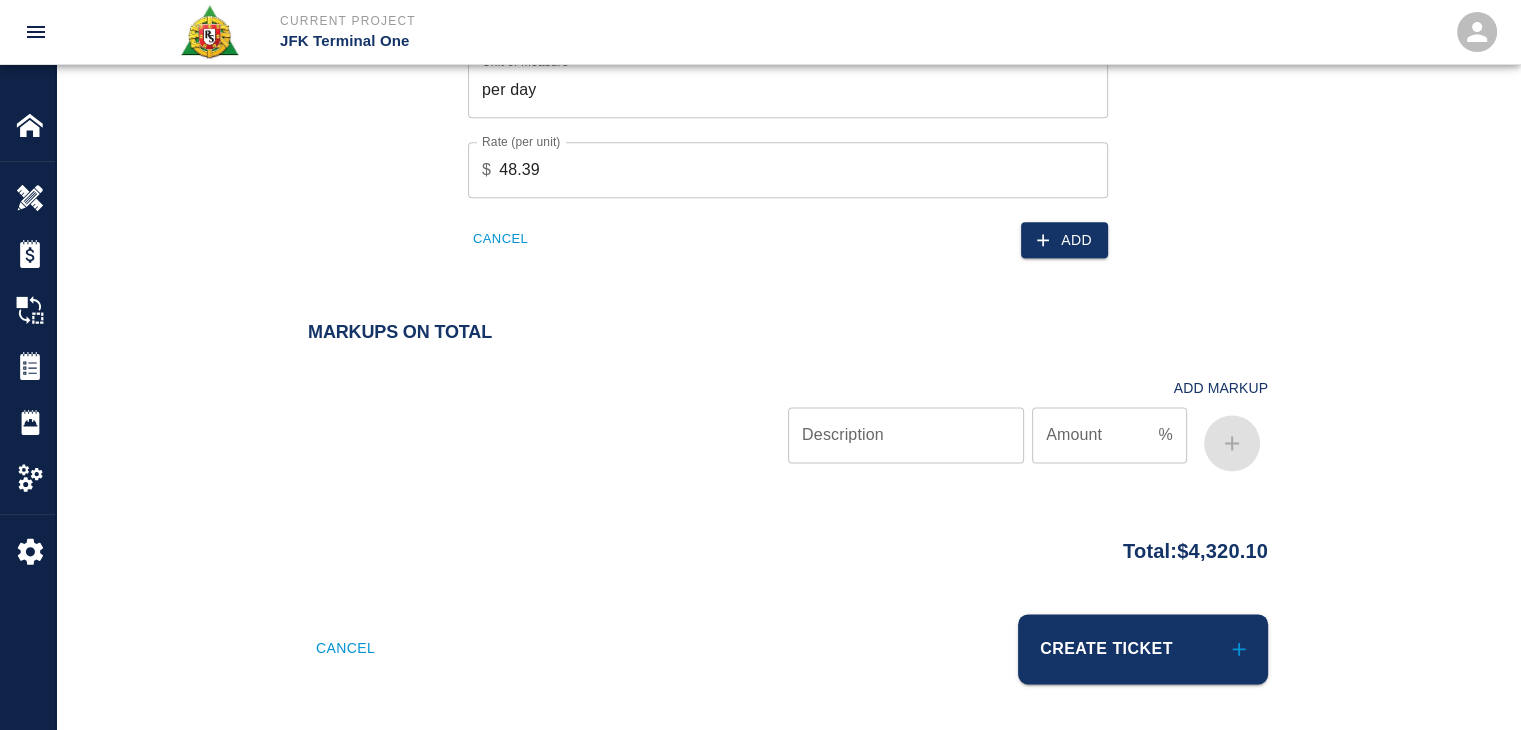 type on "Scissor Lift  (Unit: per day, Cost: $48.39)" 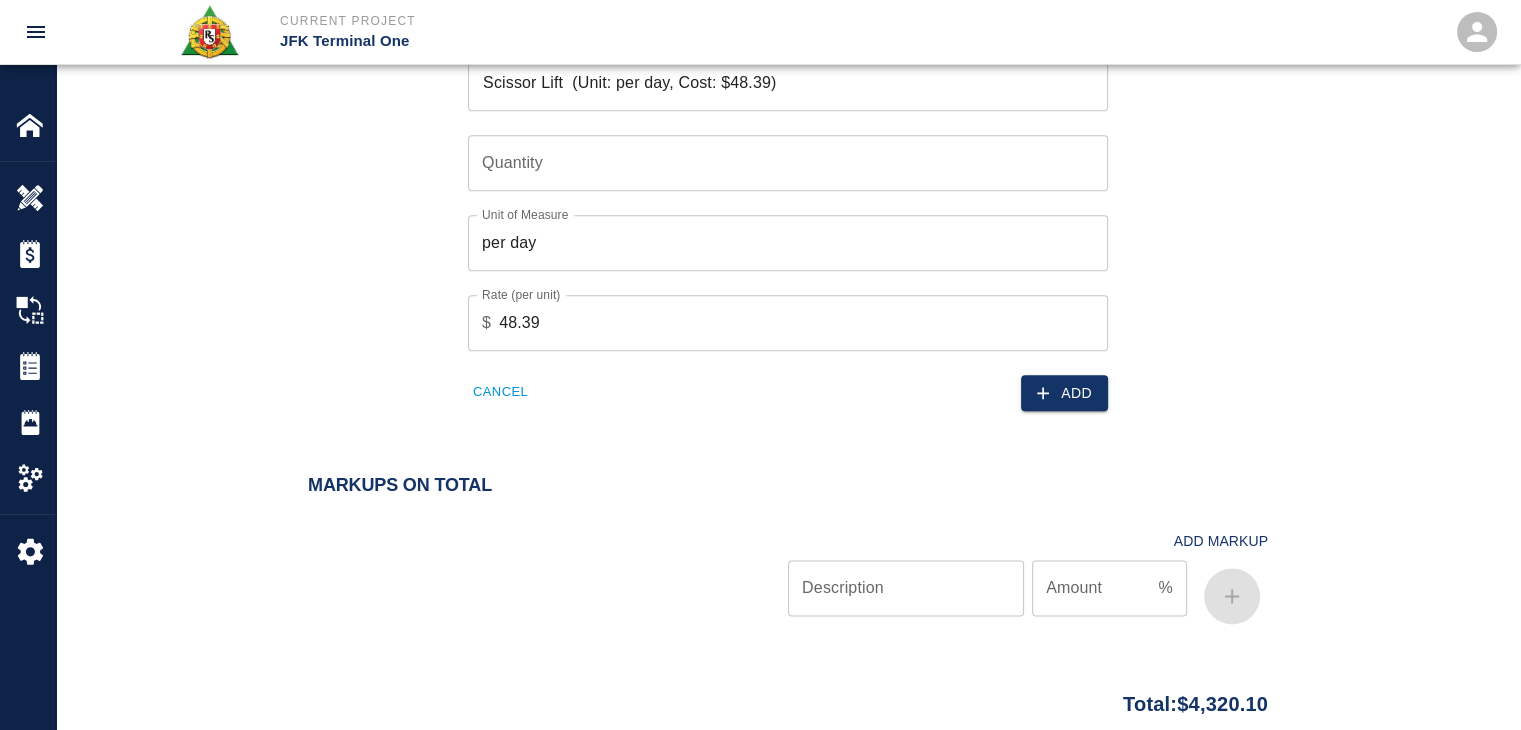 click on "Quantity" at bounding box center [788, 163] 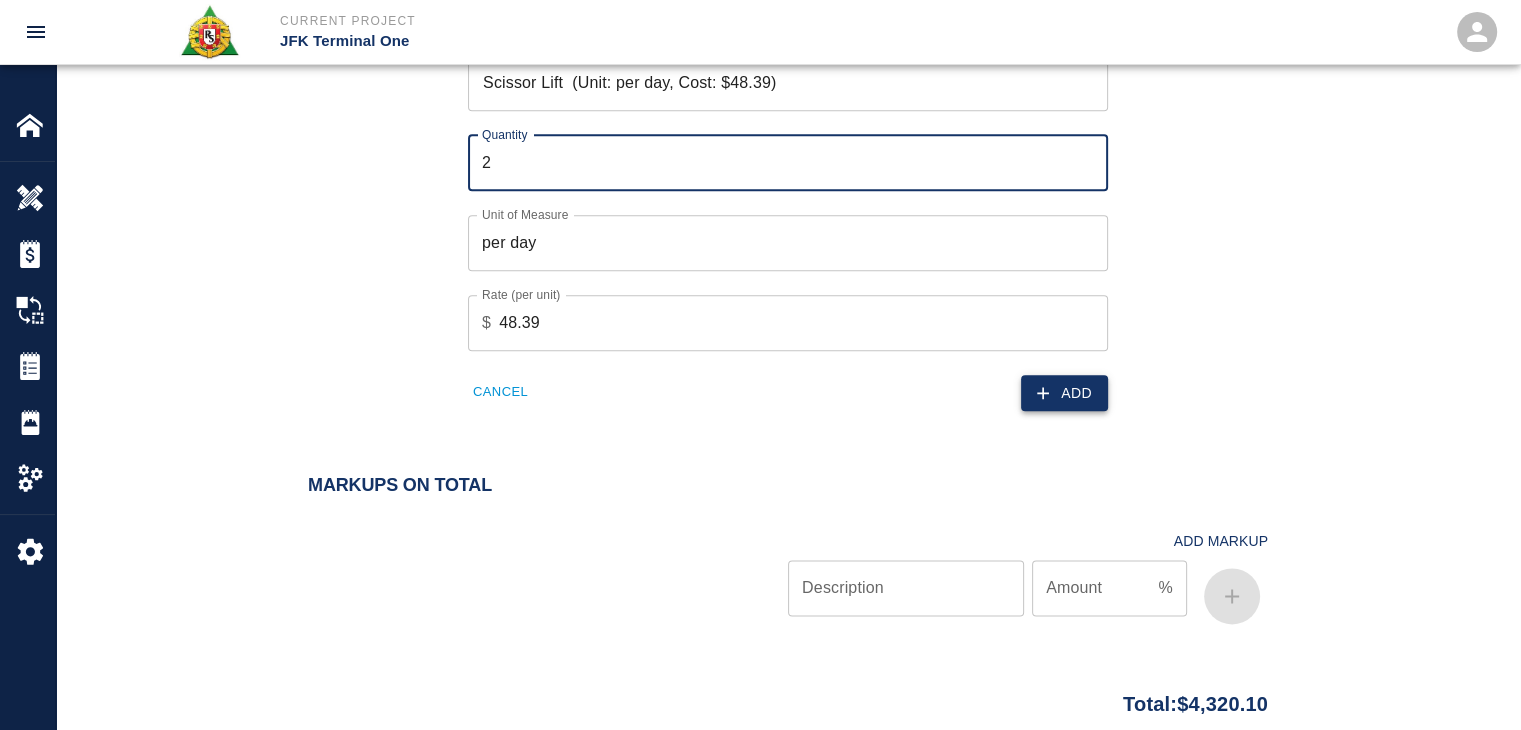 type on "2" 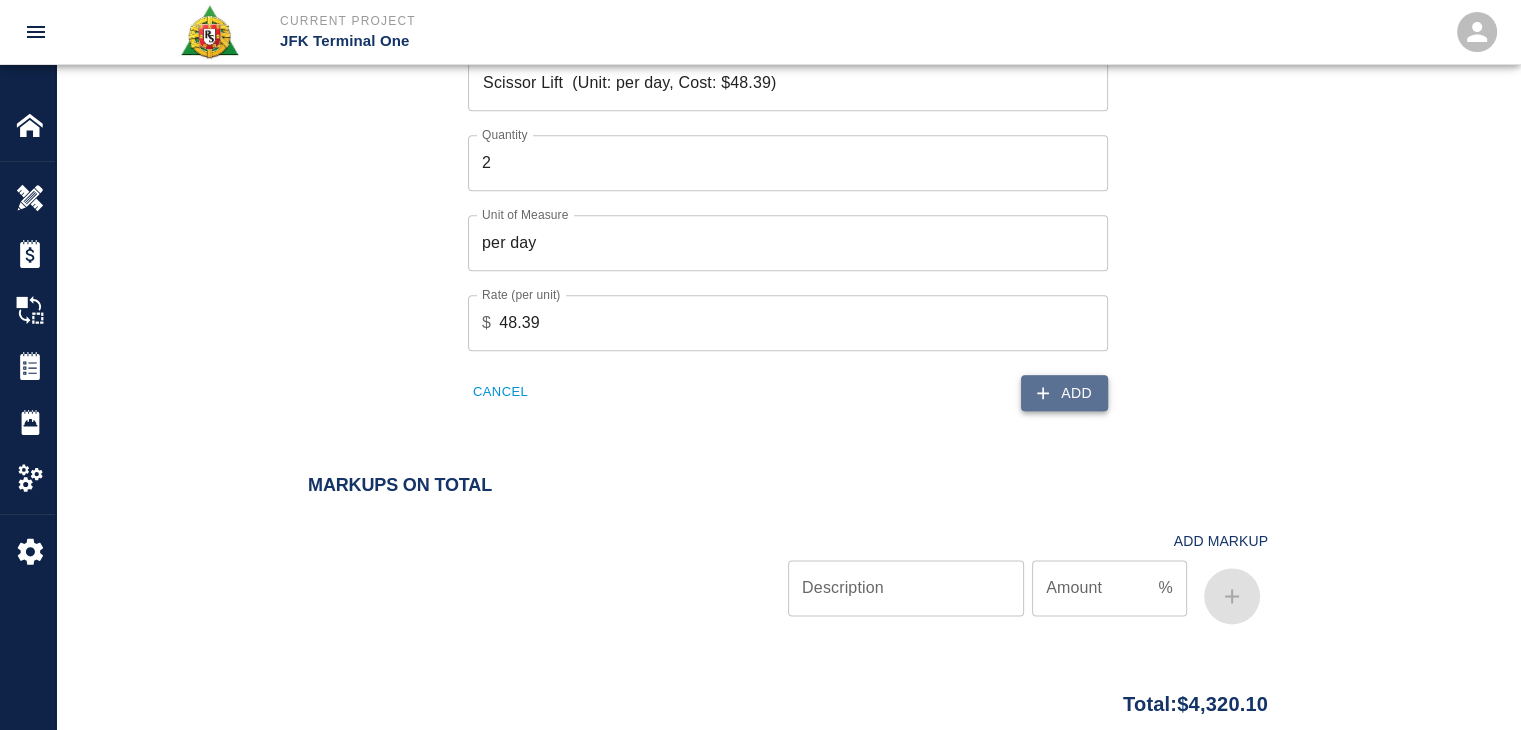 click on "Add" at bounding box center [1064, 393] 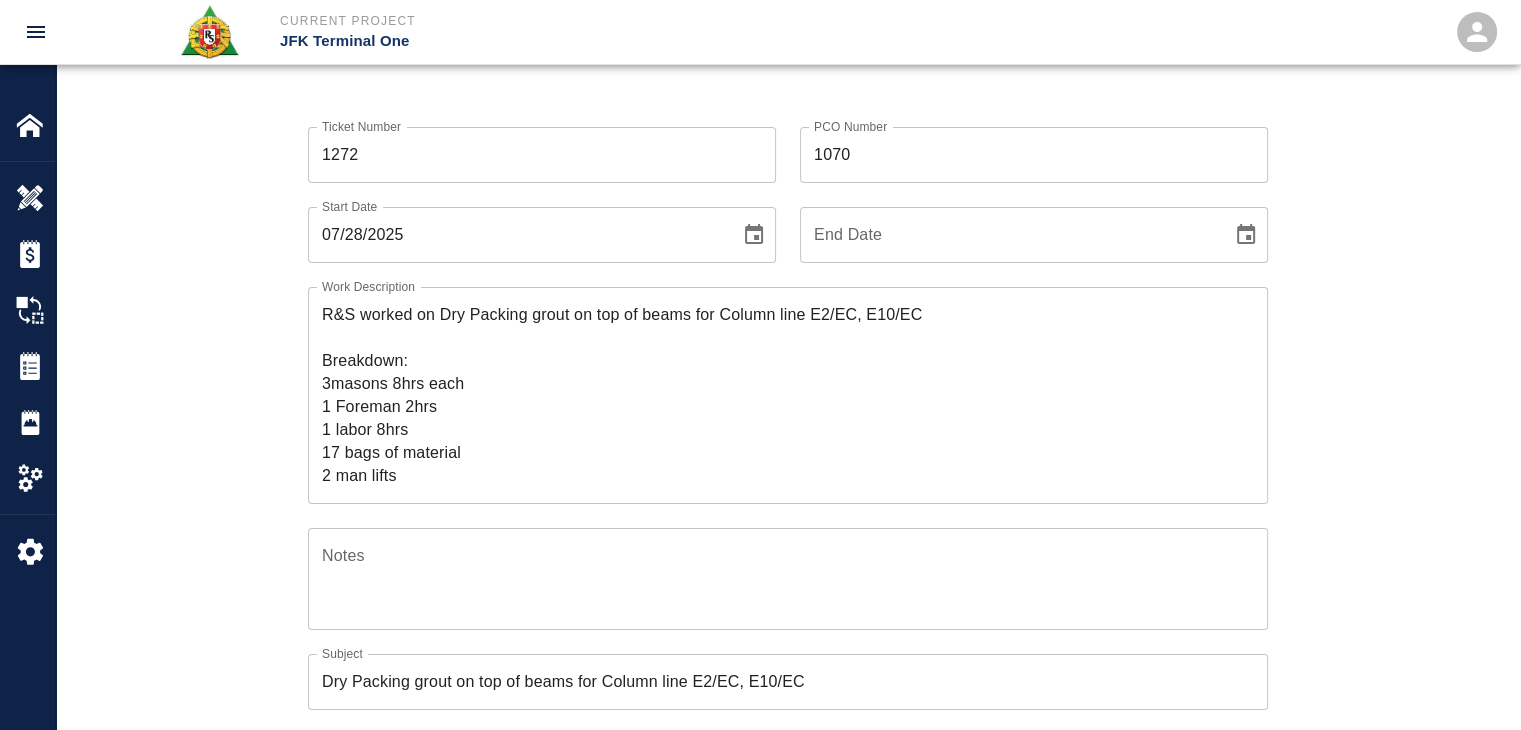 scroll, scrollTop: 0, scrollLeft: 0, axis: both 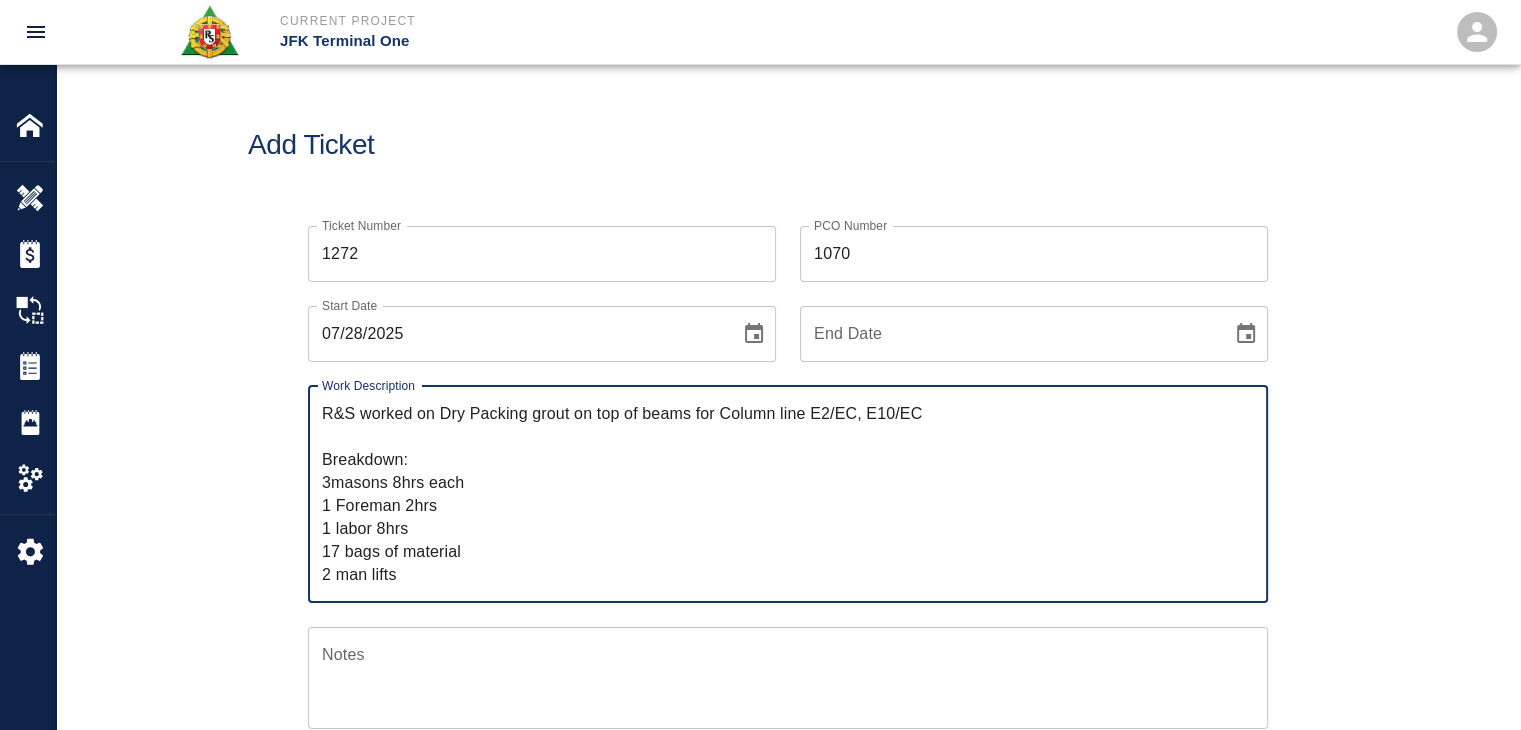 drag, startPoint x: 414, startPoint y: 577, endPoint x: 277, endPoint y: 309, distance: 300.98672 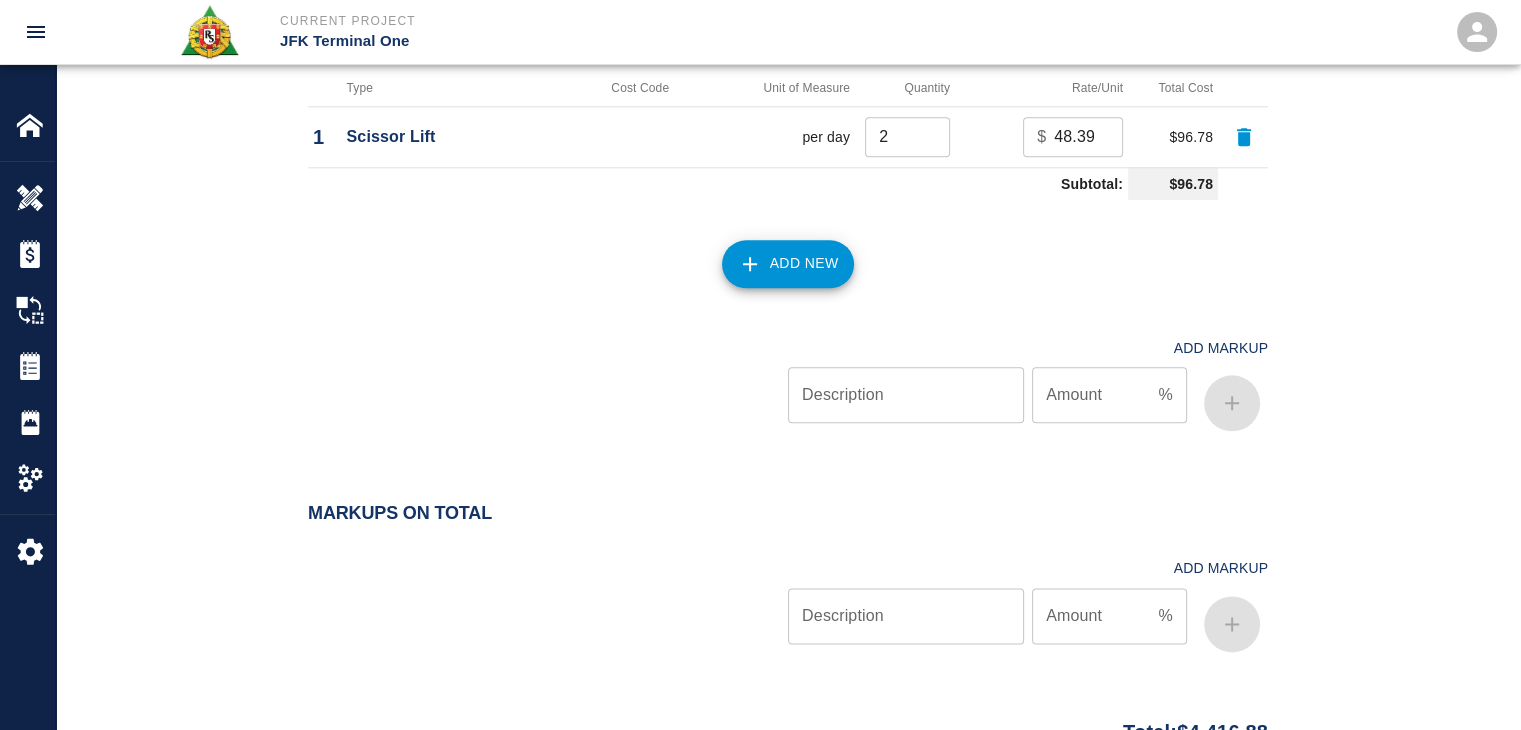scroll, scrollTop: 2464, scrollLeft: 0, axis: vertical 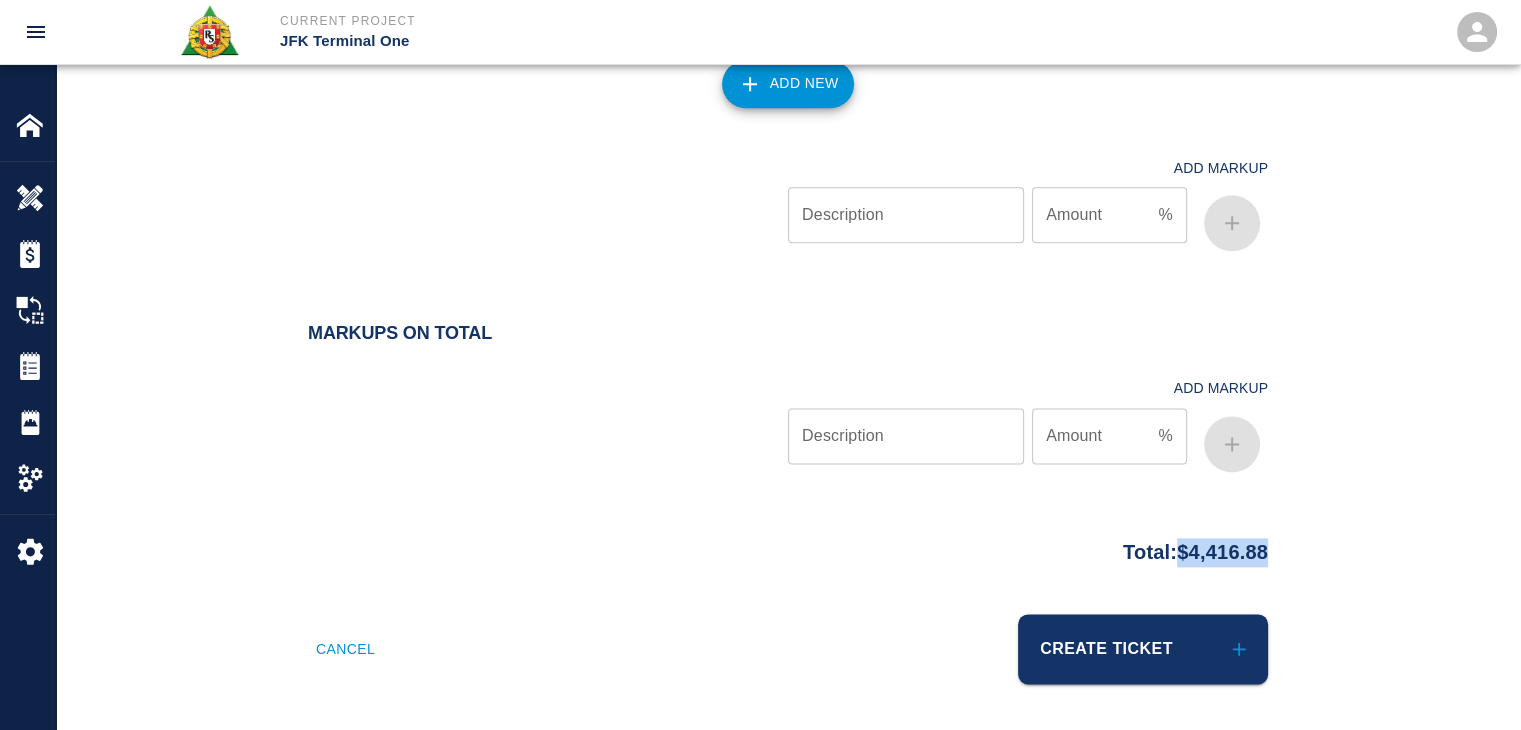 drag, startPoint x: 1290, startPoint y: 555, endPoint x: 1164, endPoint y: 552, distance: 126.035706 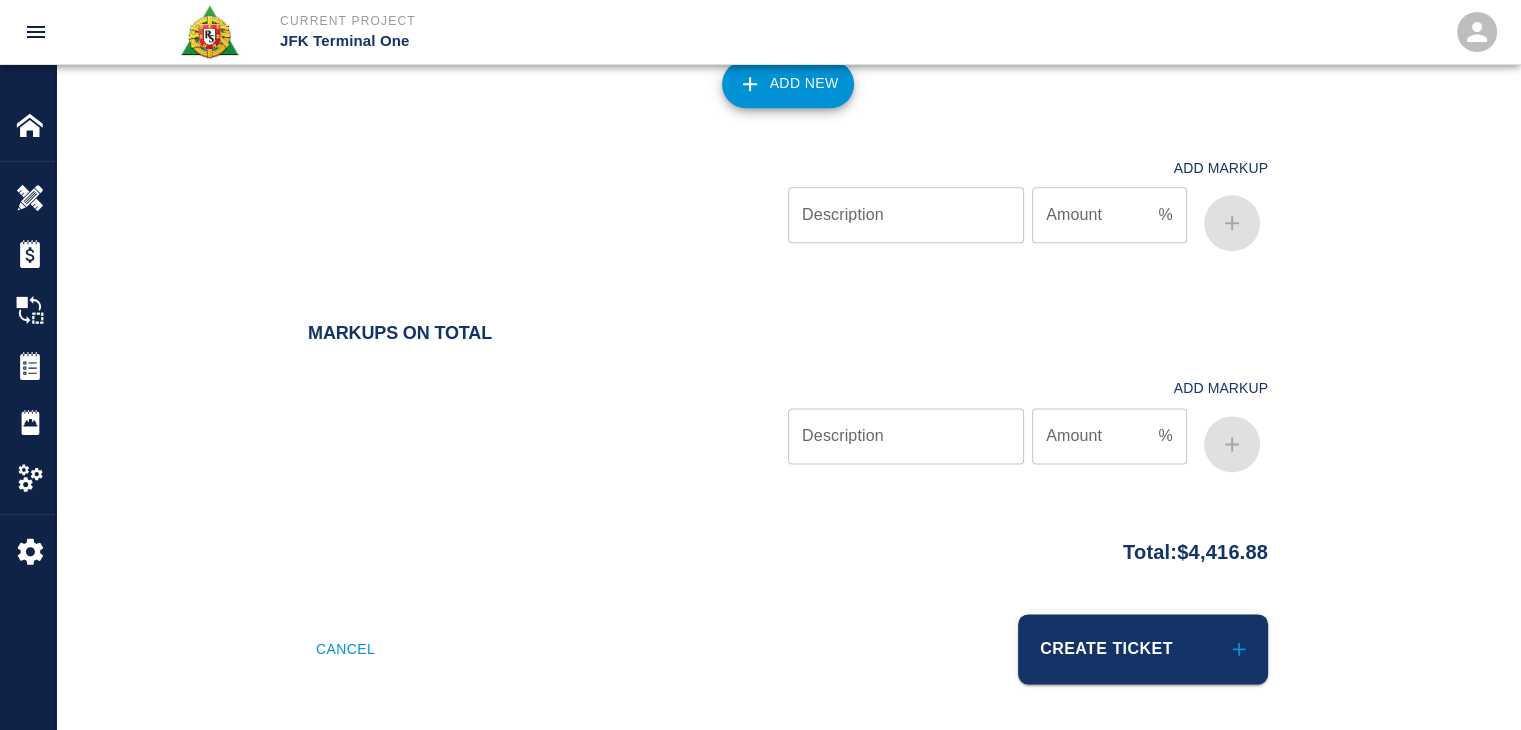 click at bounding box center [548, 419] 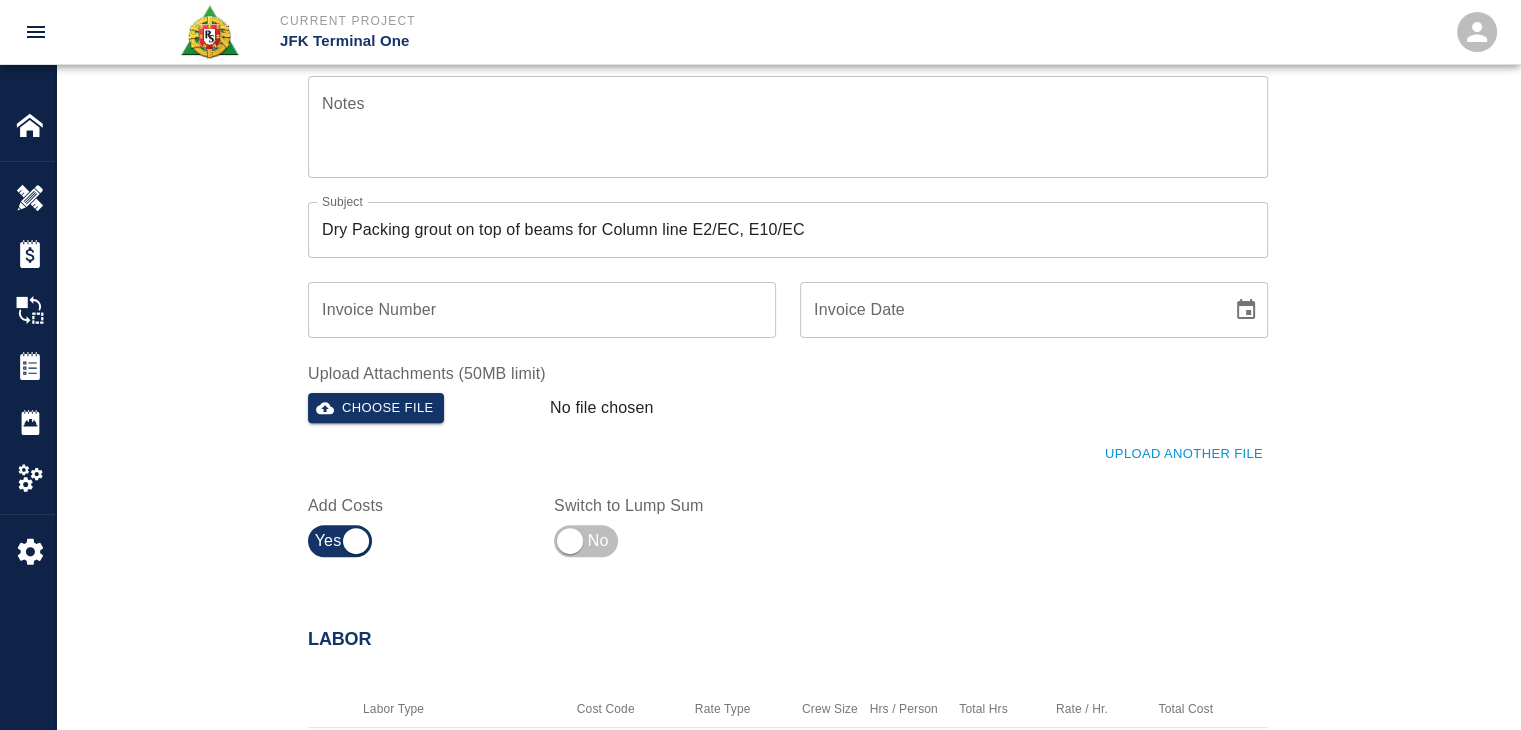 scroll, scrollTop: 549, scrollLeft: 0, axis: vertical 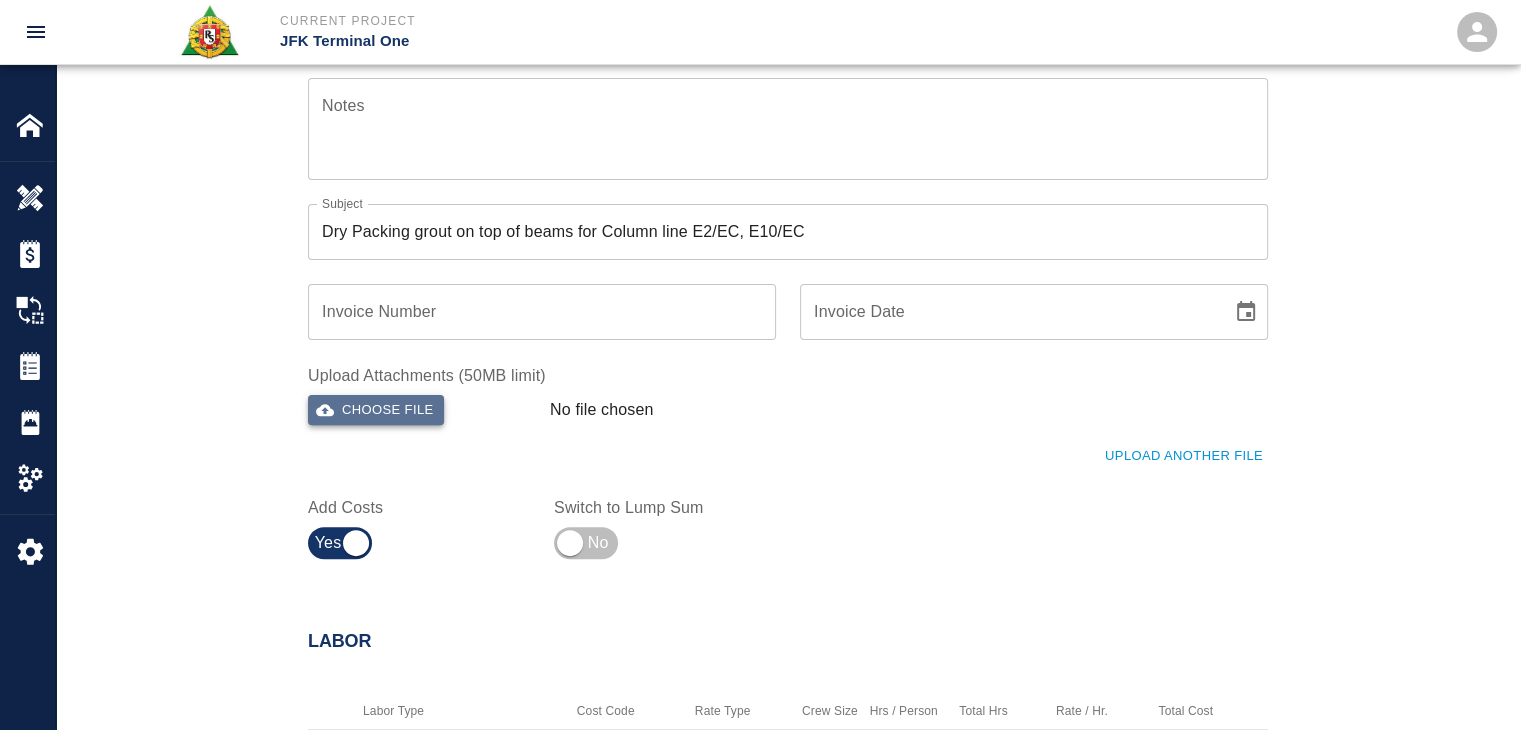 click on "Choose file" at bounding box center (376, 410) 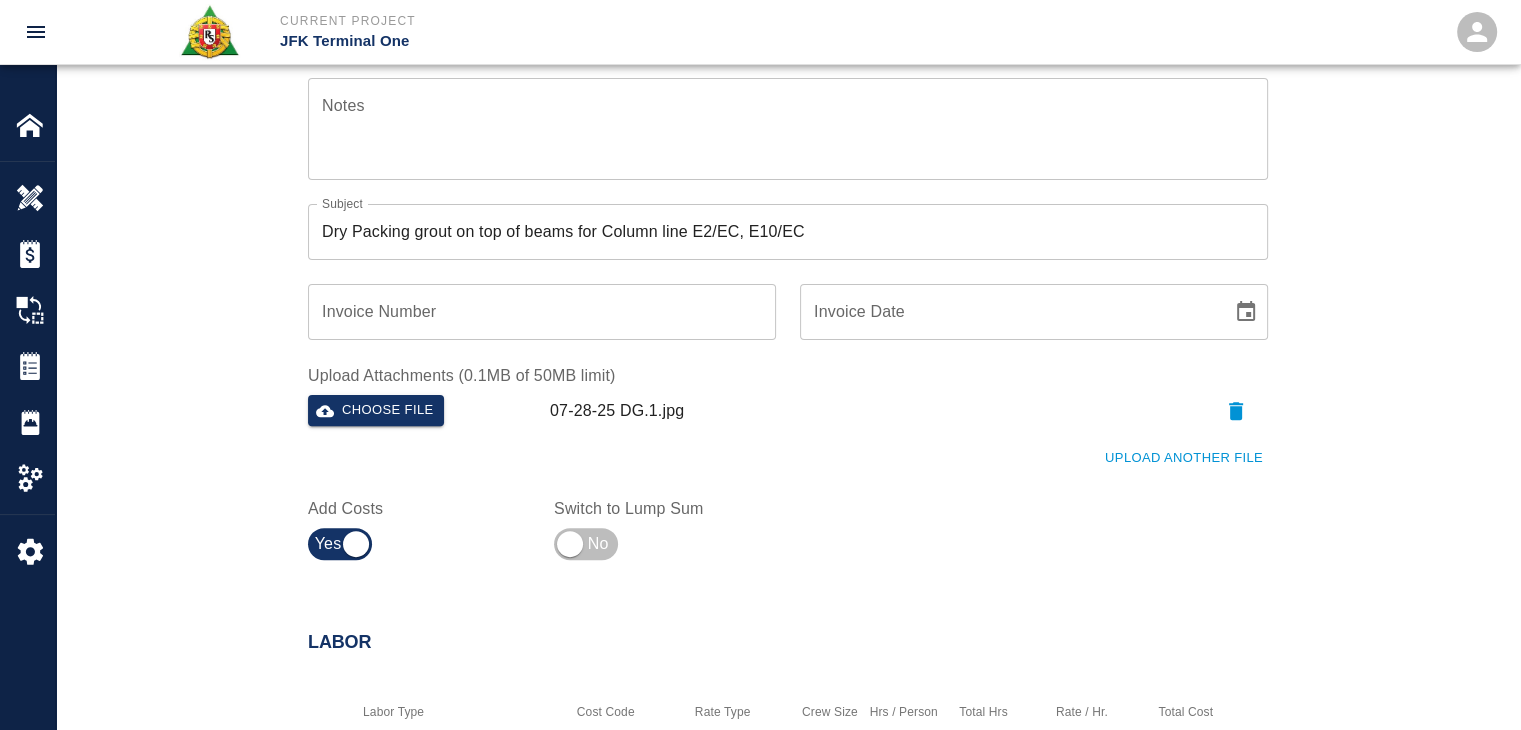 click on "Upload Another File" at bounding box center [1184, 458] 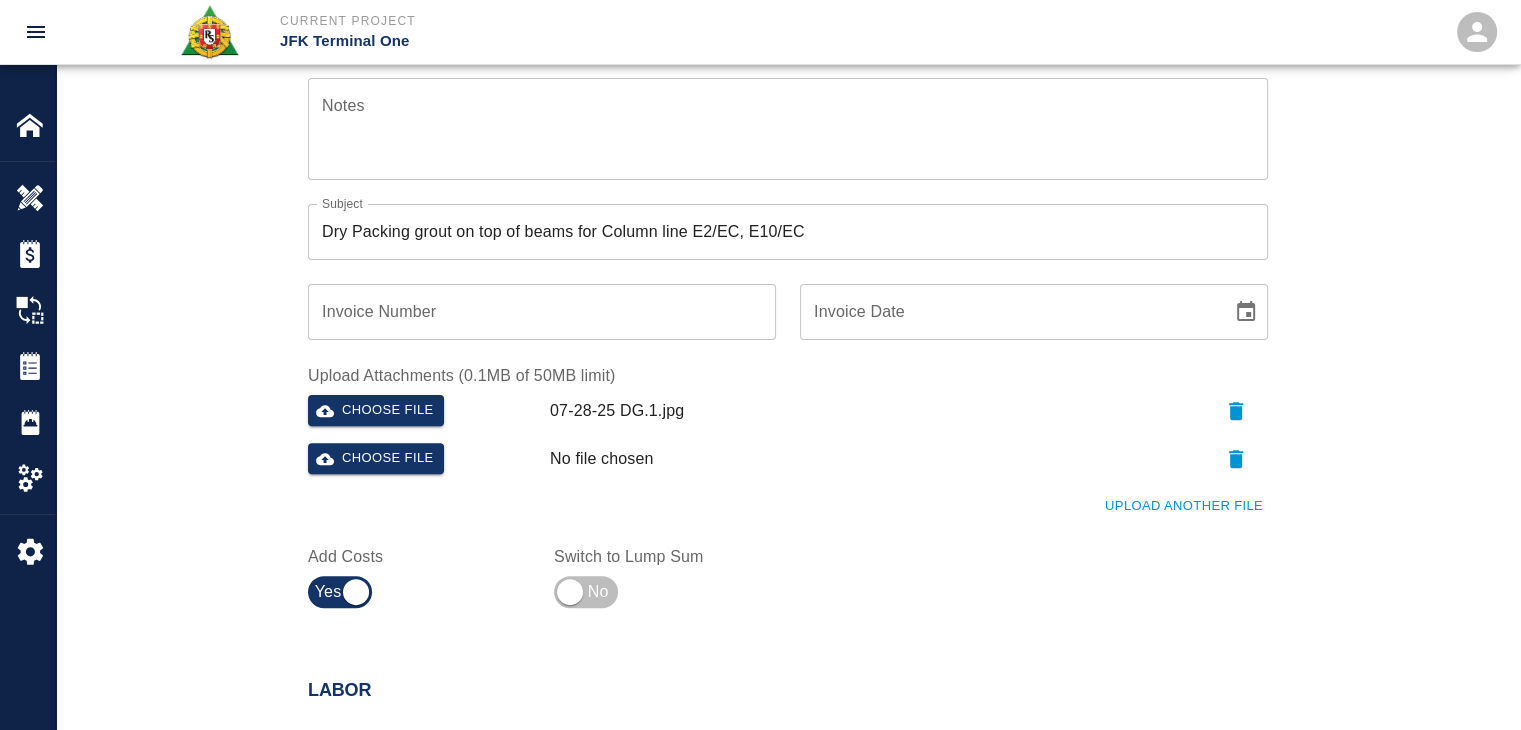 type 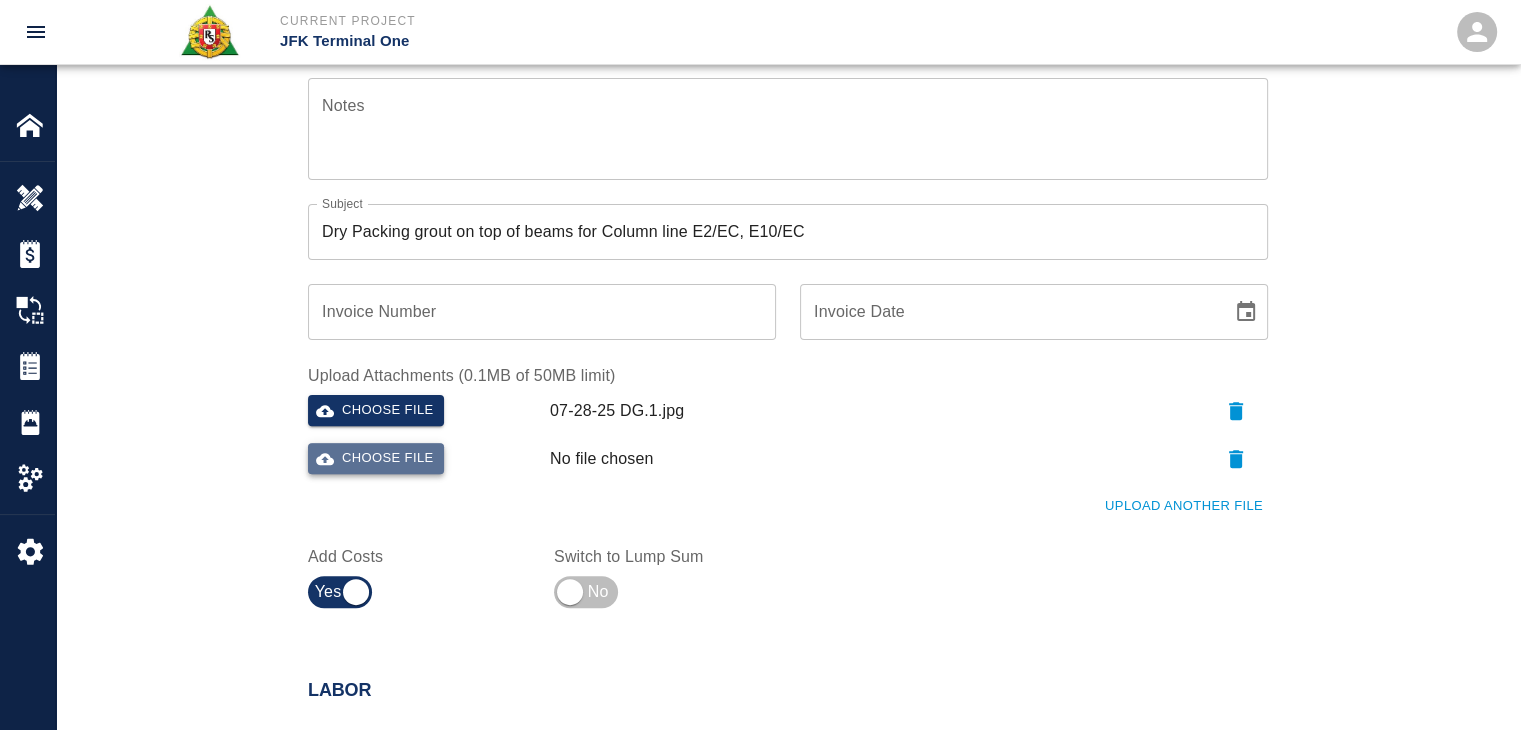 click on "Choose file" at bounding box center [376, 458] 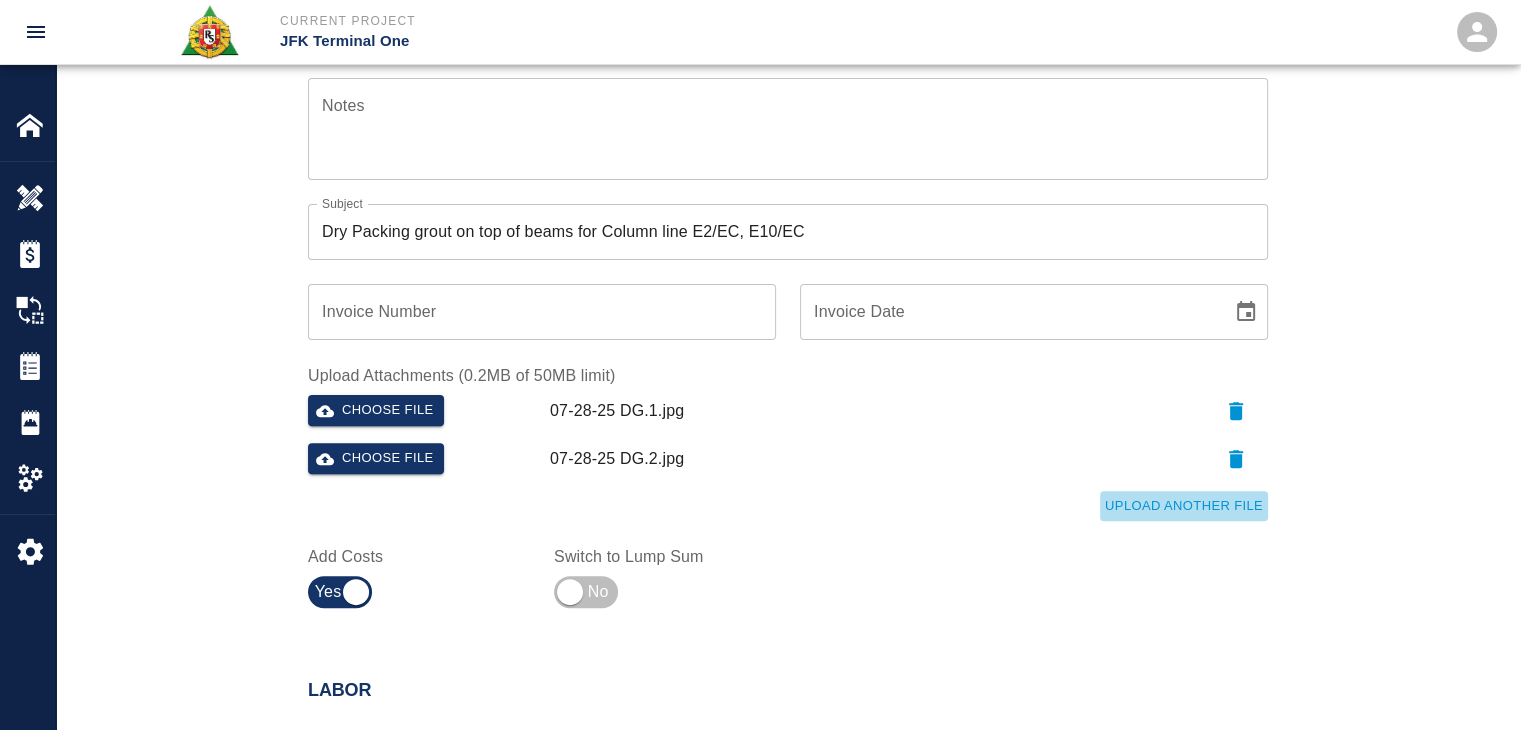 click on "Upload Another File" at bounding box center (1184, 506) 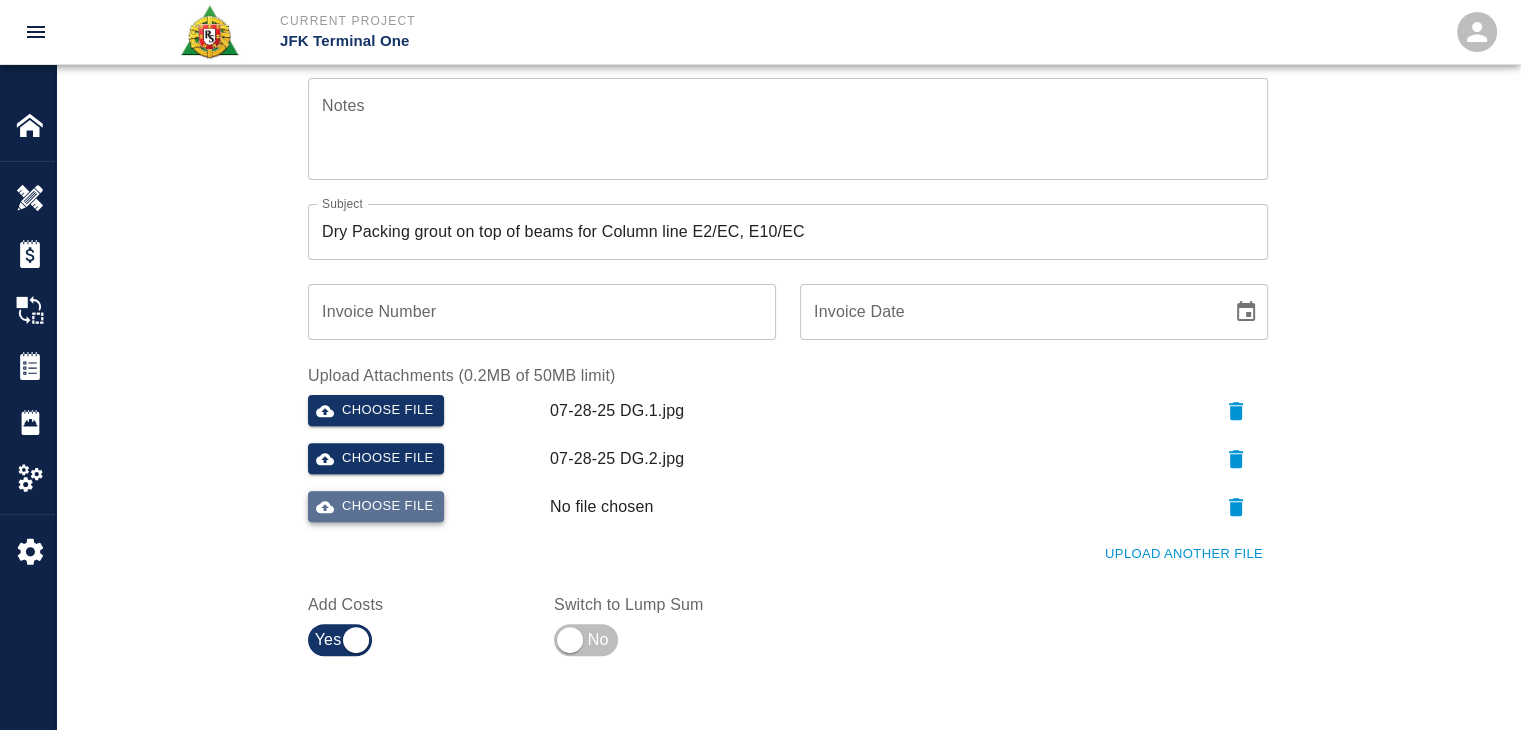 click on "Choose file" at bounding box center (376, 506) 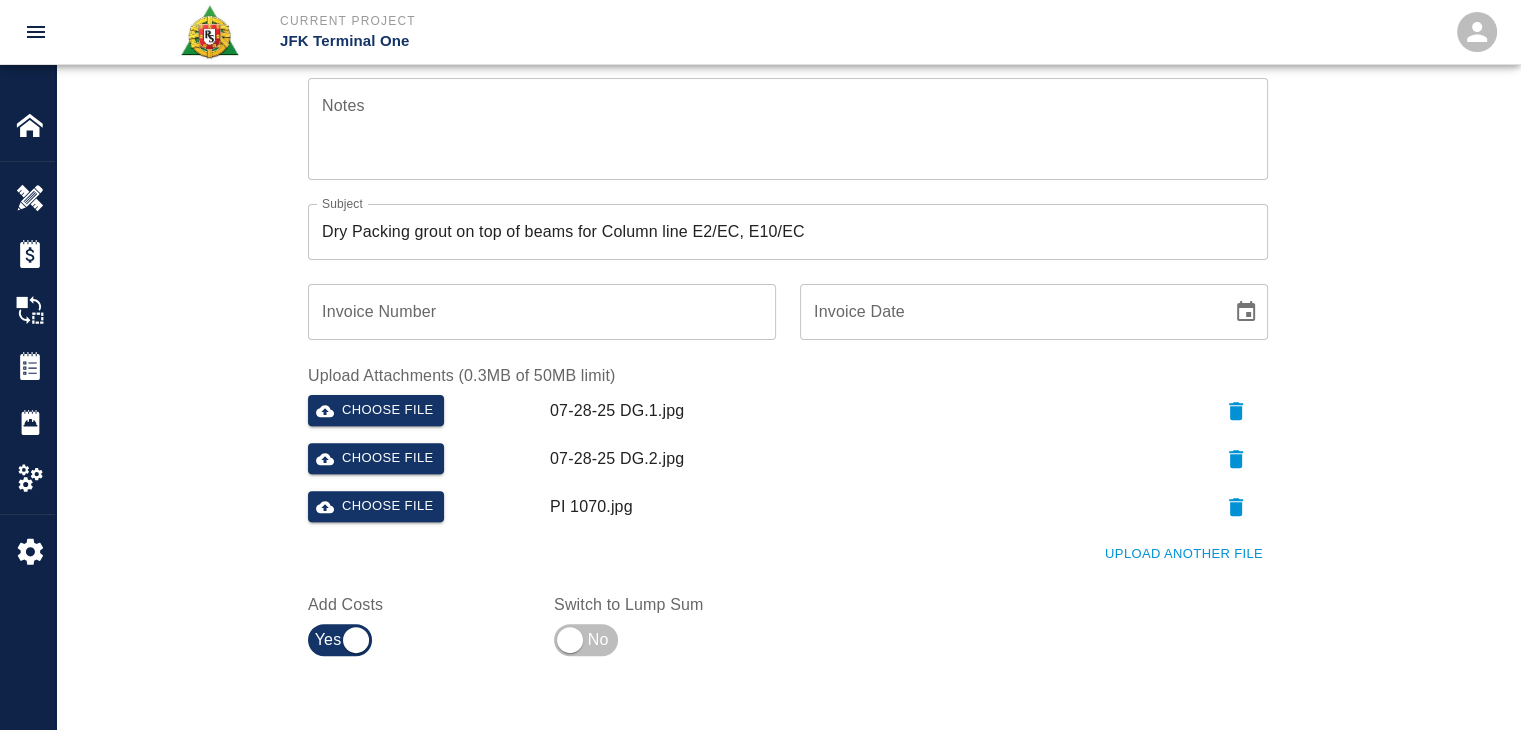 click on "Ticket Number 1272 Ticket Number PCO Number 1070 PCO Number Start Date  07/28/2025 Start Date  End Date End Date Work Description R&S worked on Dry Packing grout on top of beams for Column line E2/EC, E10/EC
Breakdown:
3masons 8hrs each
1 Foreman 2hrs
1 labor 8hrs
17 bags of material
2 man lifts  x Work Description Notes x Notes Subject Dry Packing grout on top of beams for Column line E2/EC, E10/EC Subject Invoice Number Invoice Number Invoice Date Invoice Date Upload Attachments (0.3MB of 50MB limit) Choose file 07-28-25 DG.1.jpg Choose file 07-28-25 DG.2.jpg Choose file PI 1070.jpg Upload Another File Add Costs Switch to Lump Sum" at bounding box center [788, 183] 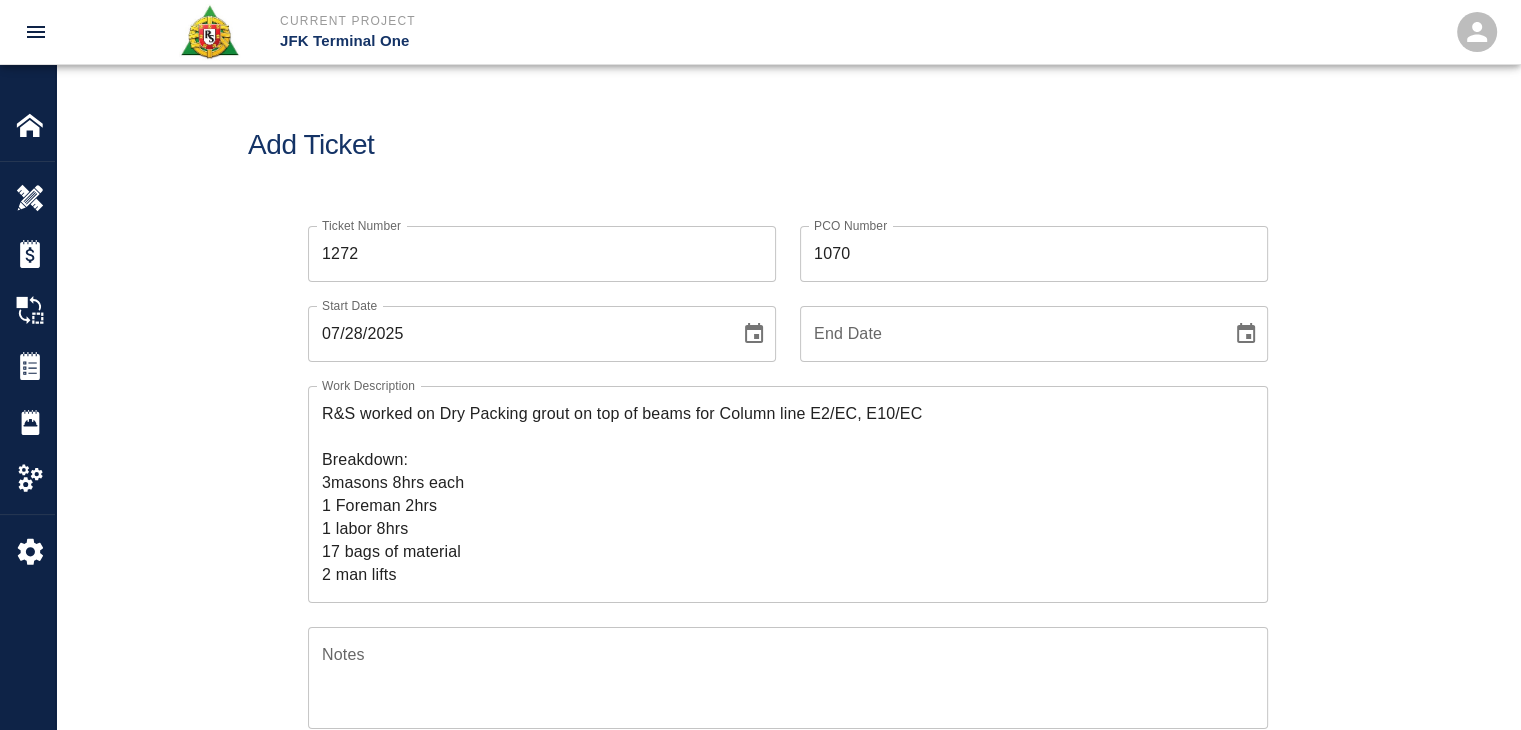 scroll, scrollTop: 95, scrollLeft: 0, axis: vertical 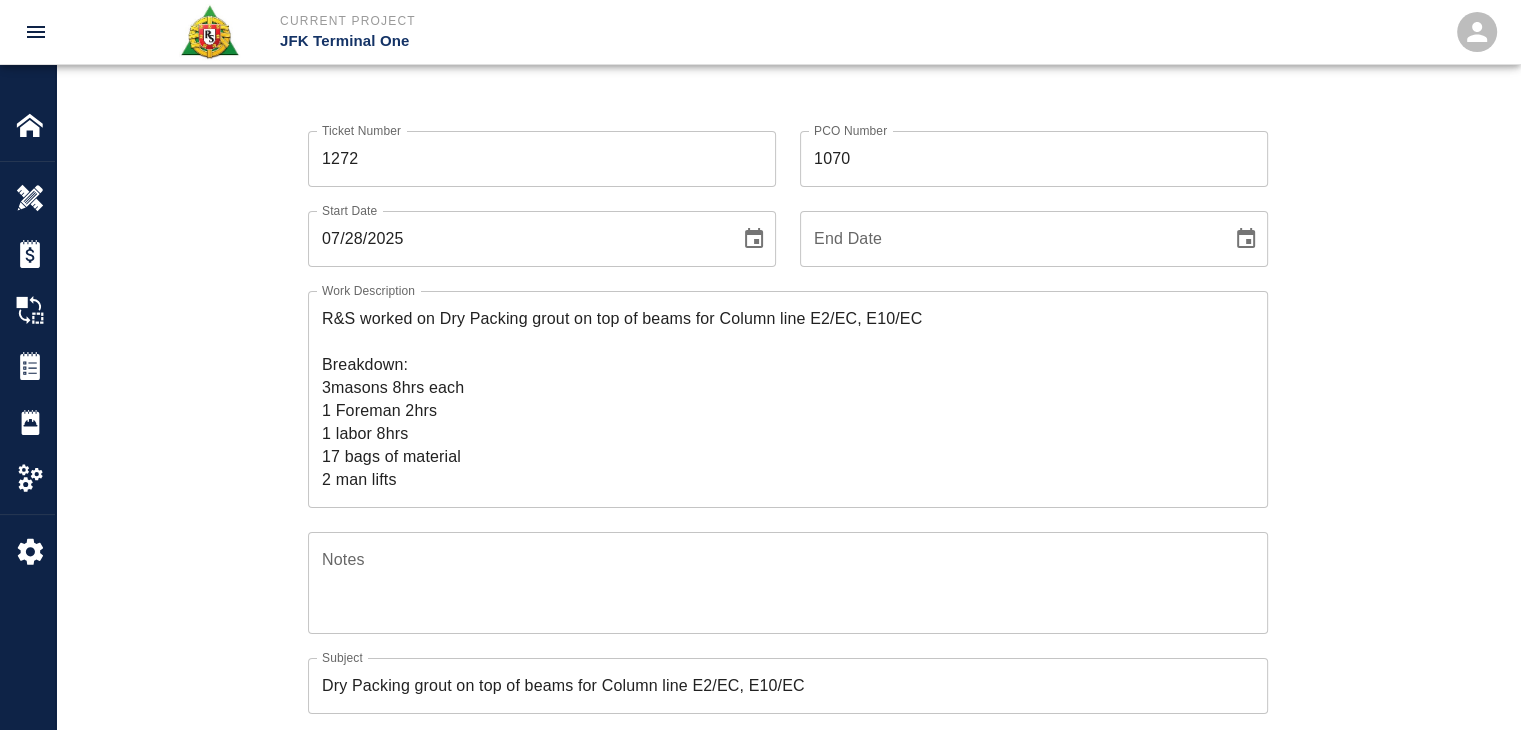 click on "R&S worked on Dry Packing grout on top of beams for Column line E2/EC, E10/EC
Breakdown:
3masons 8hrs each
1 Foreman 2hrs
1 labor 8hrs
17 bags of material
2 man lifts" at bounding box center (788, 399) 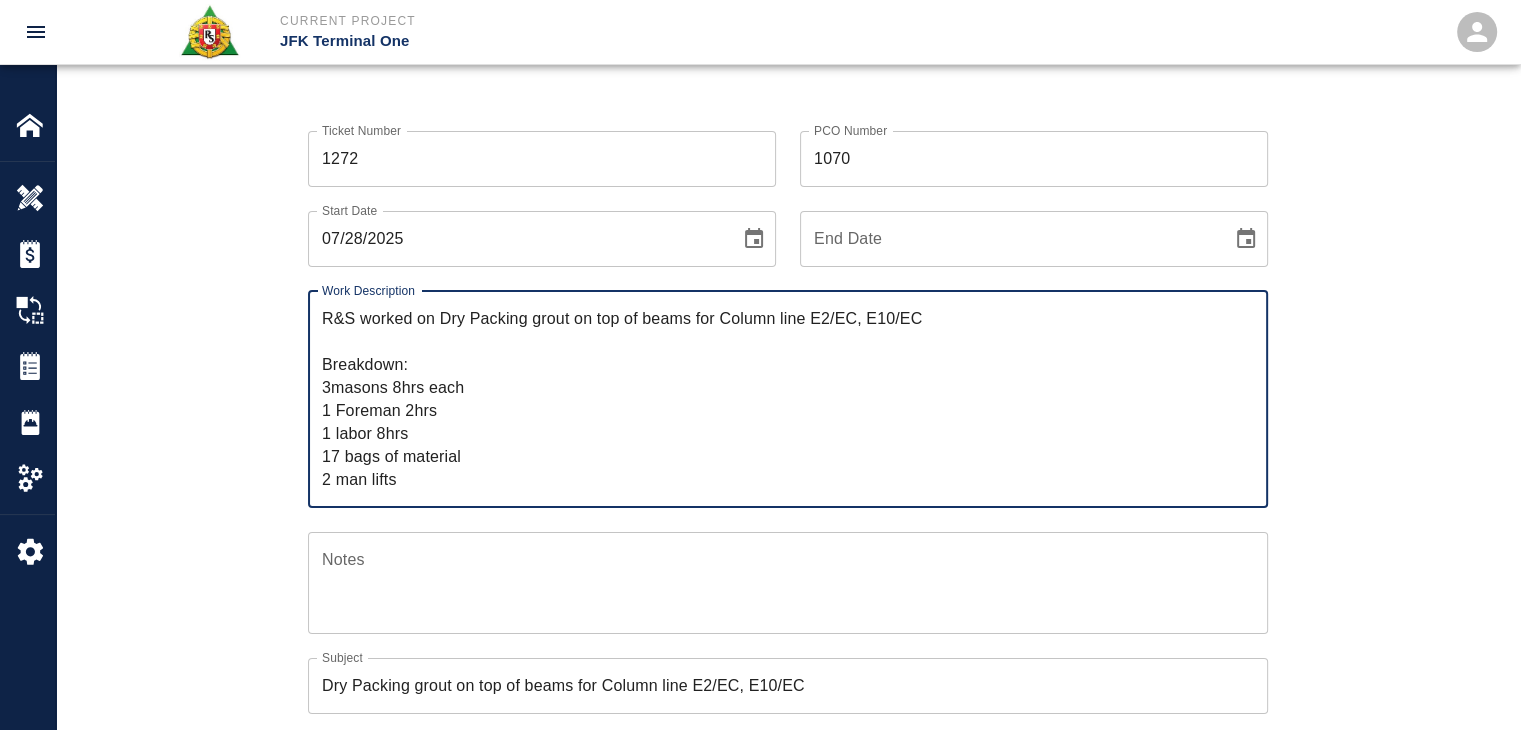 click on "R&S worked on Dry Packing grout on top of beams for Column line E2/EC, E10/EC
Breakdown:
3masons 8hrs each
1 Foreman 2hrs
1 labor 8hrs
17 bags of material
2 man lifts" at bounding box center (788, 399) 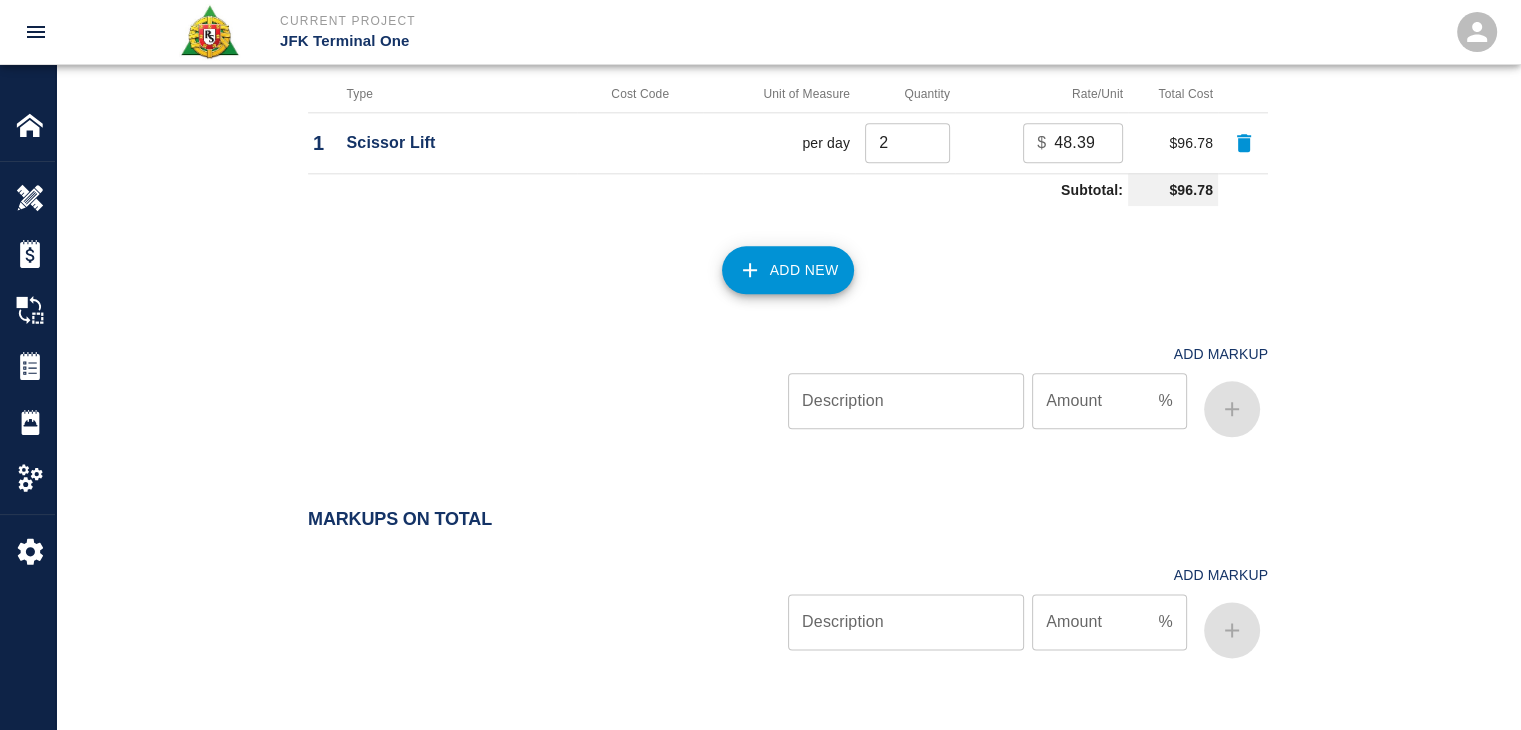 scroll, scrollTop: 2562, scrollLeft: 0, axis: vertical 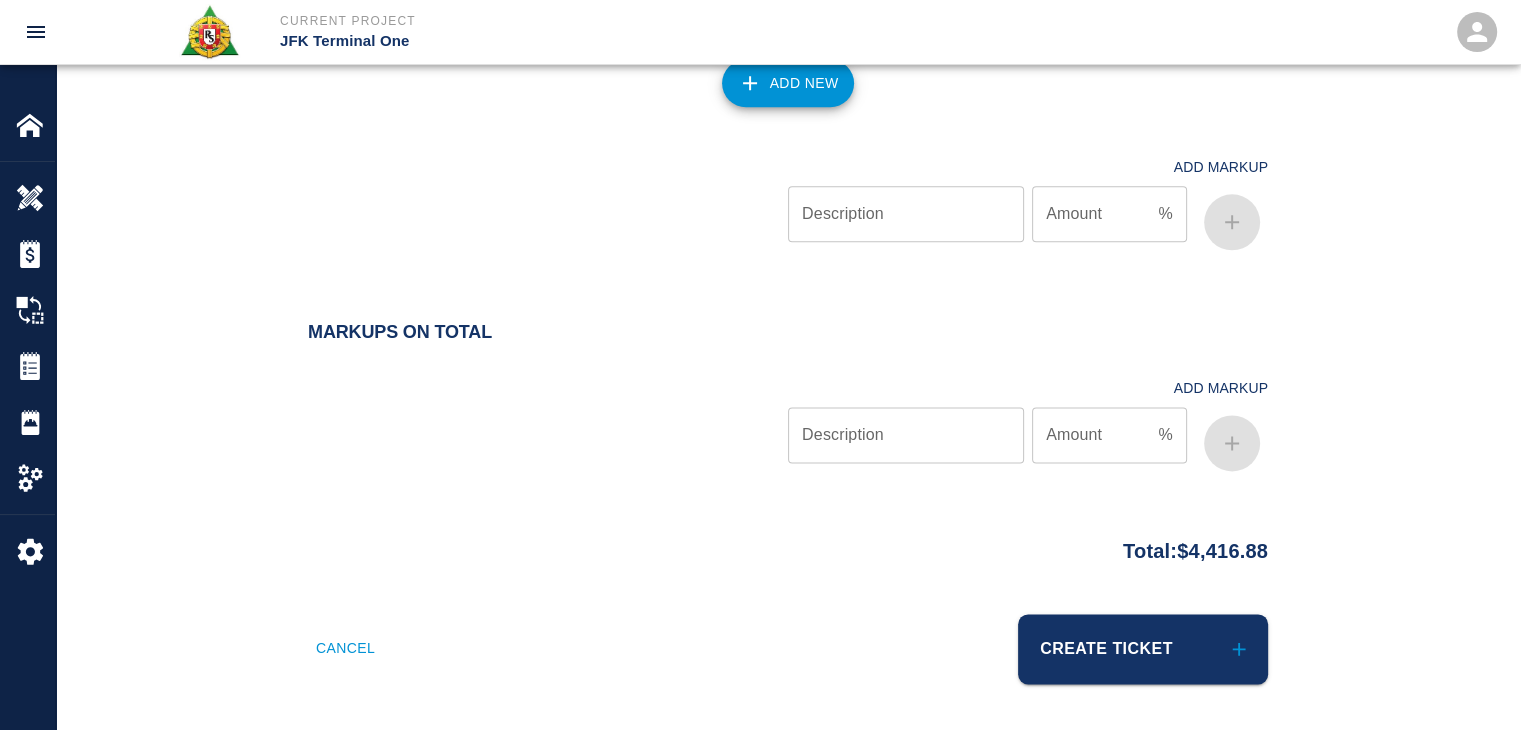 click on "Create Ticket" at bounding box center (1022, 637) 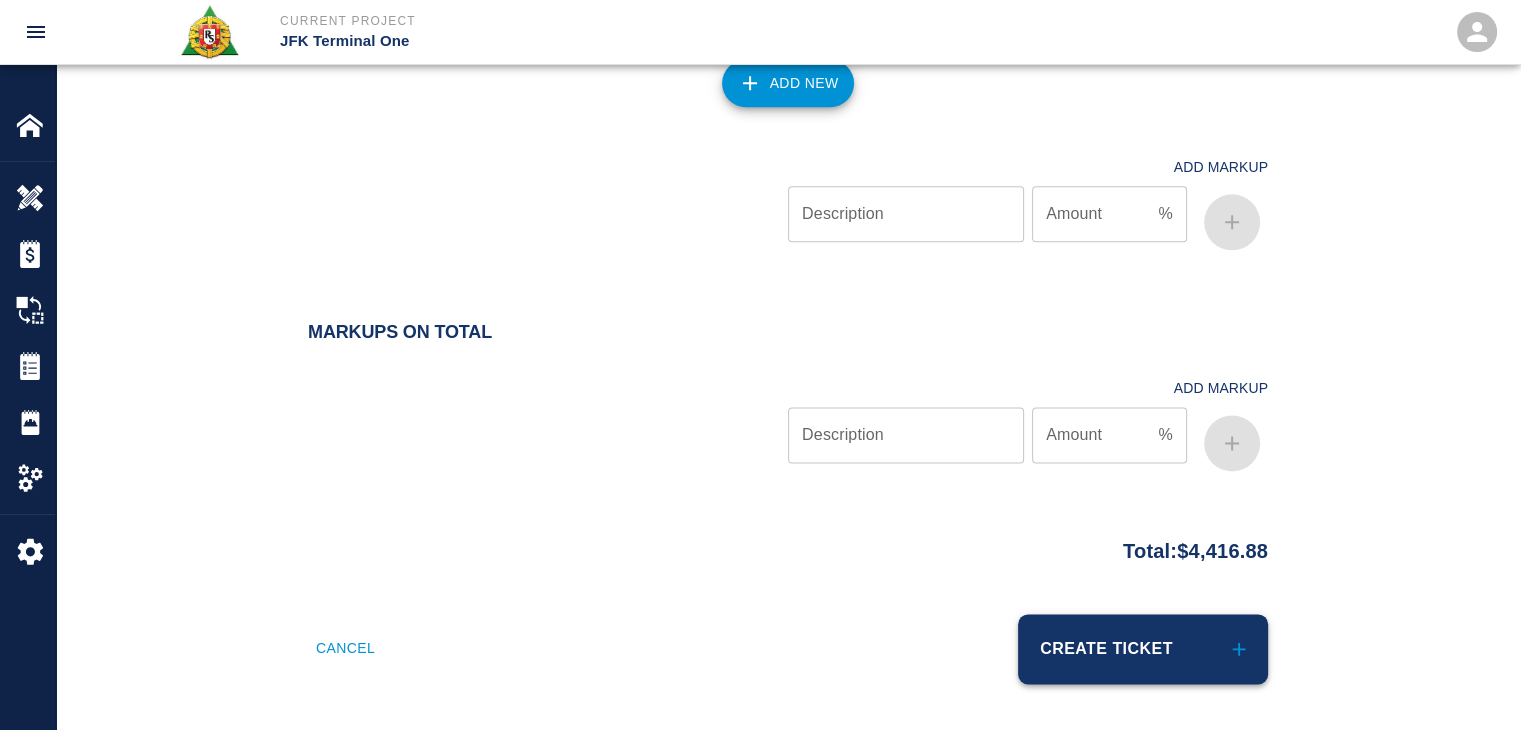 click on "Create Ticket" at bounding box center (1143, 649) 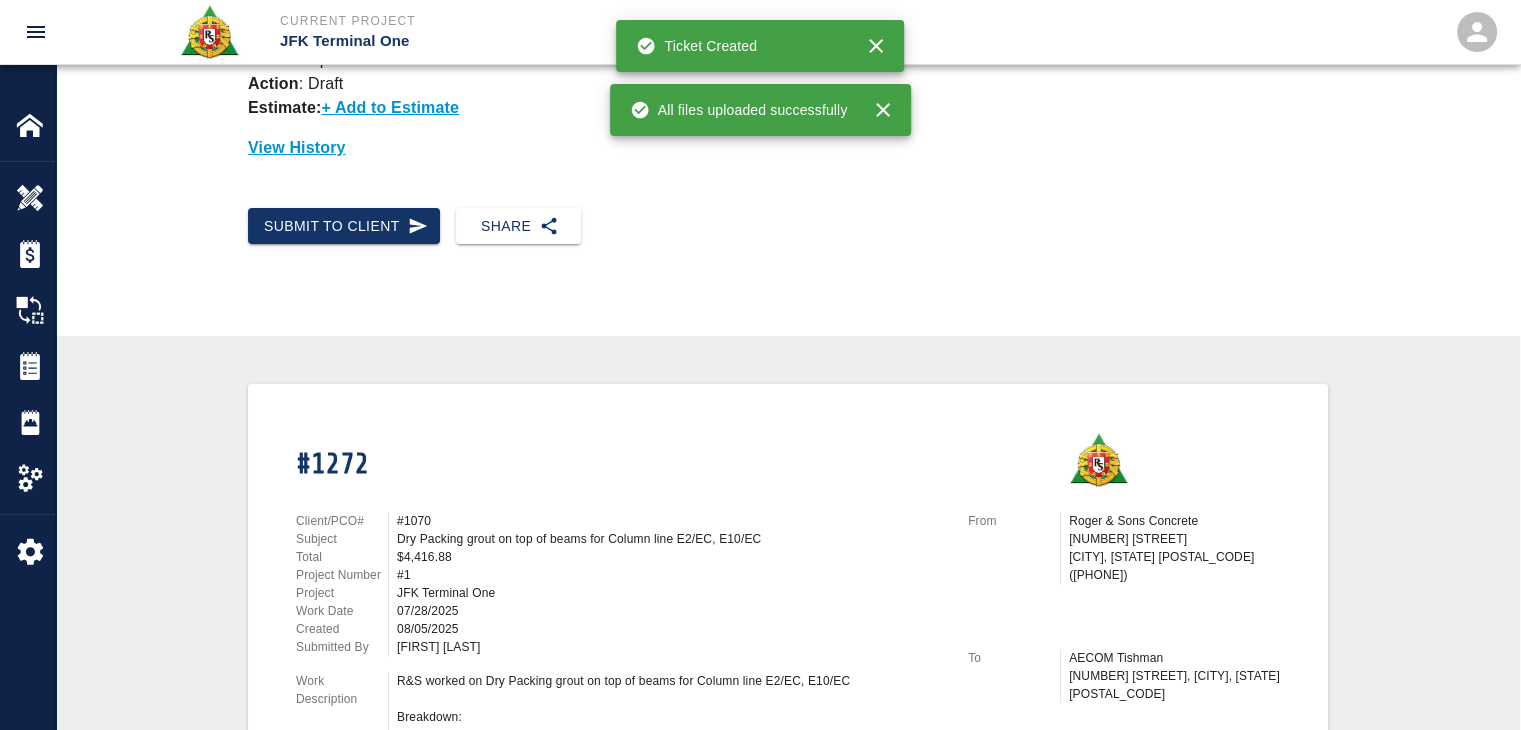 scroll, scrollTop: 0, scrollLeft: 0, axis: both 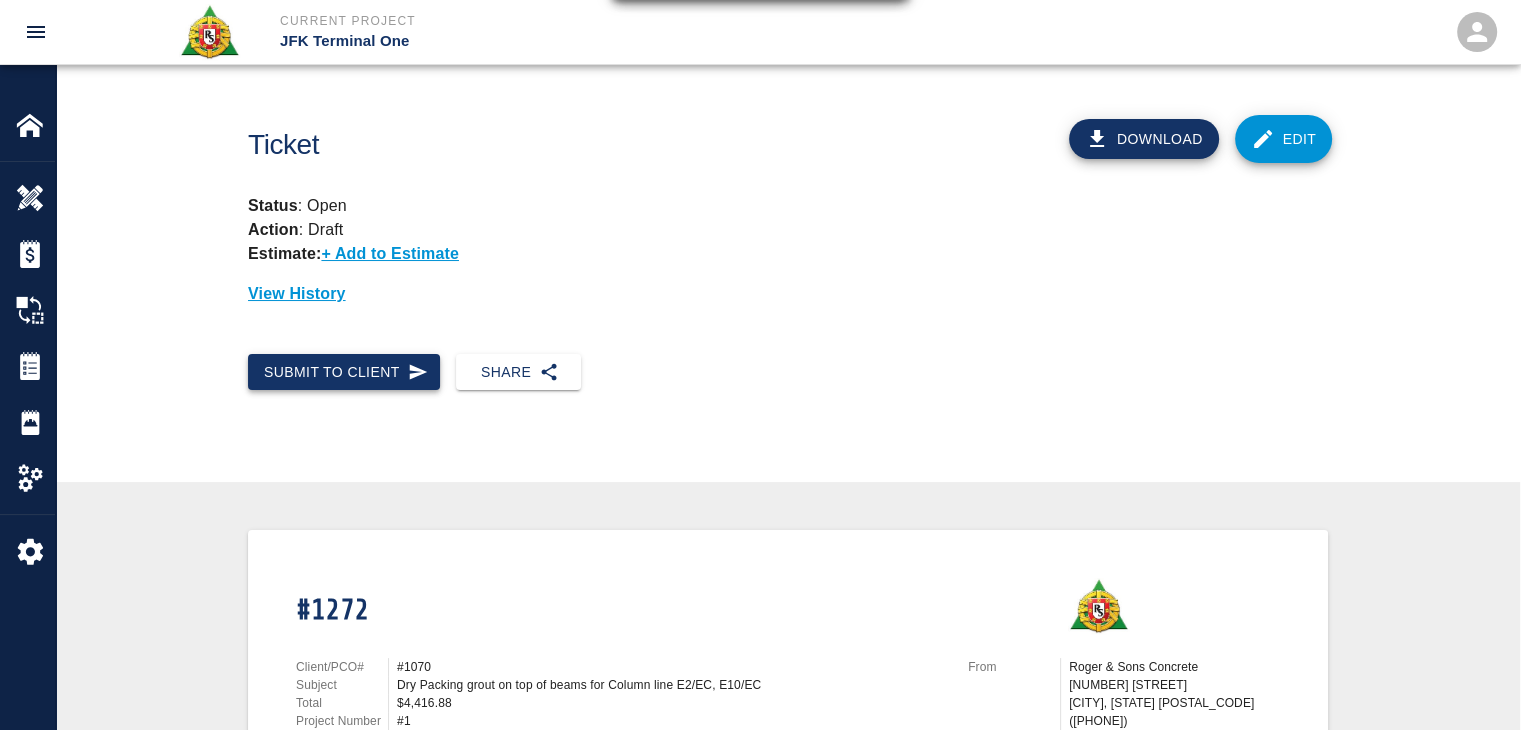 click on "Submit to Client" at bounding box center [344, 372] 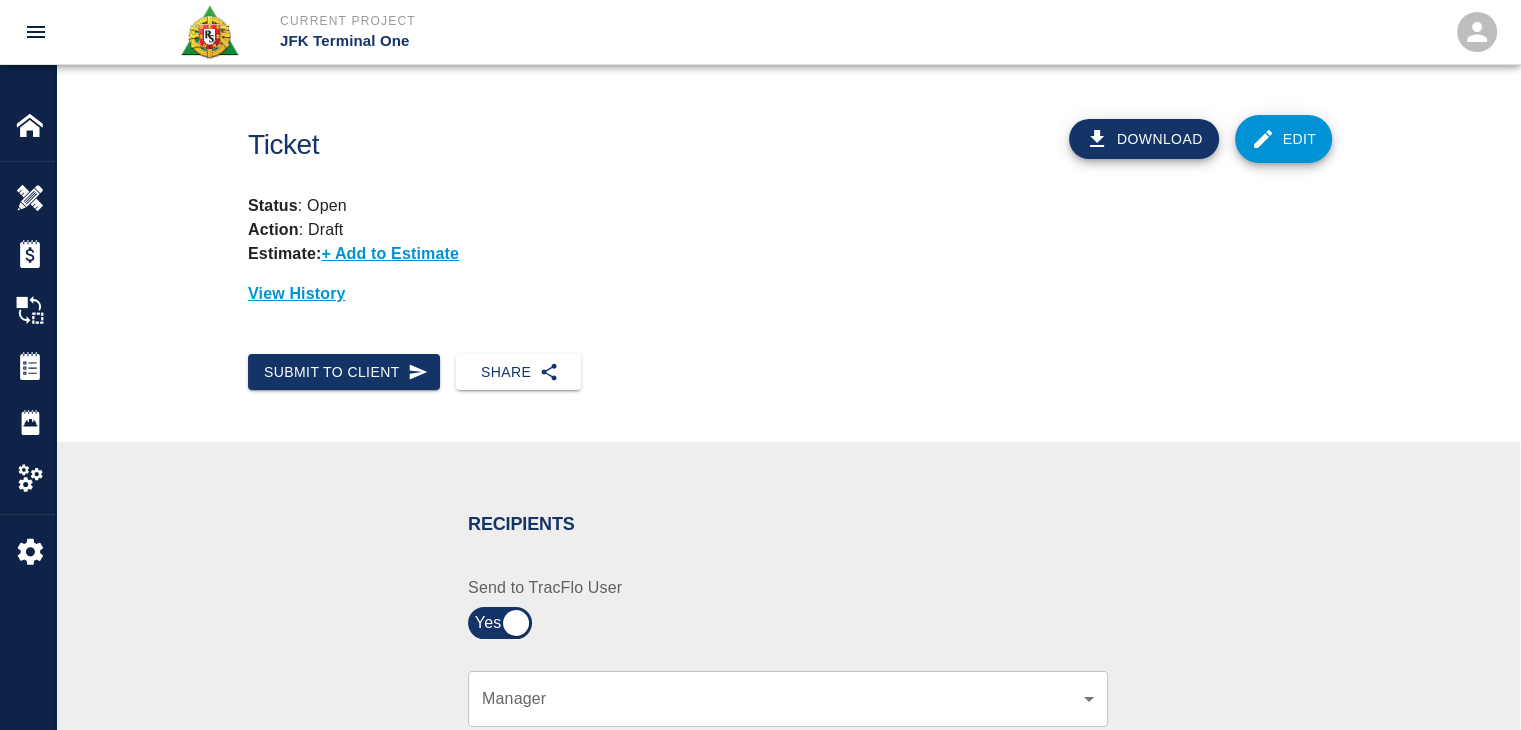 scroll, scrollTop: 292, scrollLeft: 0, axis: vertical 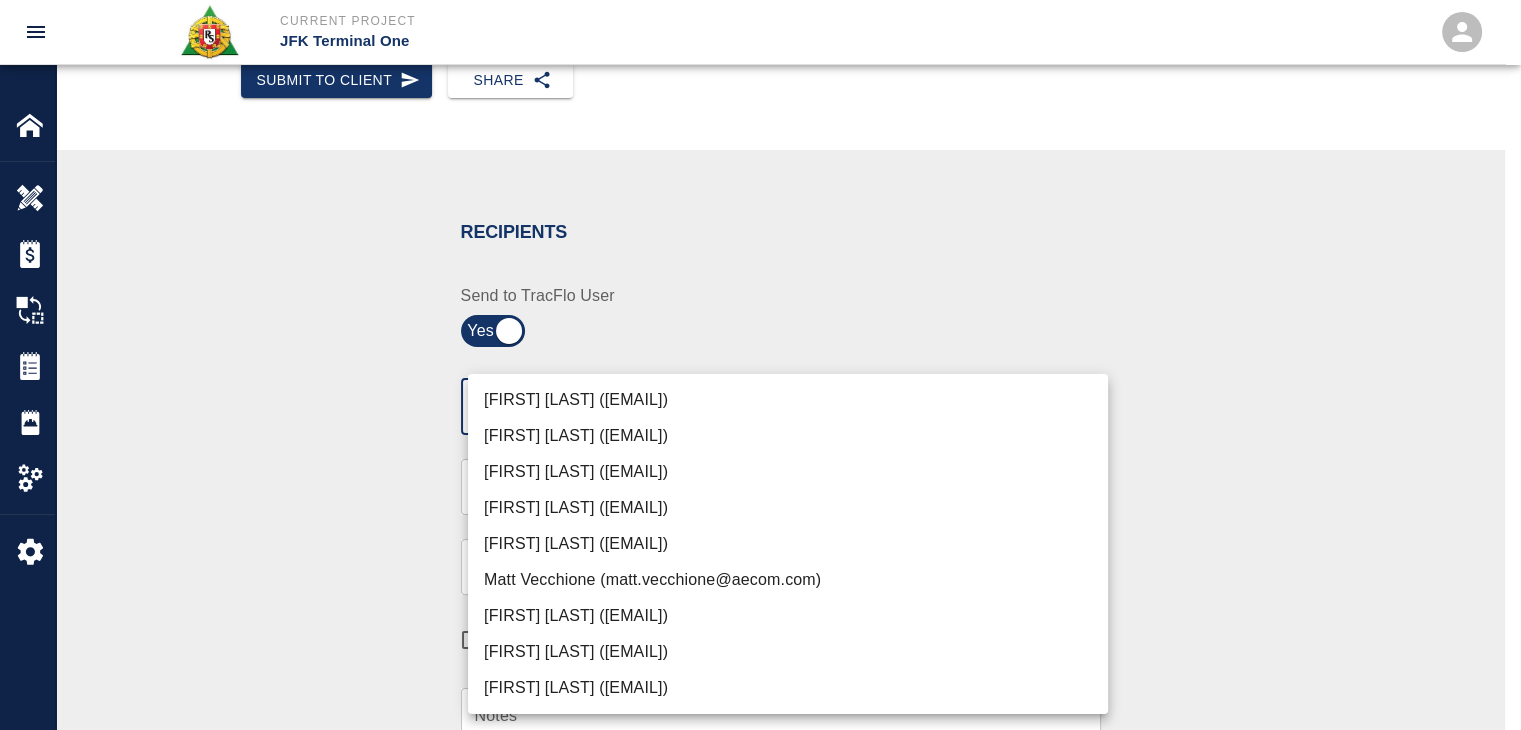 click on "Current Project JFK Terminal One Home JFK Terminal One Overview Estimates Change Orders Tickets Daily Reports Project Settings Settings Powered By Terms of Service  |  Privacy Policy Ticket Download Edit Status :   Open Action :   Draft Estimate:  + Add to Estimate View History Submit to Client Share Recipients Internal Team ​ Internal Team Notes x Notes Cancel Send Recipients Send to TracFlo User Manager ​ Manager Superintendent ​ Superintendent Review Type Time and Materials tm Review Type Send me a copy Notes x Notes Upload Attachments (10MB limit) Choose file No file chosen Upload Another File Cancel Send Request Time and Material Revision Notes   * x Notes   * Upload Attachments (10MB limit) Choose file No file chosen Upload Another File Cancel Send Time and Materials Reject Notes   * x Notes   * Upload Attachments (10MB limit) Choose file No file chosen Upload Another File Cancel Send Signature acknowledges time and material used, but does not change contractual obligations of either party x" at bounding box center (760, 73) 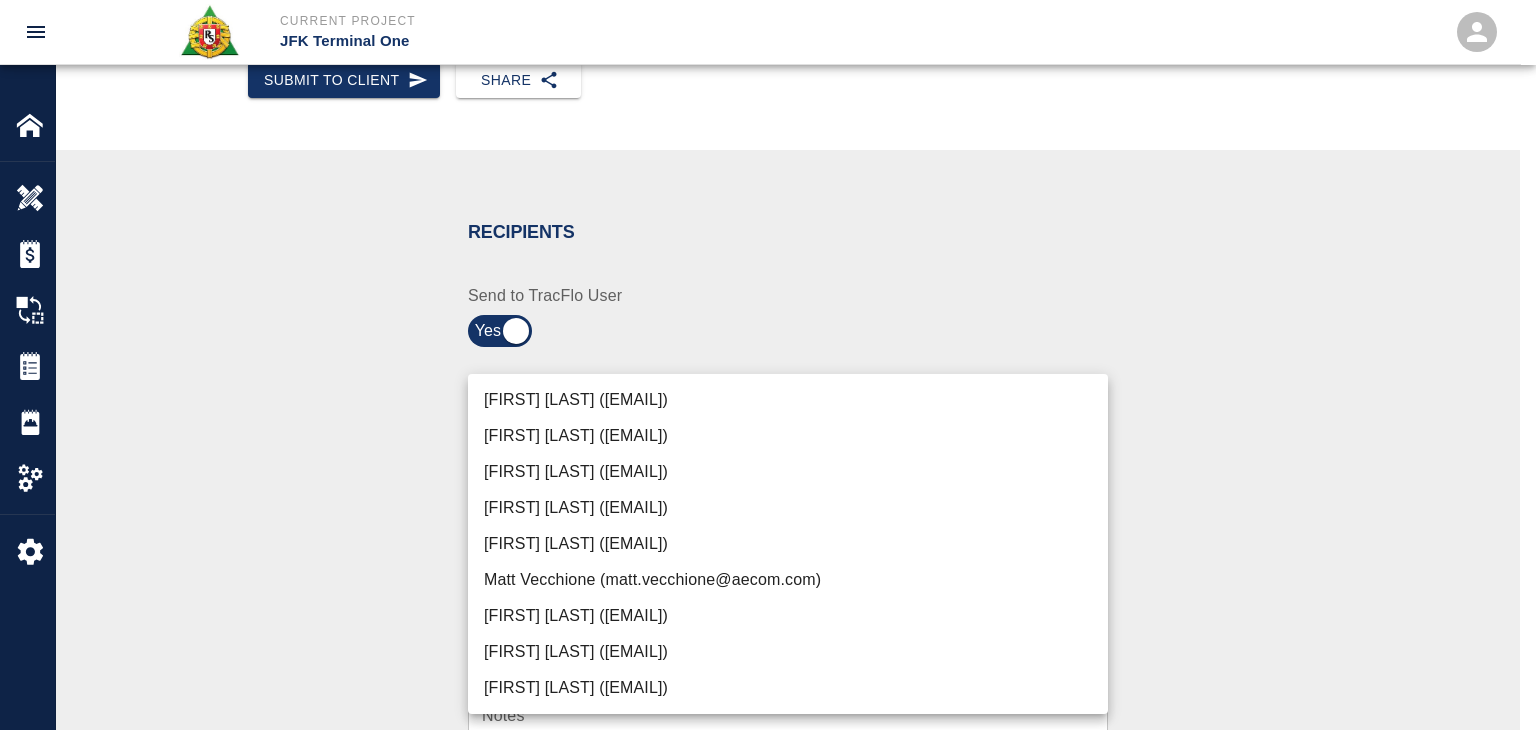 click on "Peter Hardecker (peter.hardecker@example.com)" at bounding box center (788, 400) 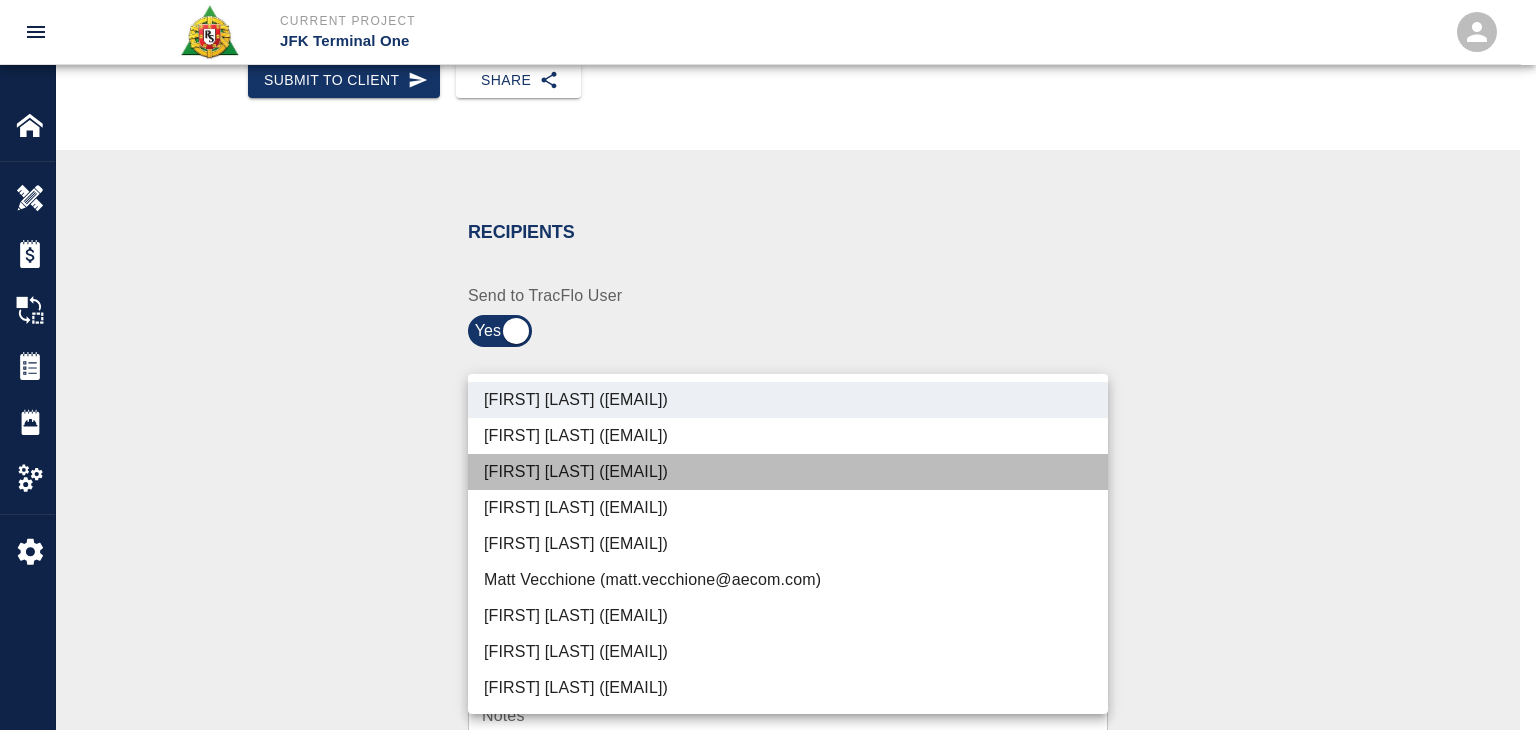 click on "Parin Kanani (parin.kanani@example.com)" at bounding box center [788, 472] 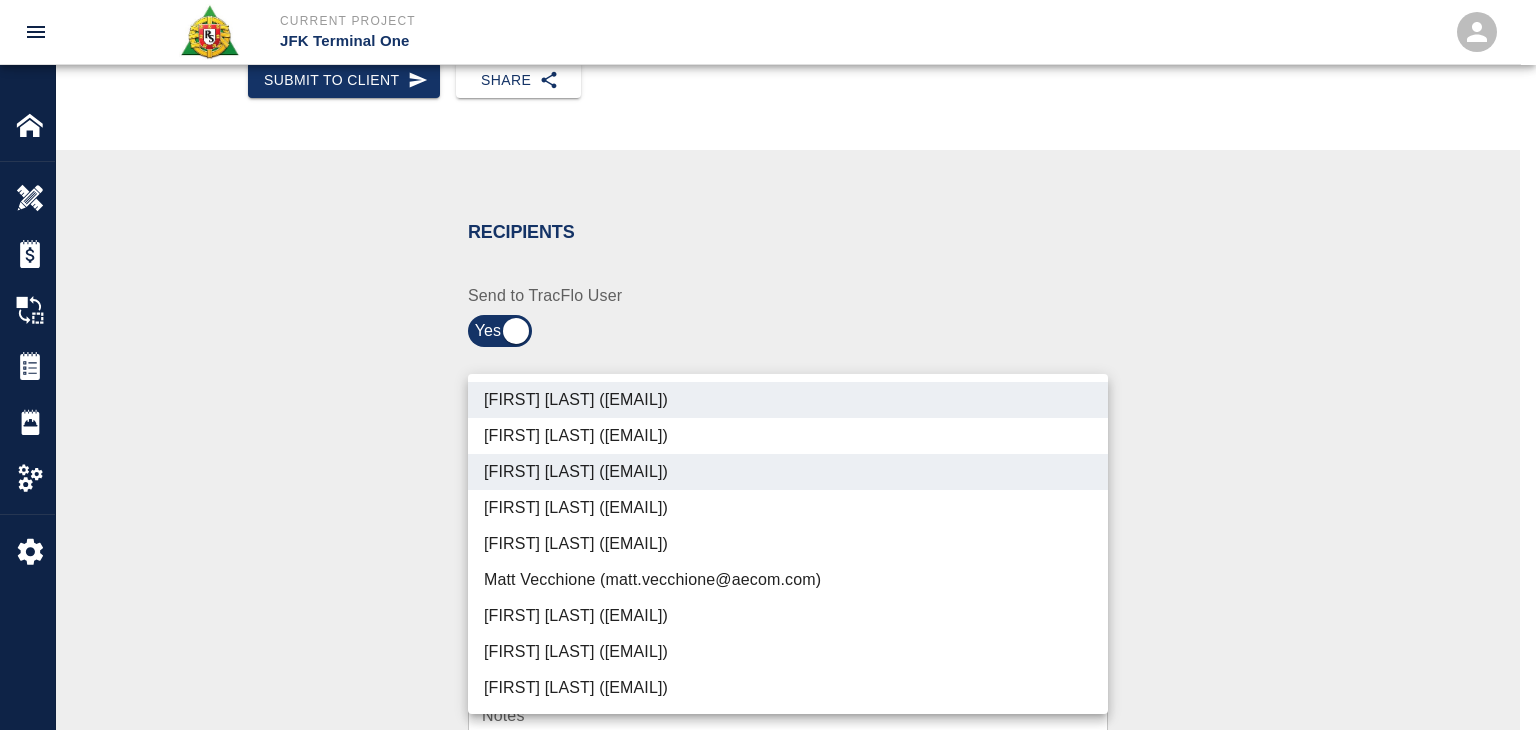 click on "[FIRST] [LAST] ([EMAIL])" at bounding box center [788, 616] 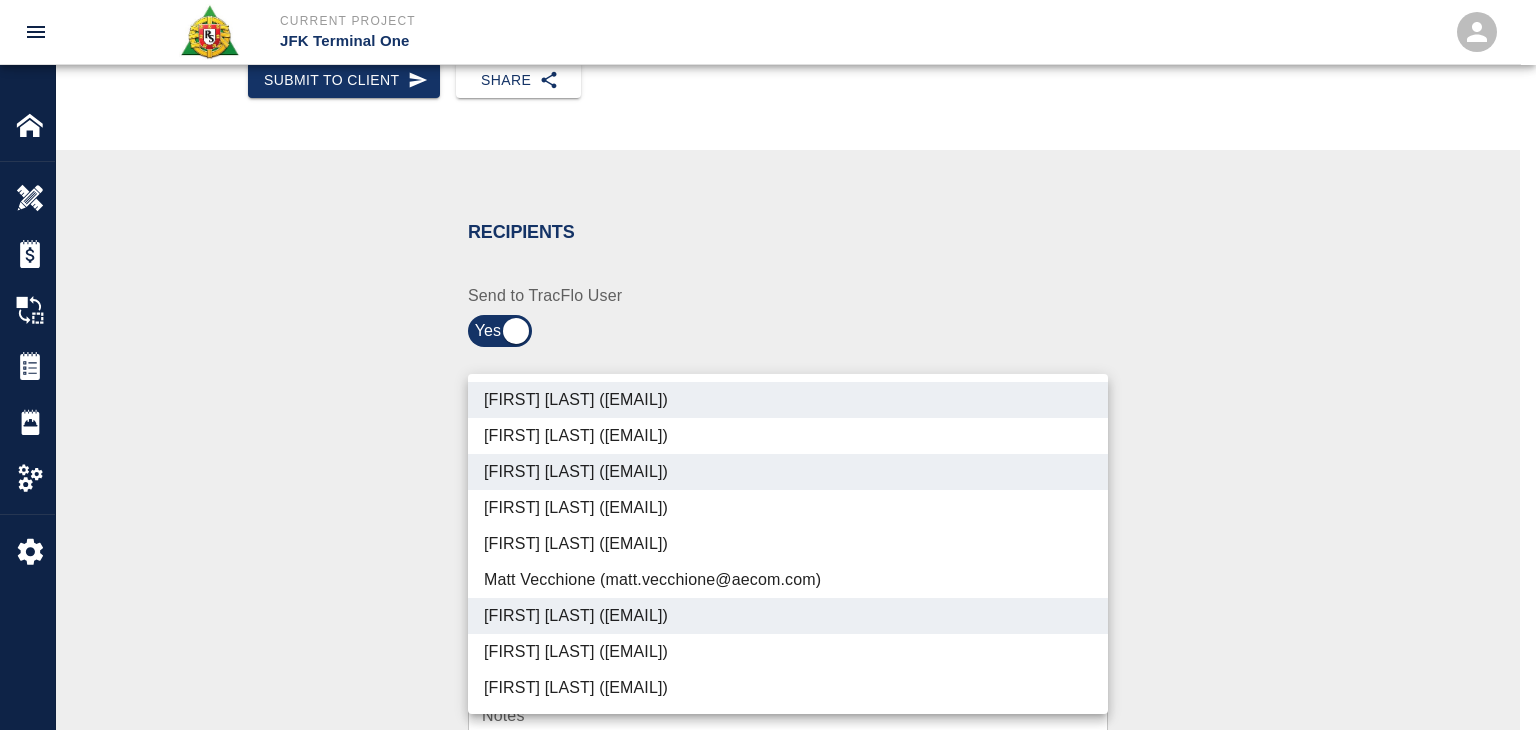 click on "[FIRST] [LAST] ([EMAIL])" at bounding box center (788, 652) 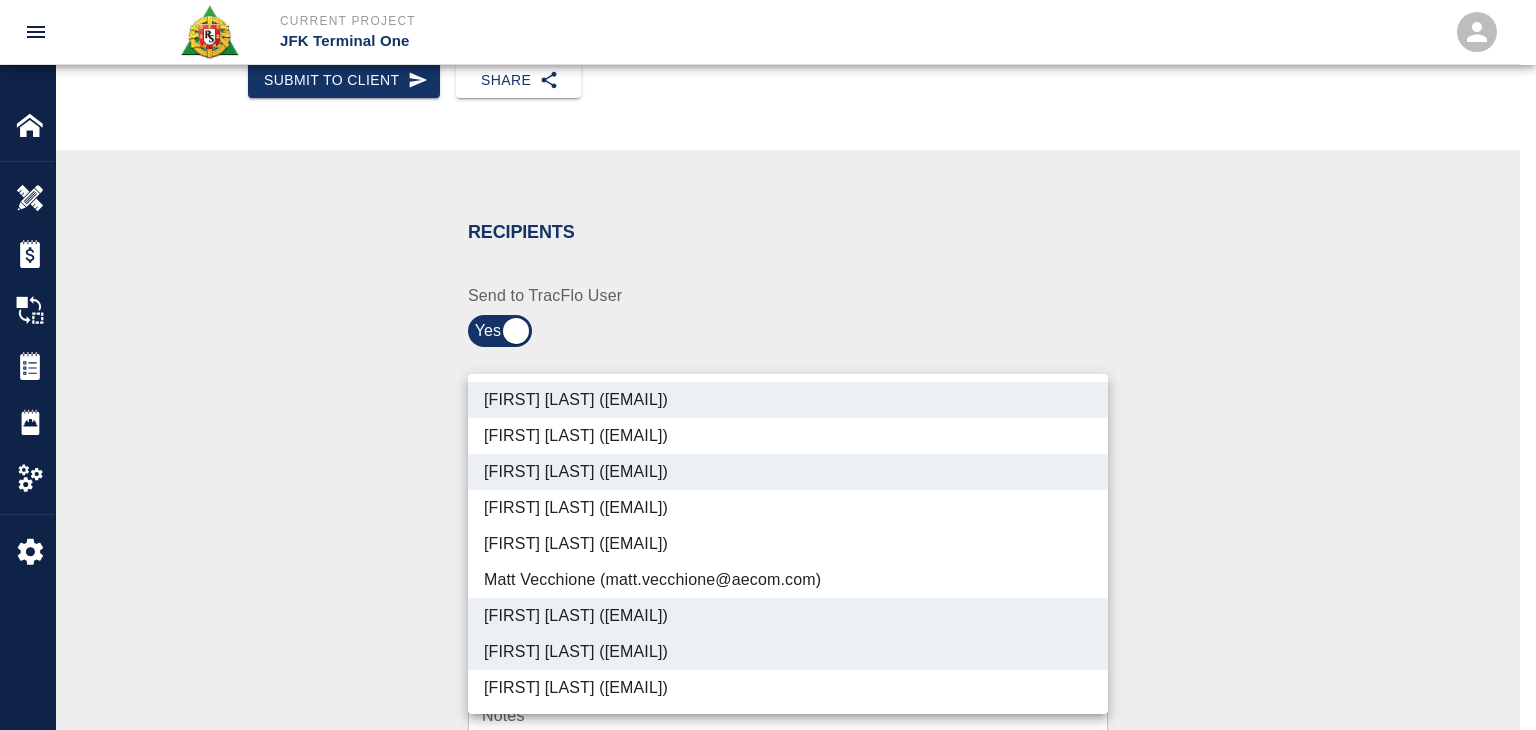click on "[FIRST] [LAST] ([EMAIL])" at bounding box center [788, 652] 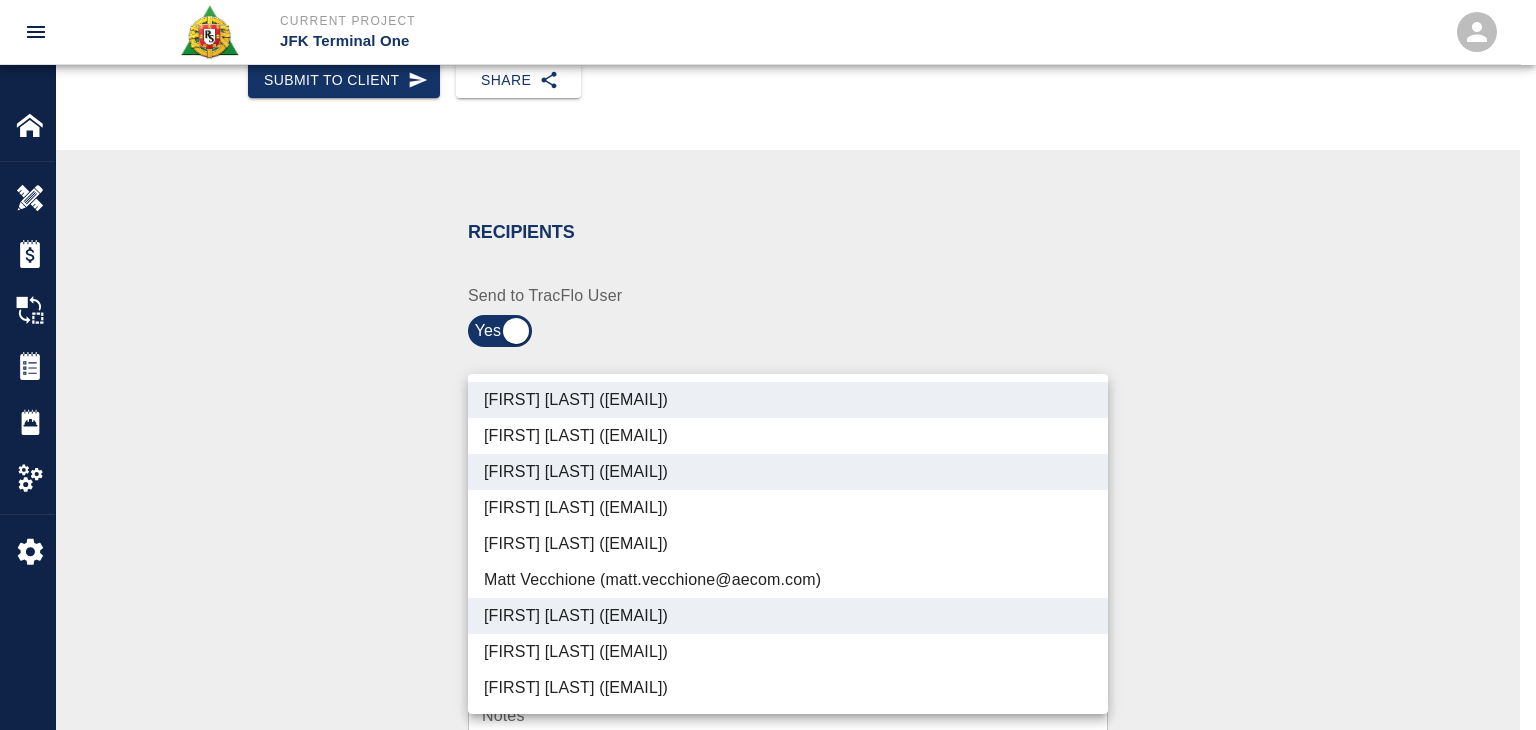click on "Shane Lamay (shane.lamay@example.com)" at bounding box center [788, 688] 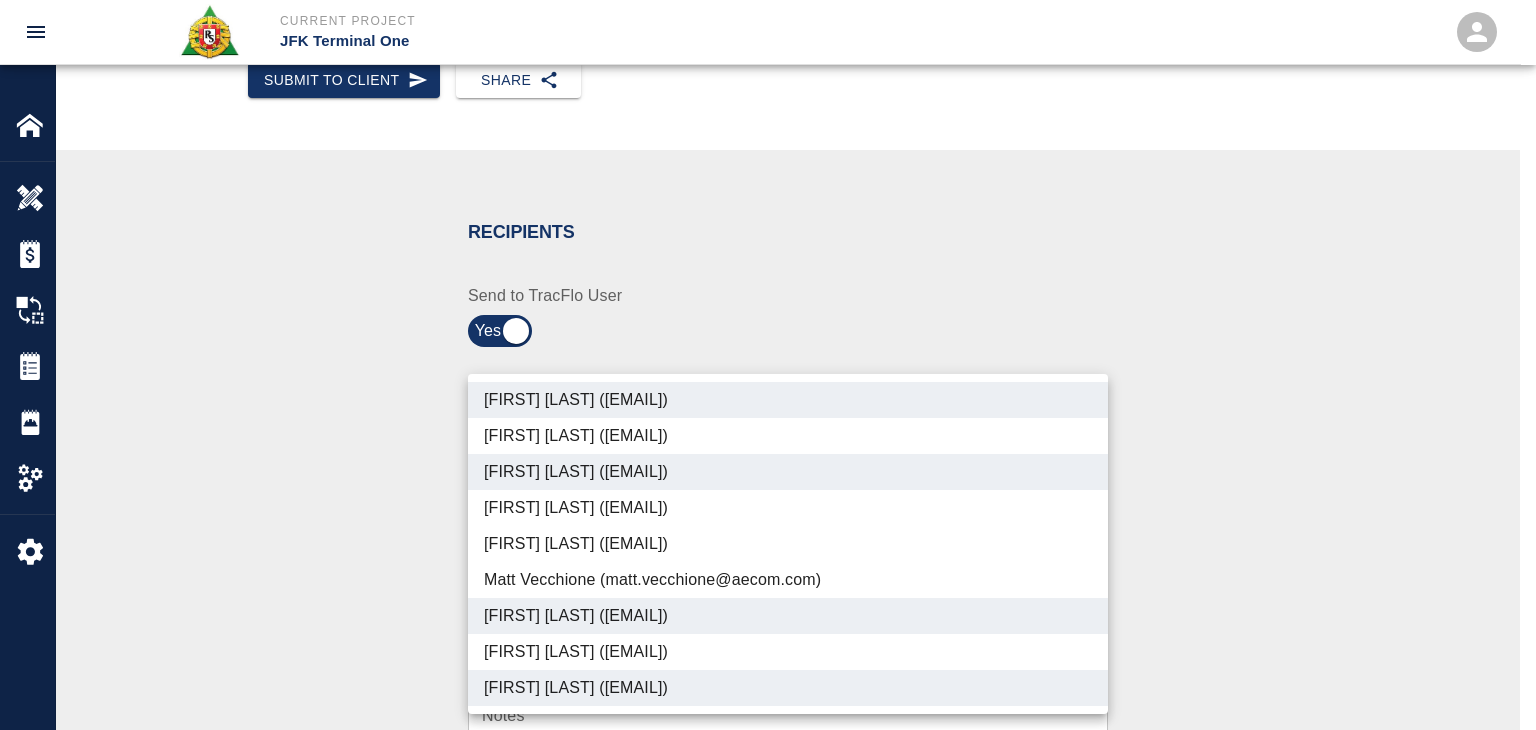 click on "[FIRST] [LAST] ([EMAIL])" at bounding box center (788, 652) 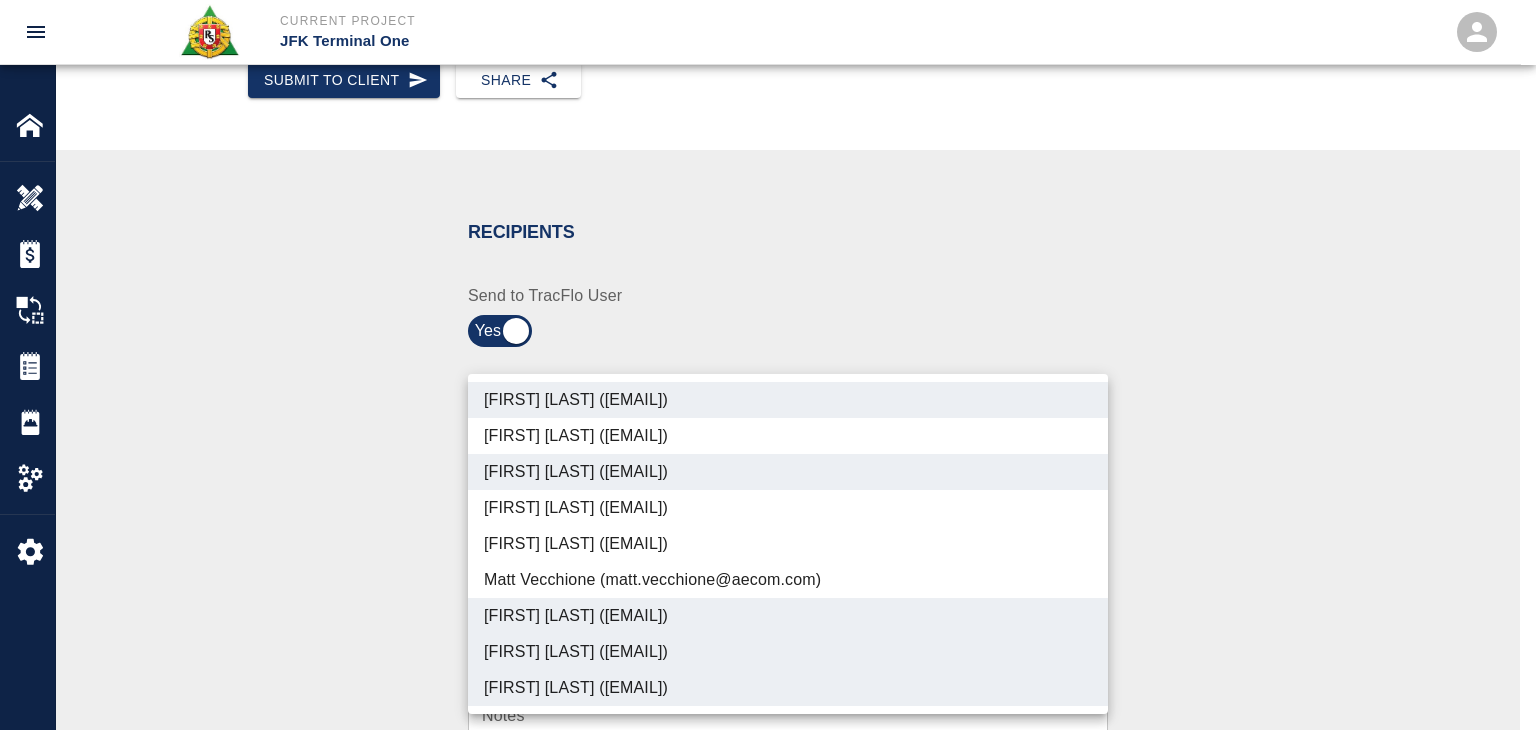 click at bounding box center [768, 365] 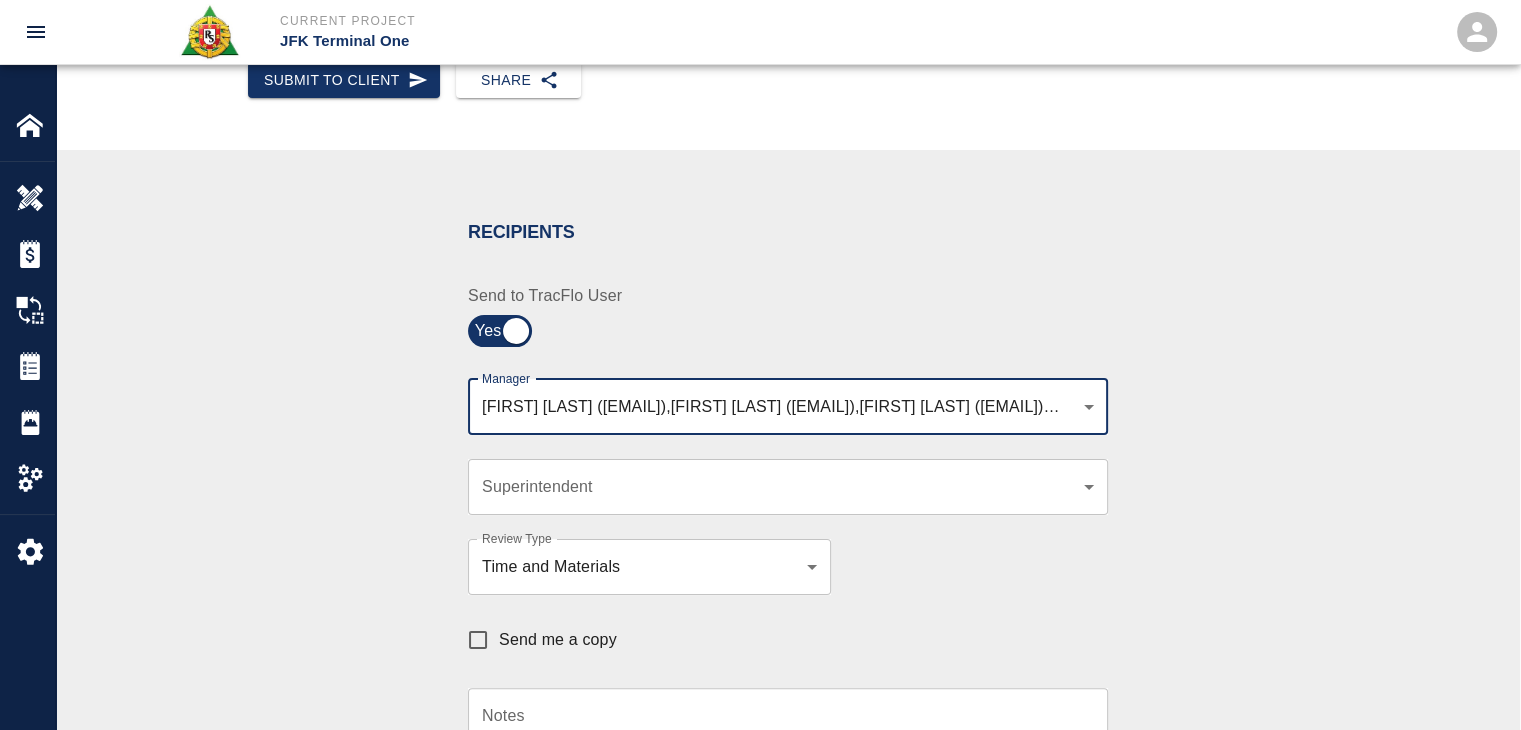 click on "Send me a copy" at bounding box center [558, 640] 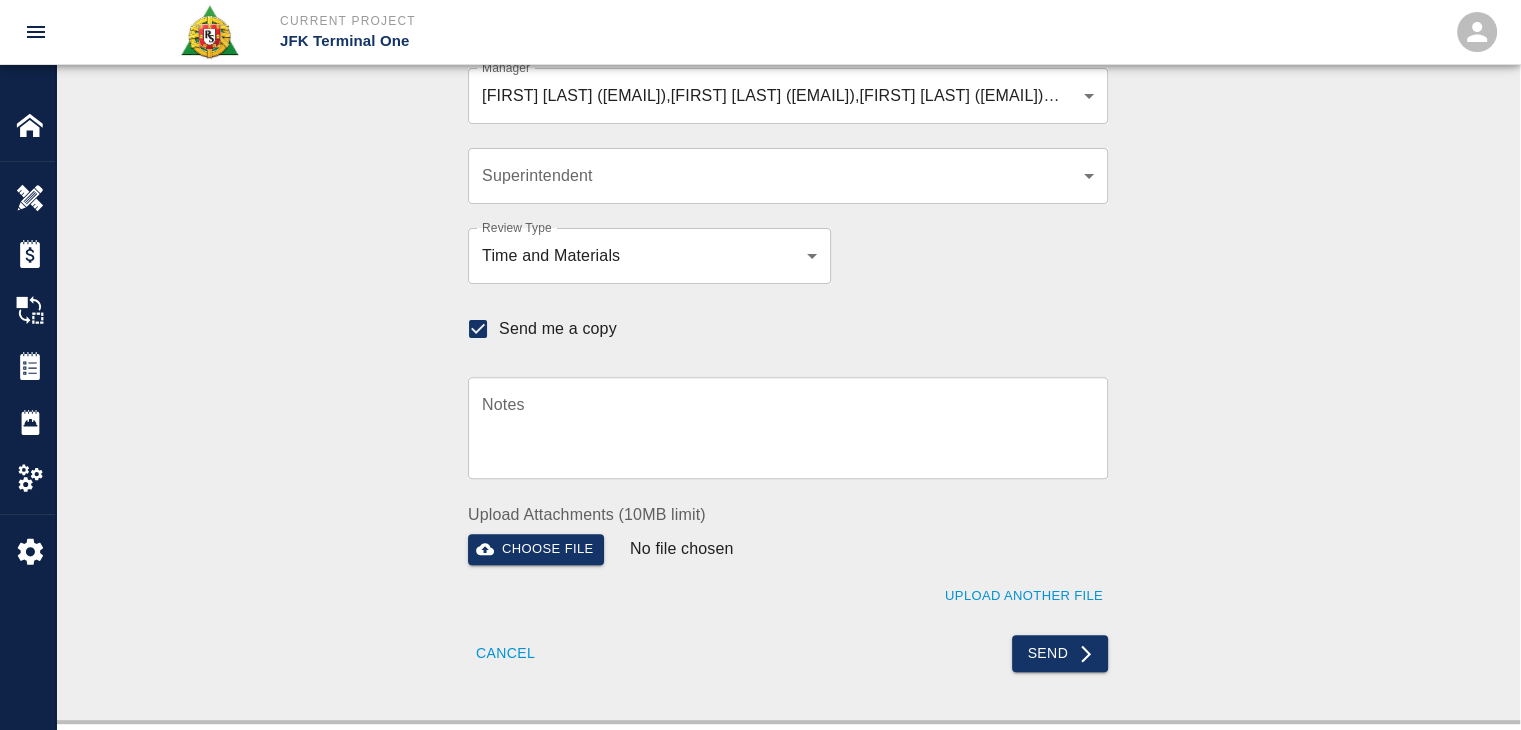 scroll, scrollTop: 599, scrollLeft: 0, axis: vertical 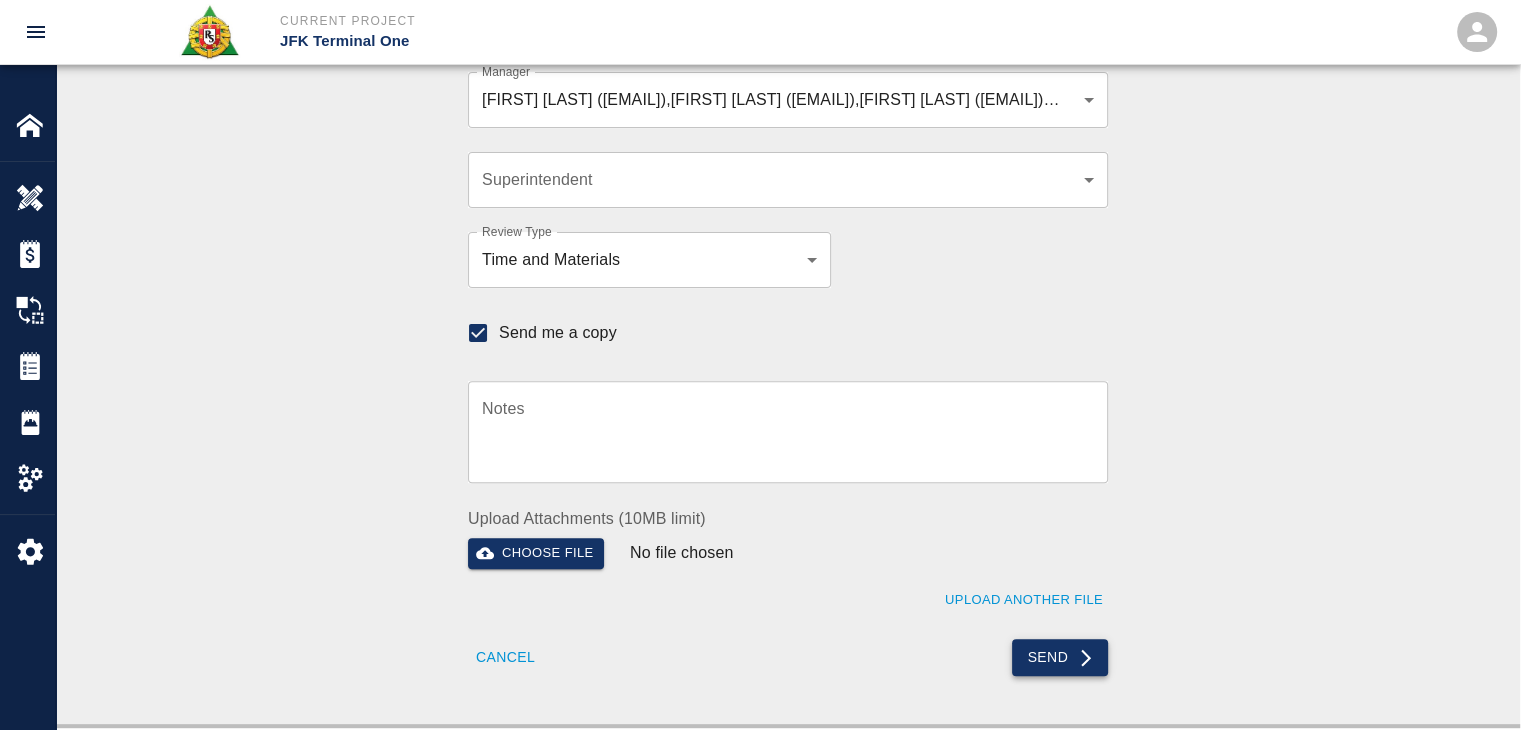 click on "Send" at bounding box center (1060, 657) 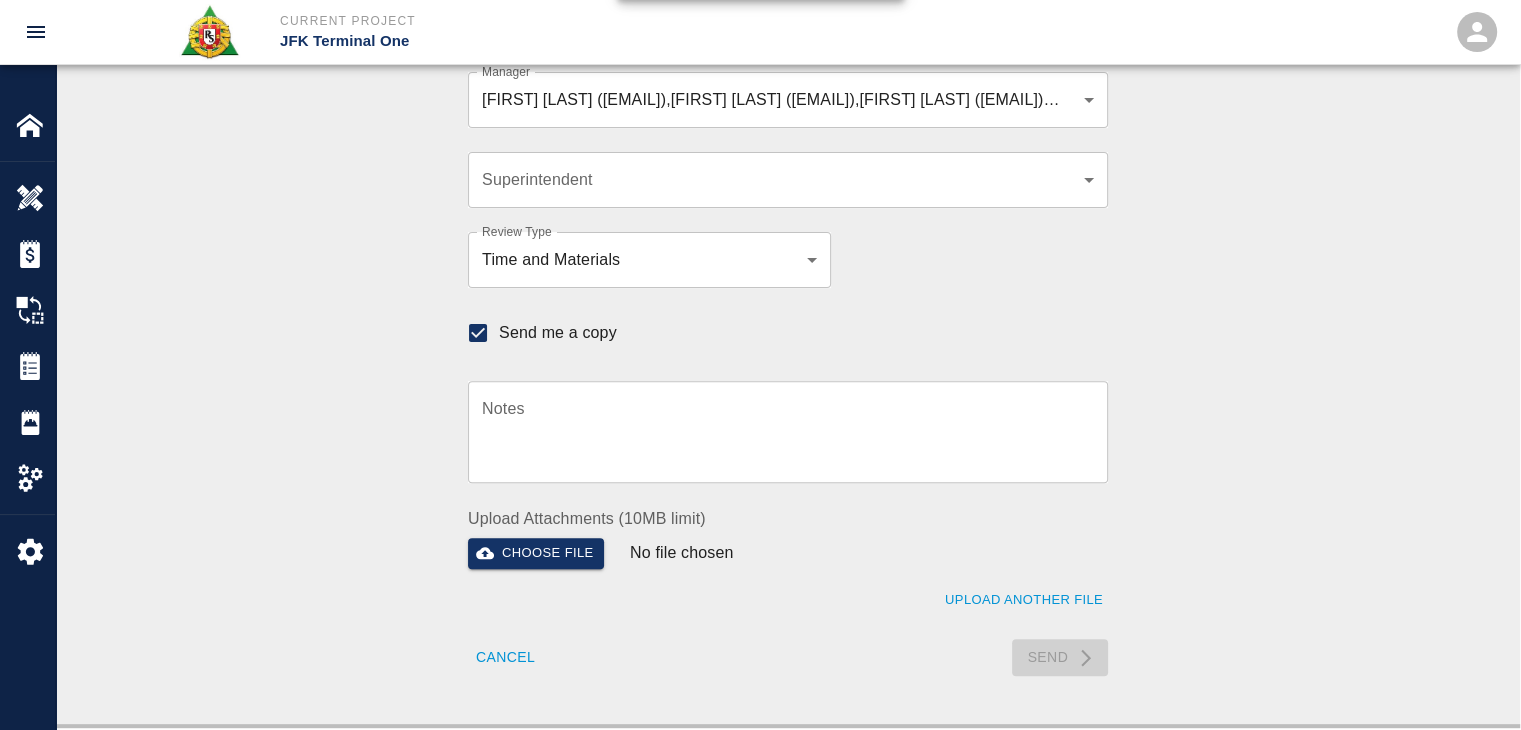type 